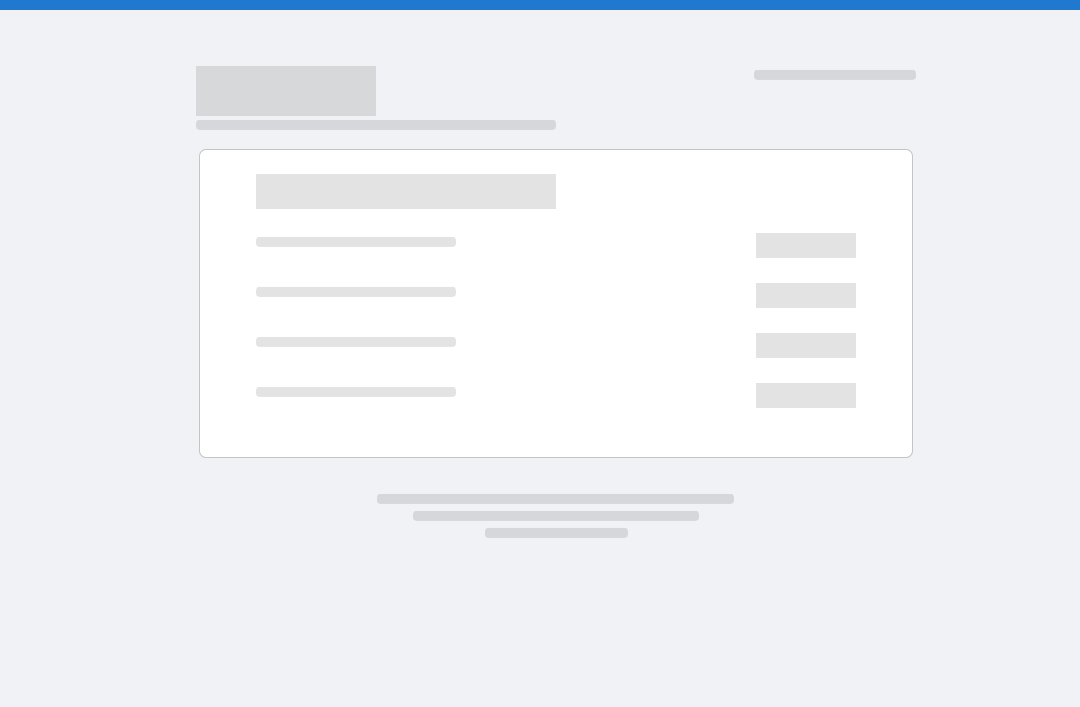 scroll, scrollTop: 0, scrollLeft: 0, axis: both 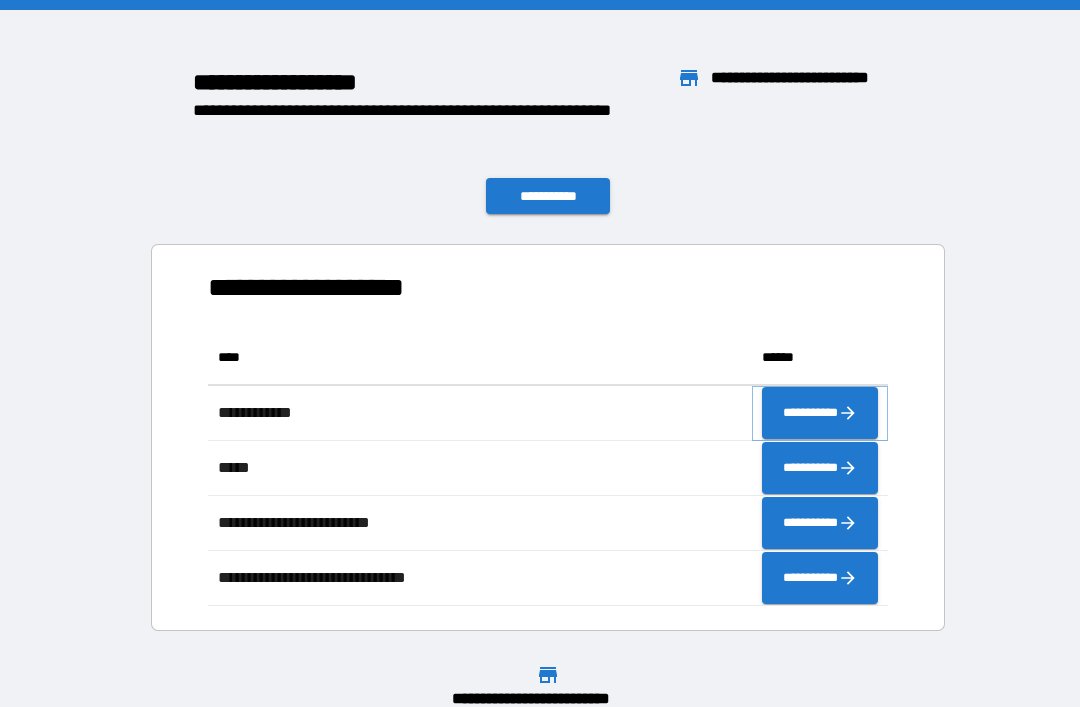 click on "**********" at bounding box center [820, 413] 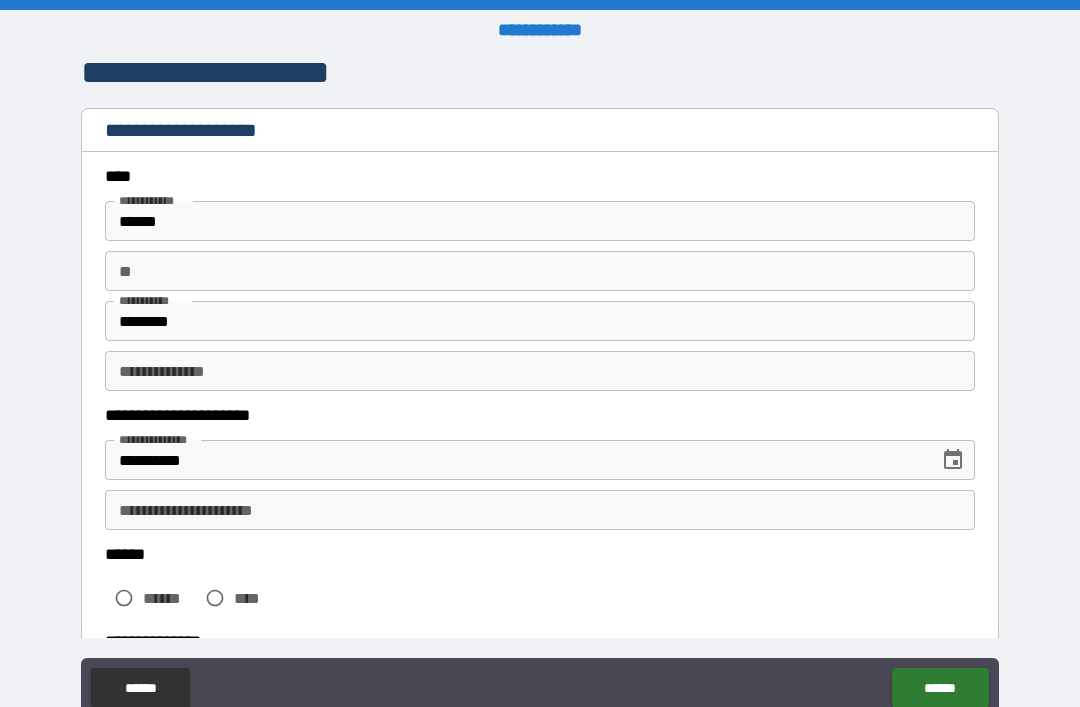 click on "**" at bounding box center [540, 271] 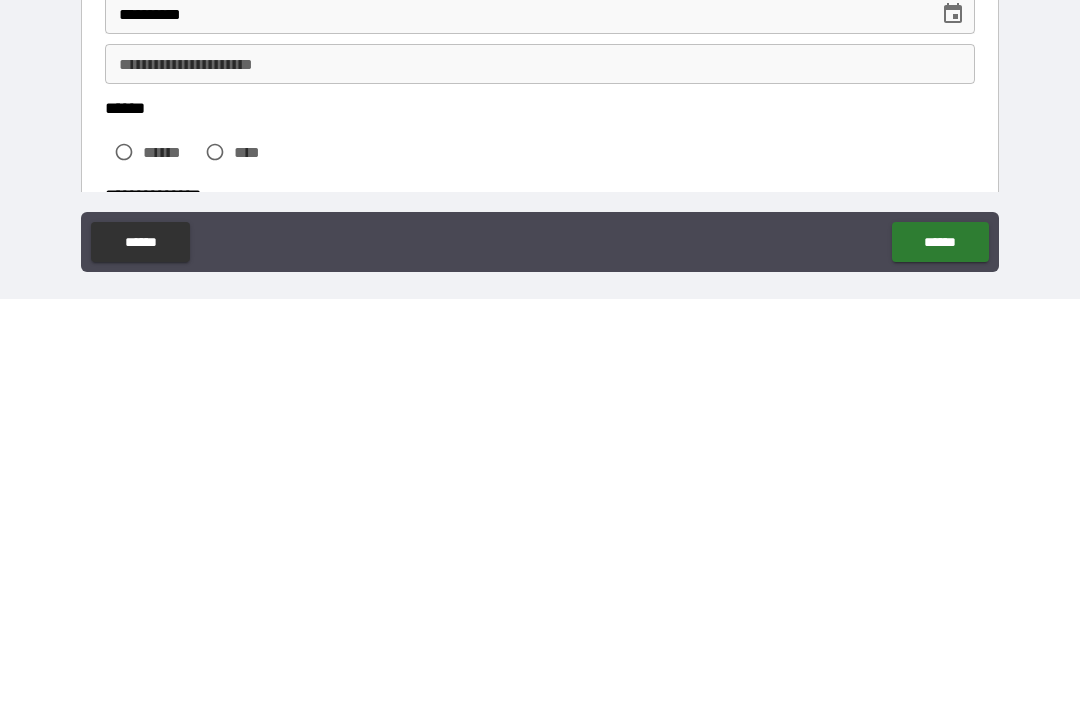 scroll, scrollTop: 45, scrollLeft: 0, axis: vertical 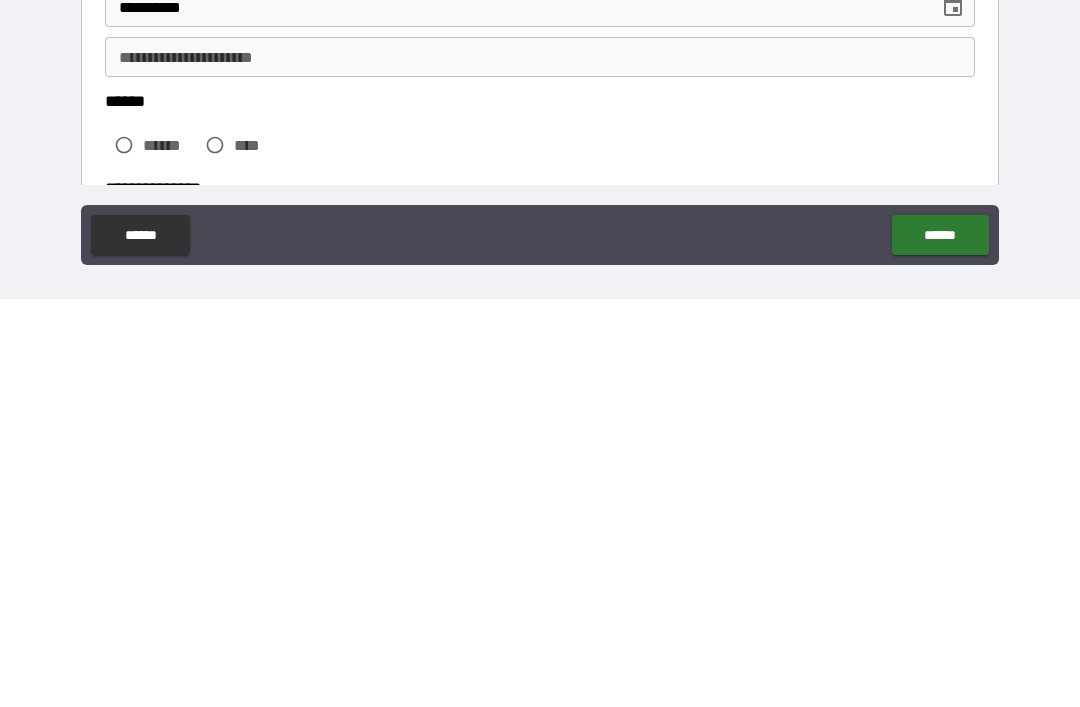 type on "*" 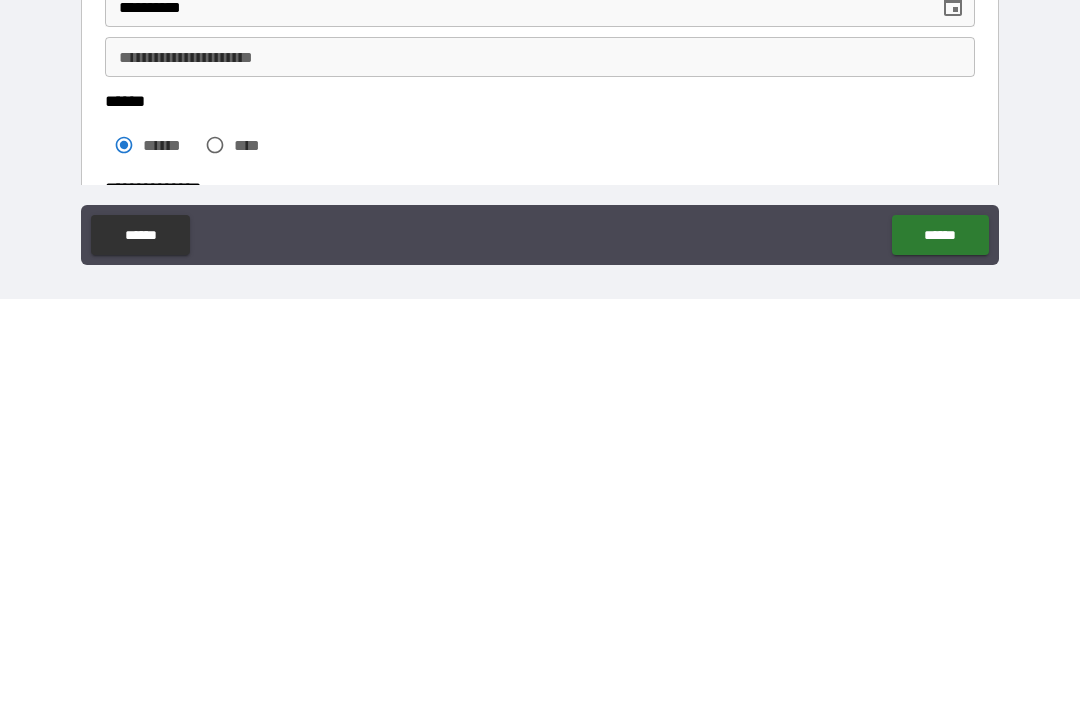 scroll, scrollTop: 64, scrollLeft: 0, axis: vertical 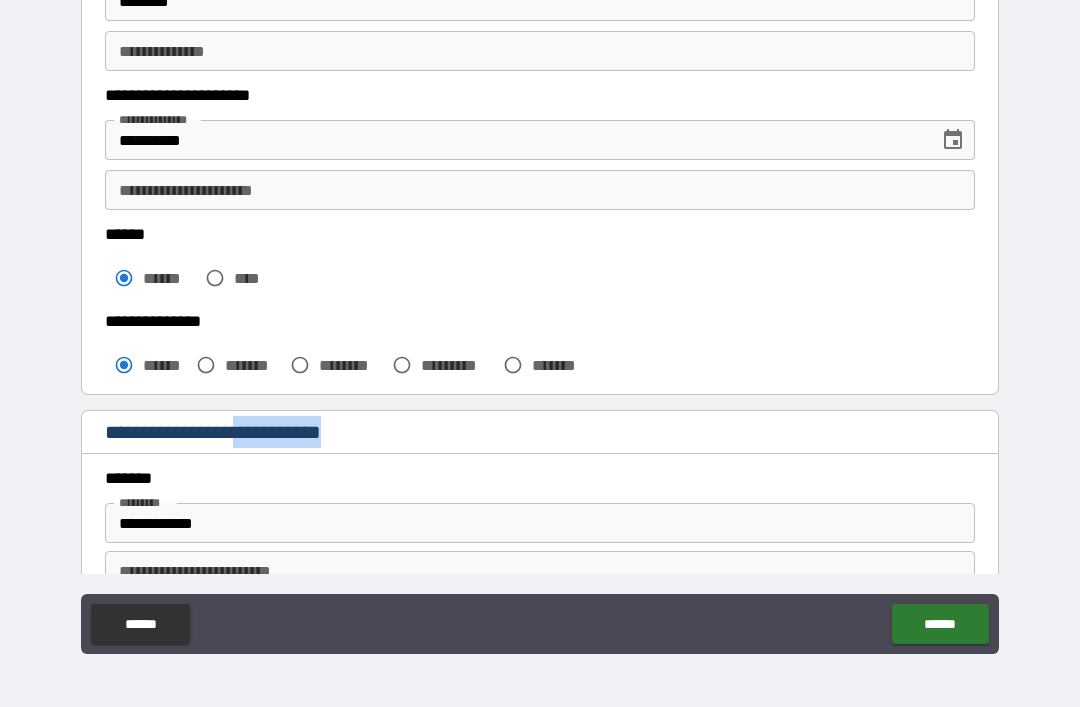 click on "****** ****** ****" at bounding box center [540, 263] 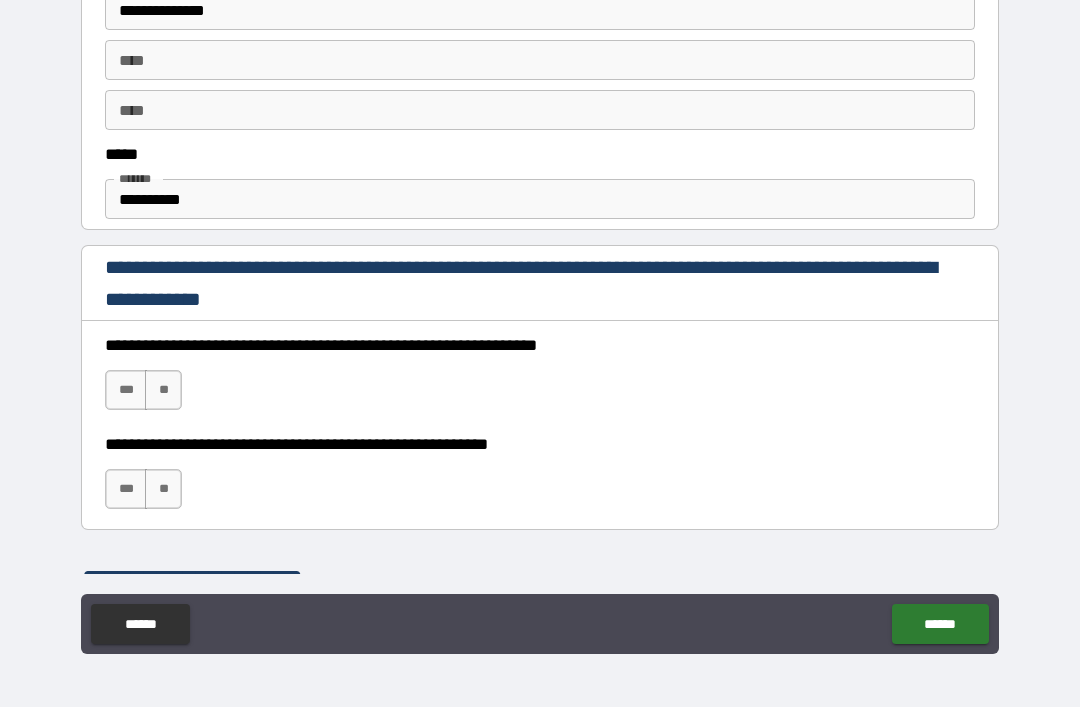 scroll, scrollTop: 1063, scrollLeft: 0, axis: vertical 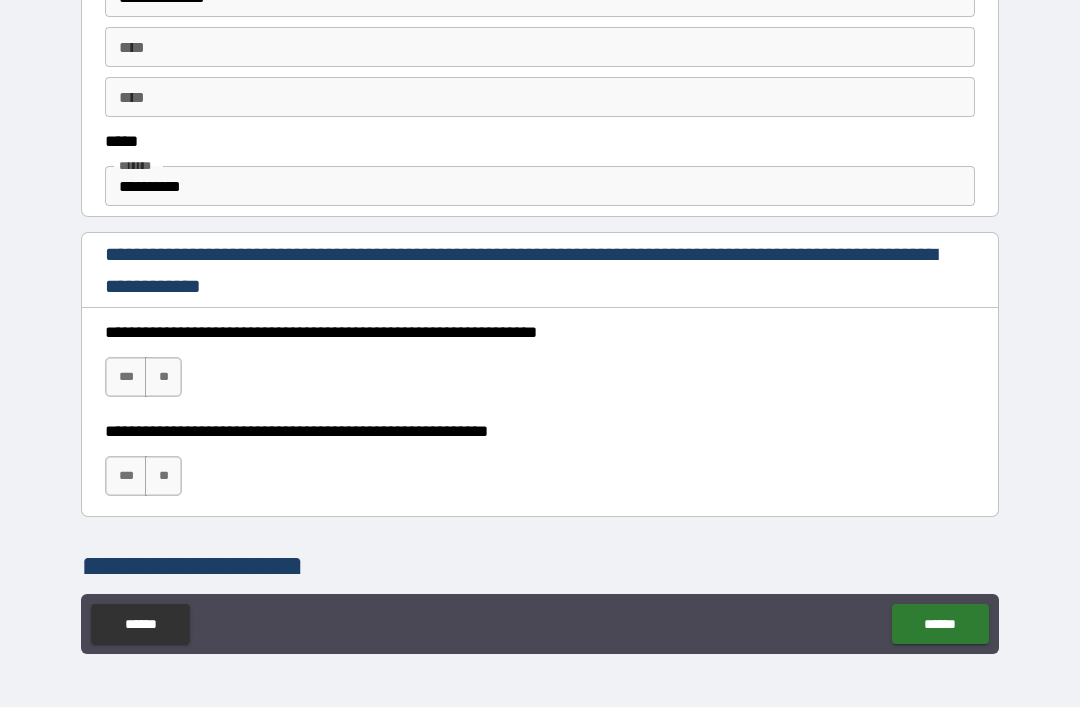 click on "***" at bounding box center (126, 377) 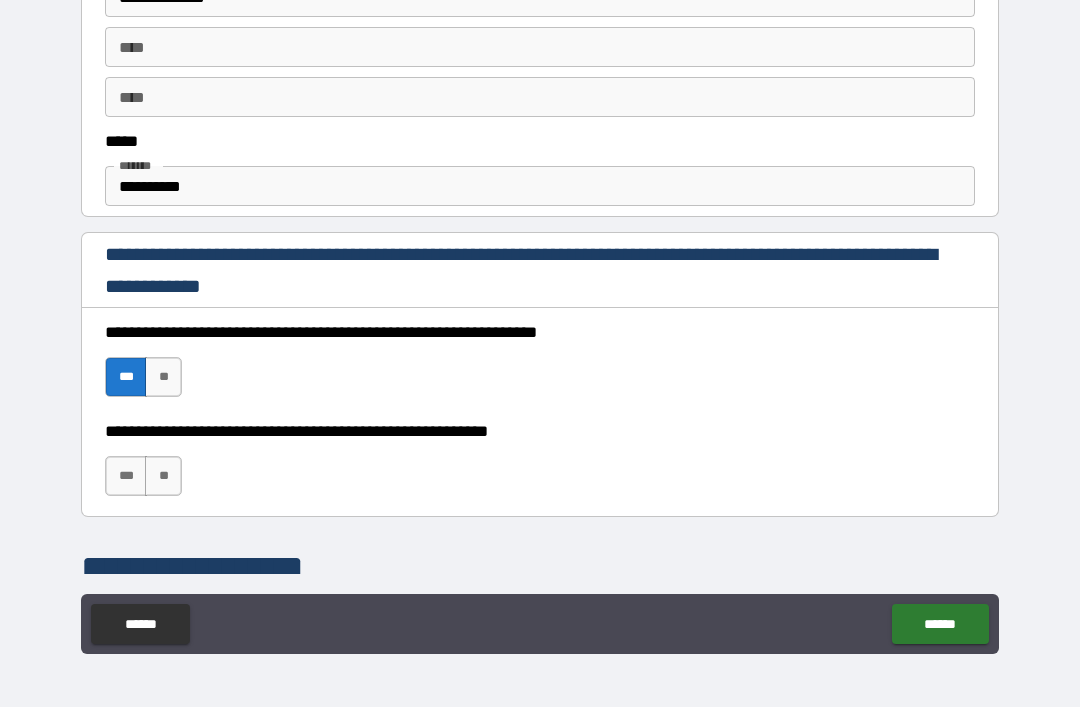 click on "**" at bounding box center [163, 476] 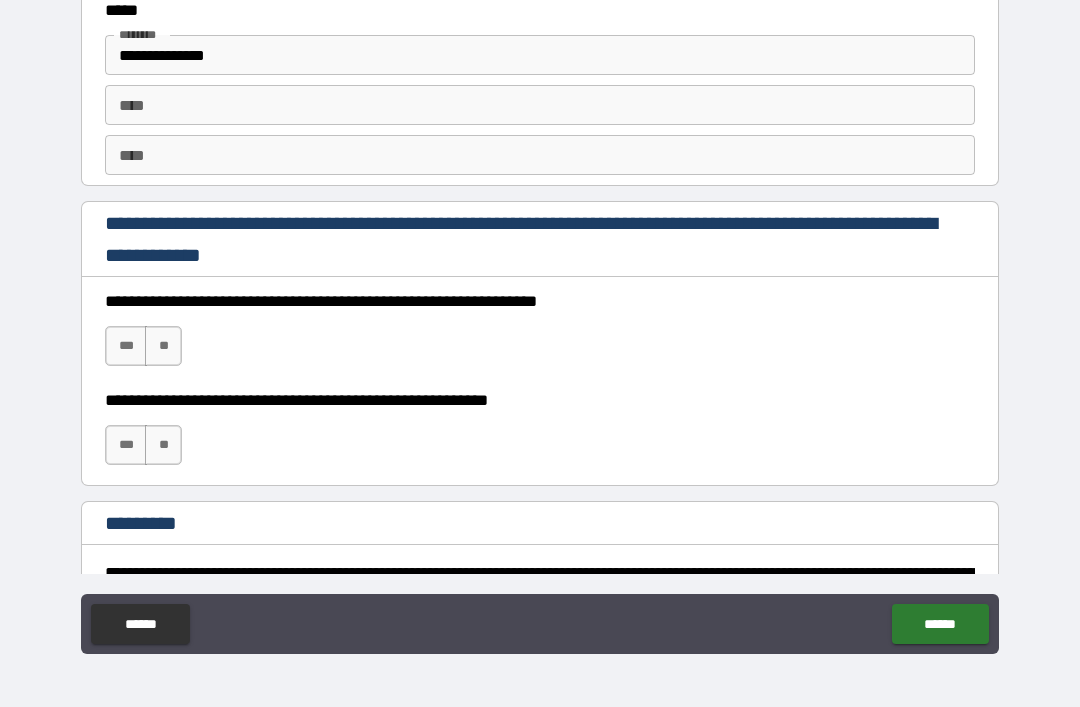 scroll, scrollTop: 2699, scrollLeft: 0, axis: vertical 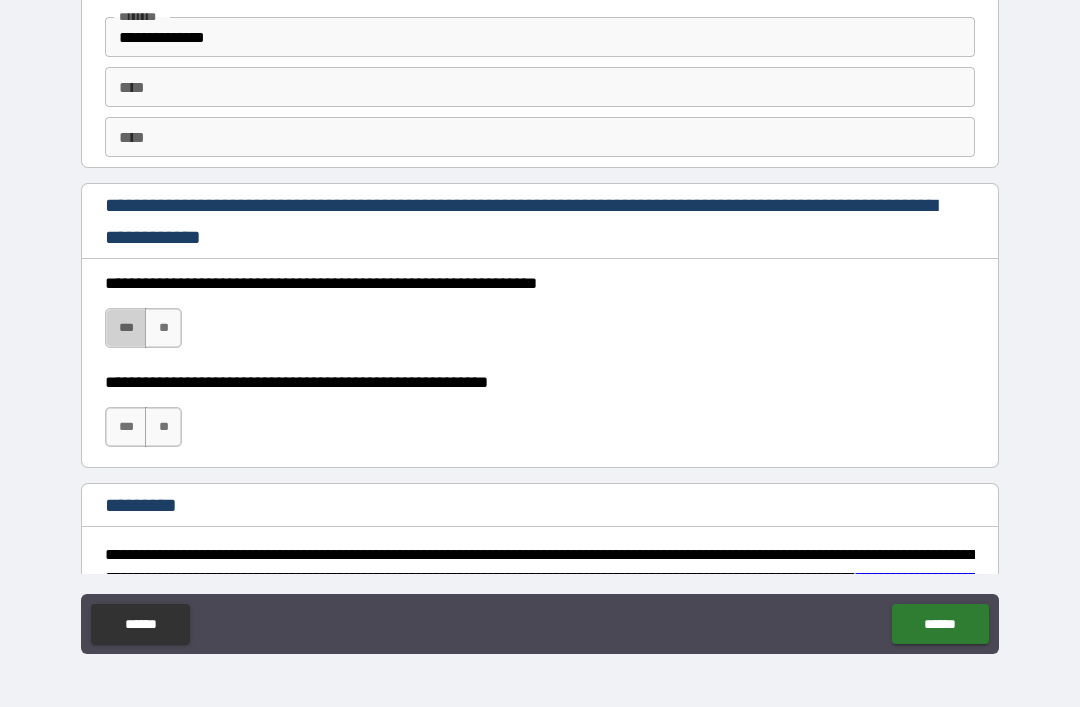 click on "***" at bounding box center [126, 328] 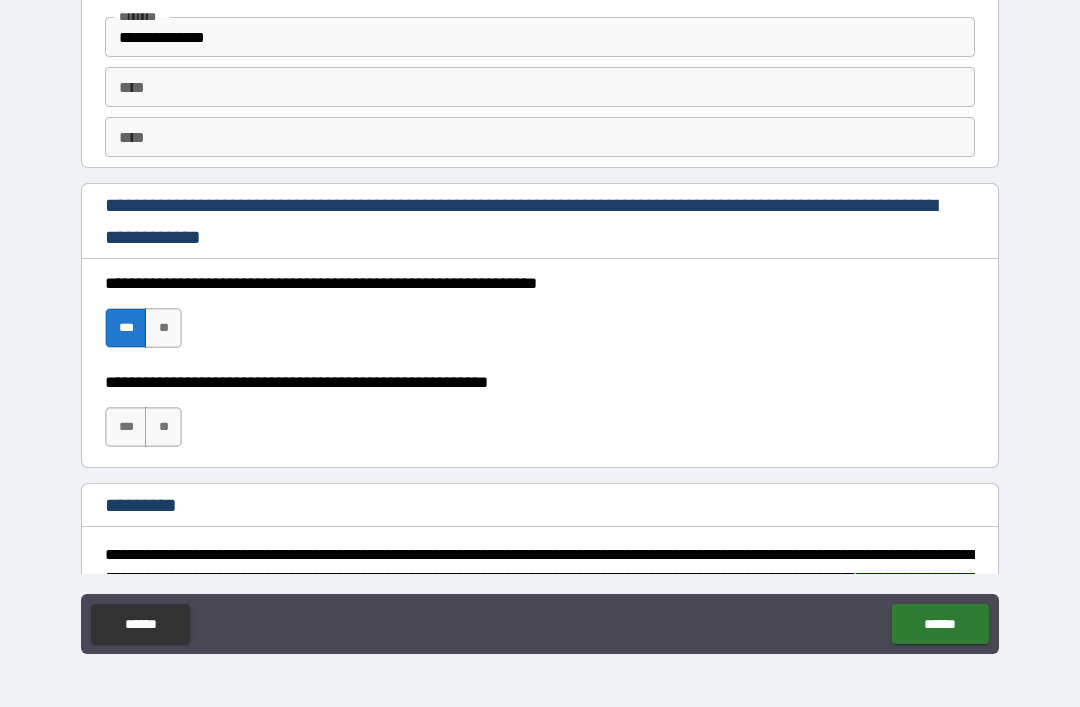 click on "**" at bounding box center [163, 427] 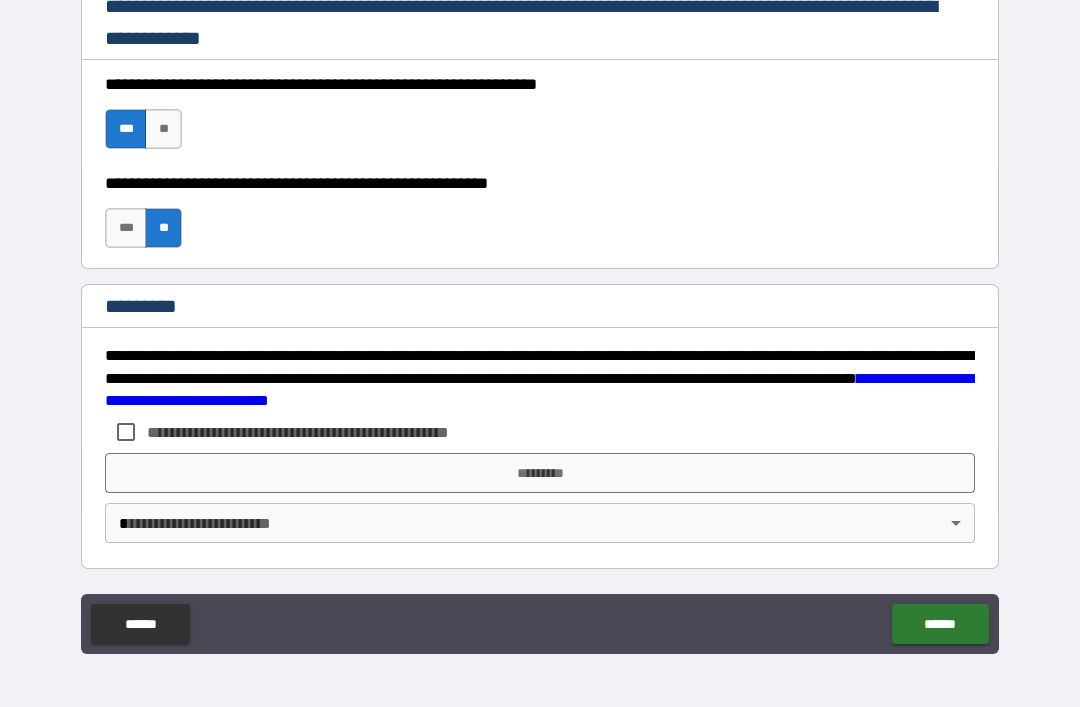 scroll, scrollTop: 2898, scrollLeft: 0, axis: vertical 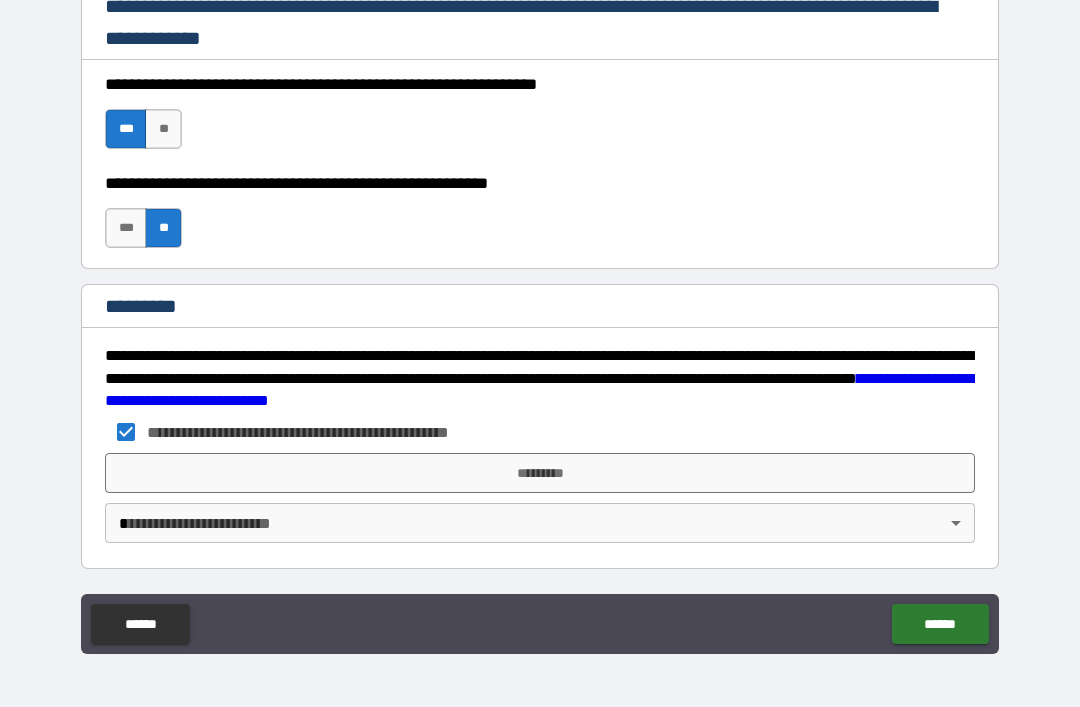 click on "*********" at bounding box center (540, 473) 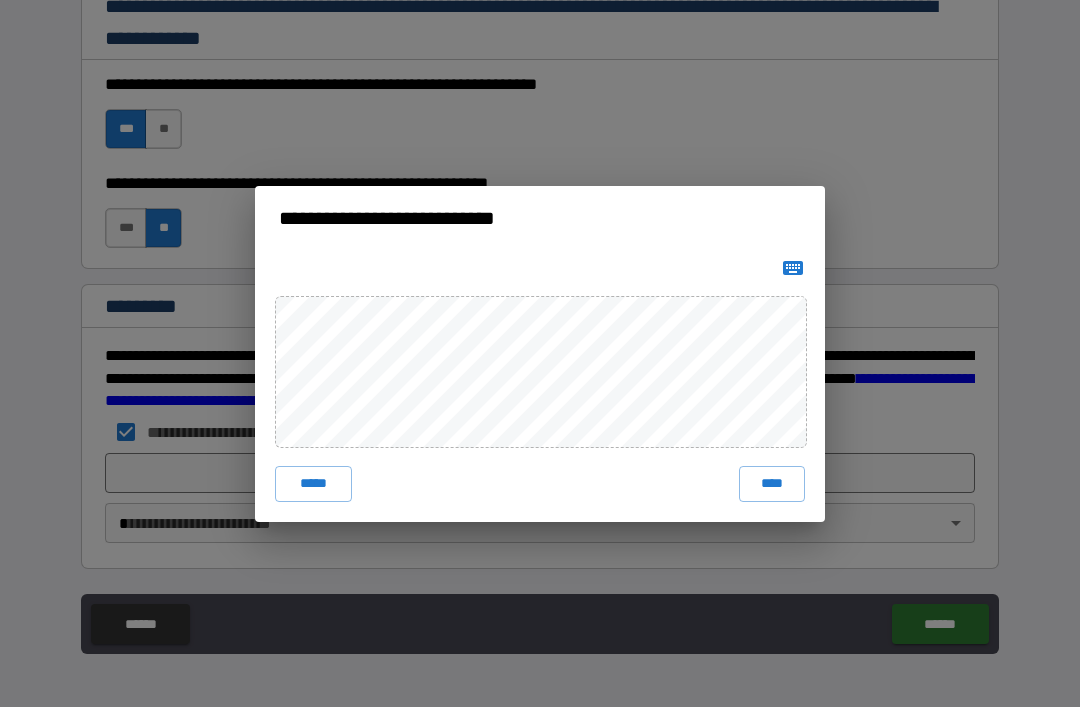 click on "****" at bounding box center [772, 484] 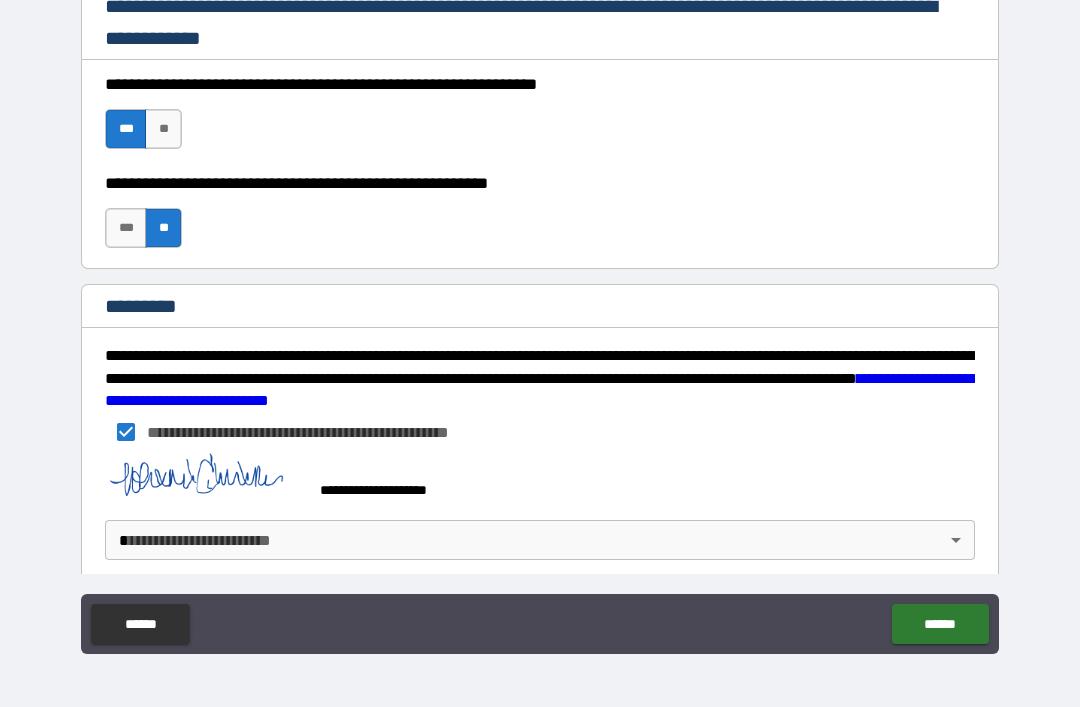 scroll, scrollTop: 2888, scrollLeft: 0, axis: vertical 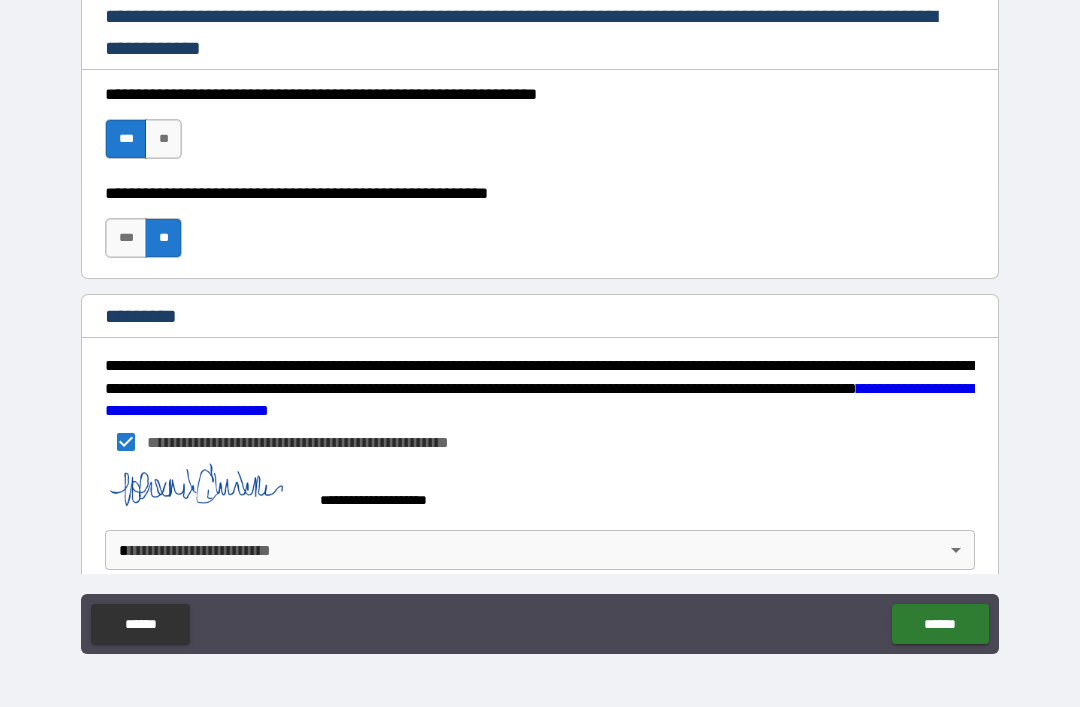 click on "**********" at bounding box center [540, 321] 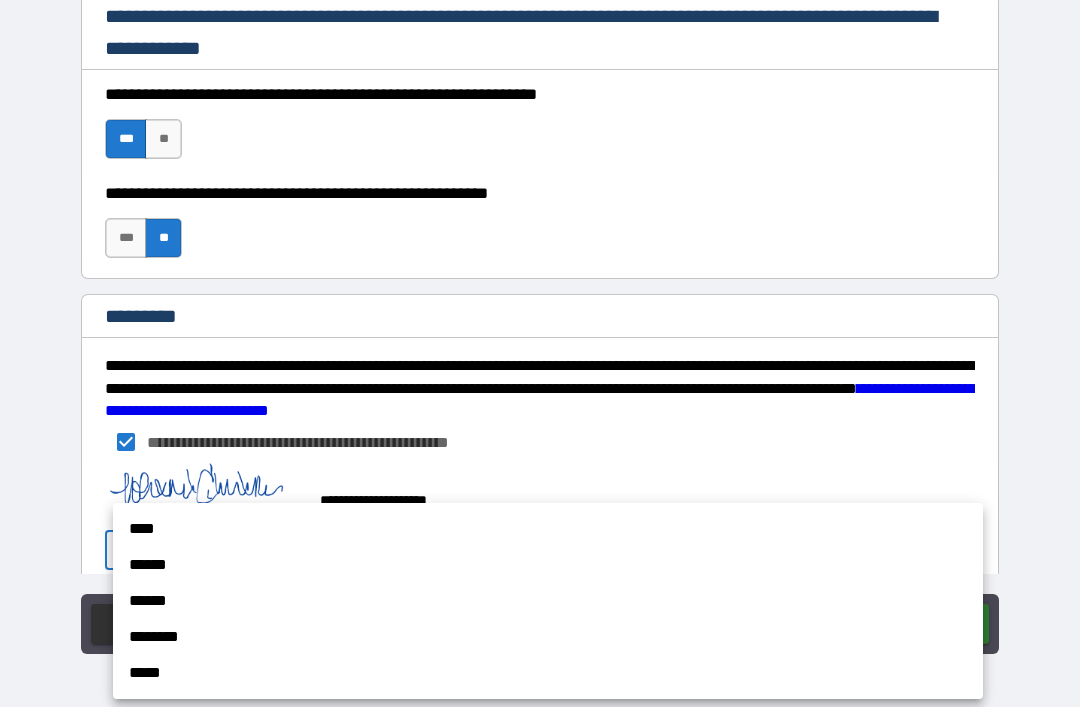 click on "******" at bounding box center (548, 565) 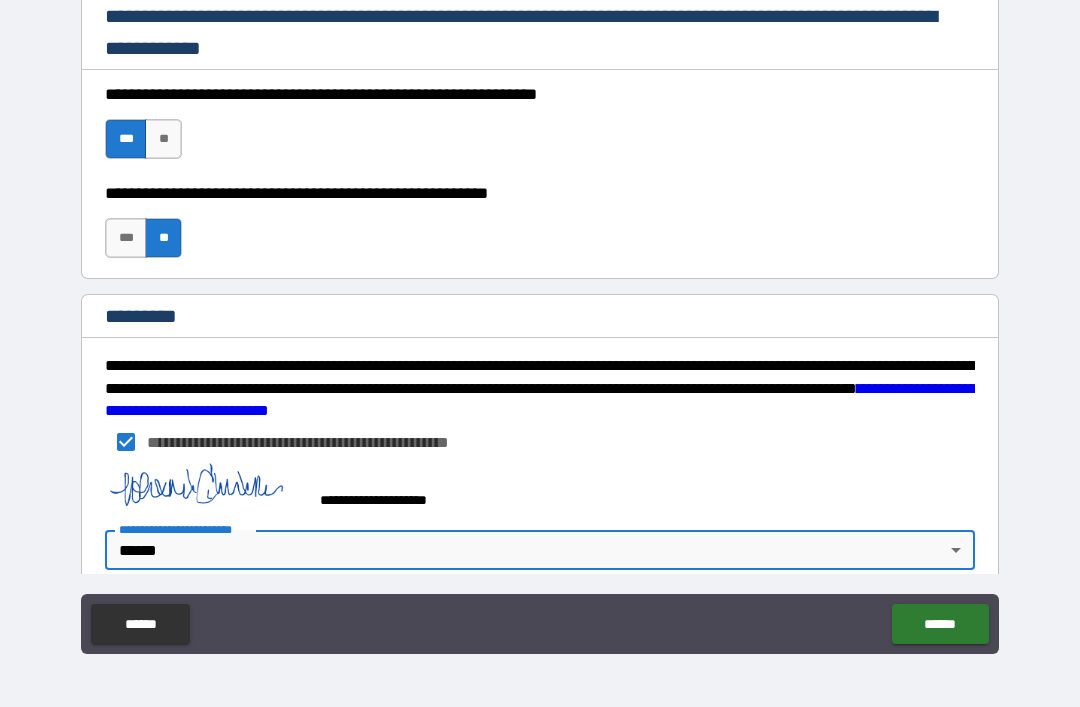 click on "******" at bounding box center (940, 624) 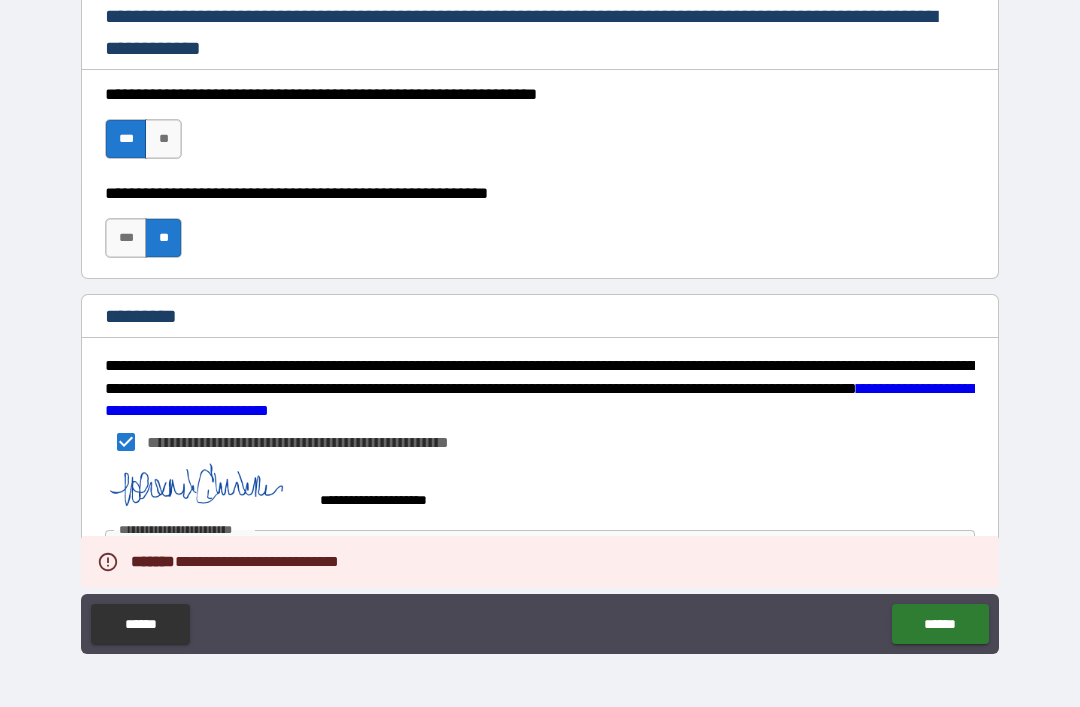 click on "******" at bounding box center (940, 624) 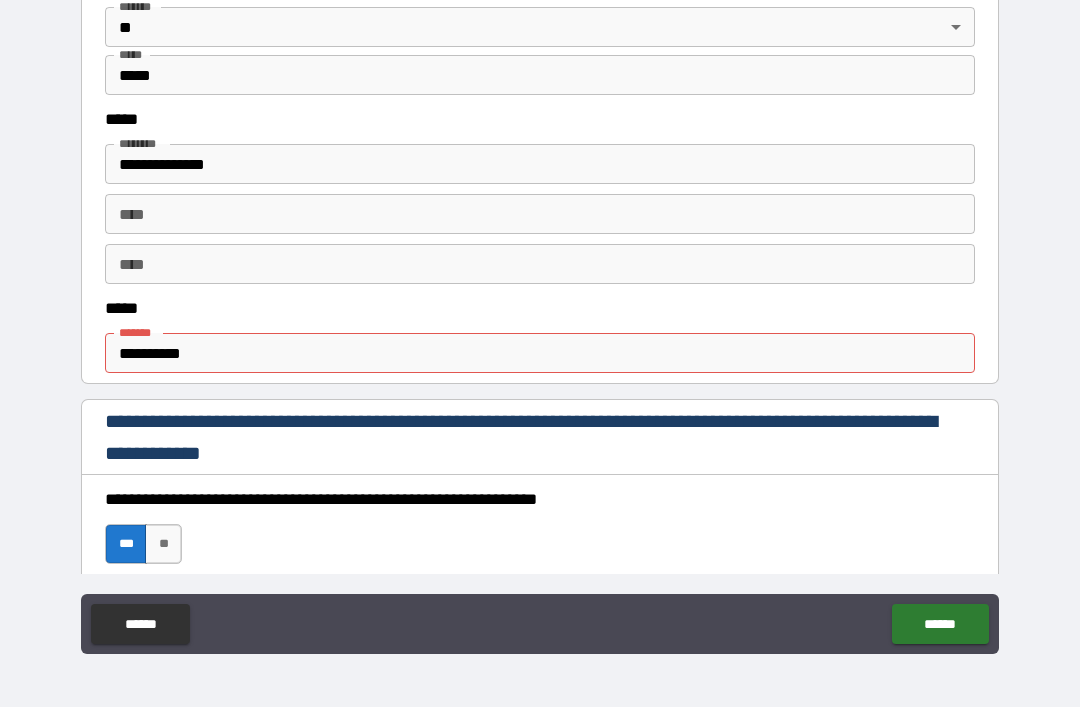 scroll, scrollTop: 878, scrollLeft: 0, axis: vertical 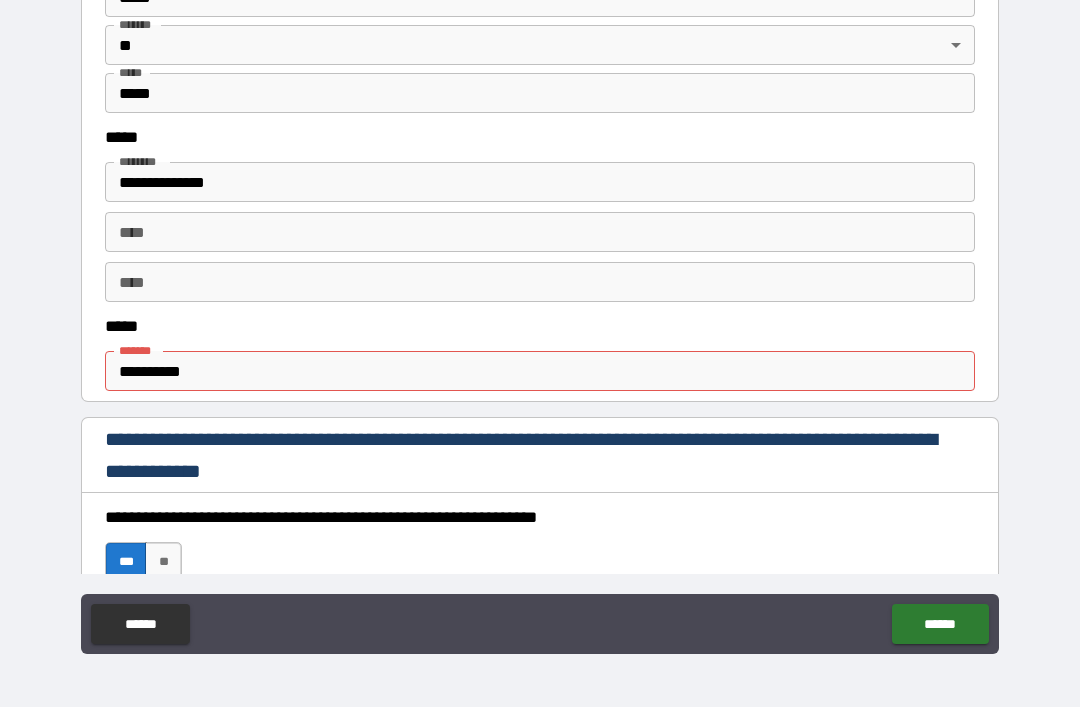 click on "**********" at bounding box center [540, 371] 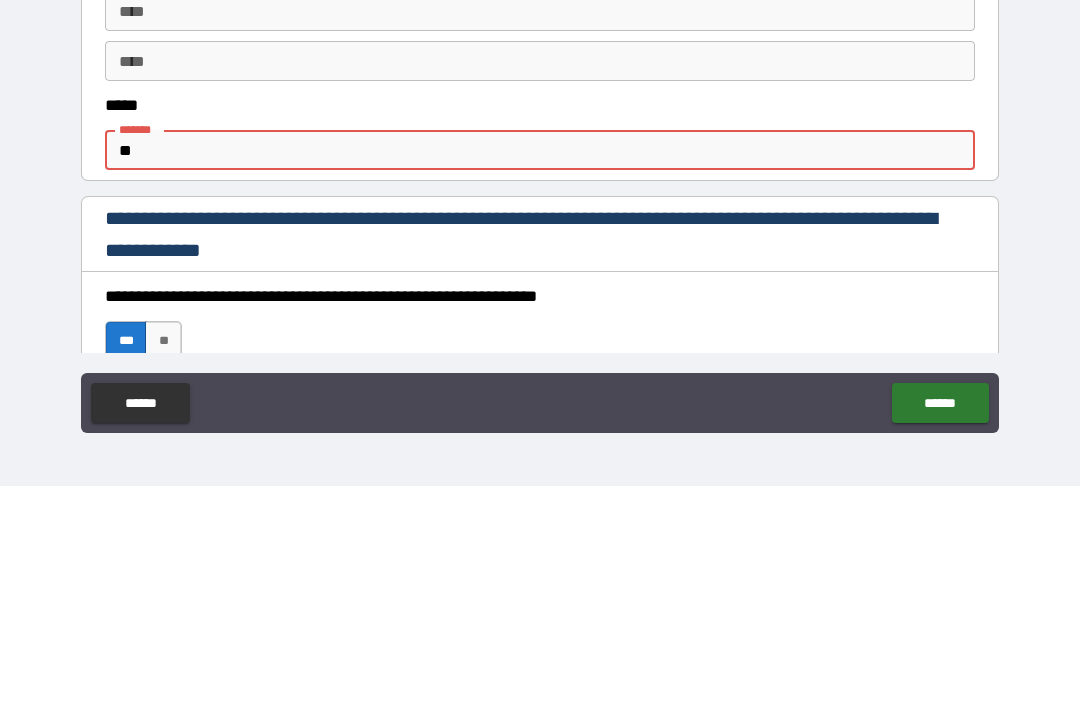 type on "*" 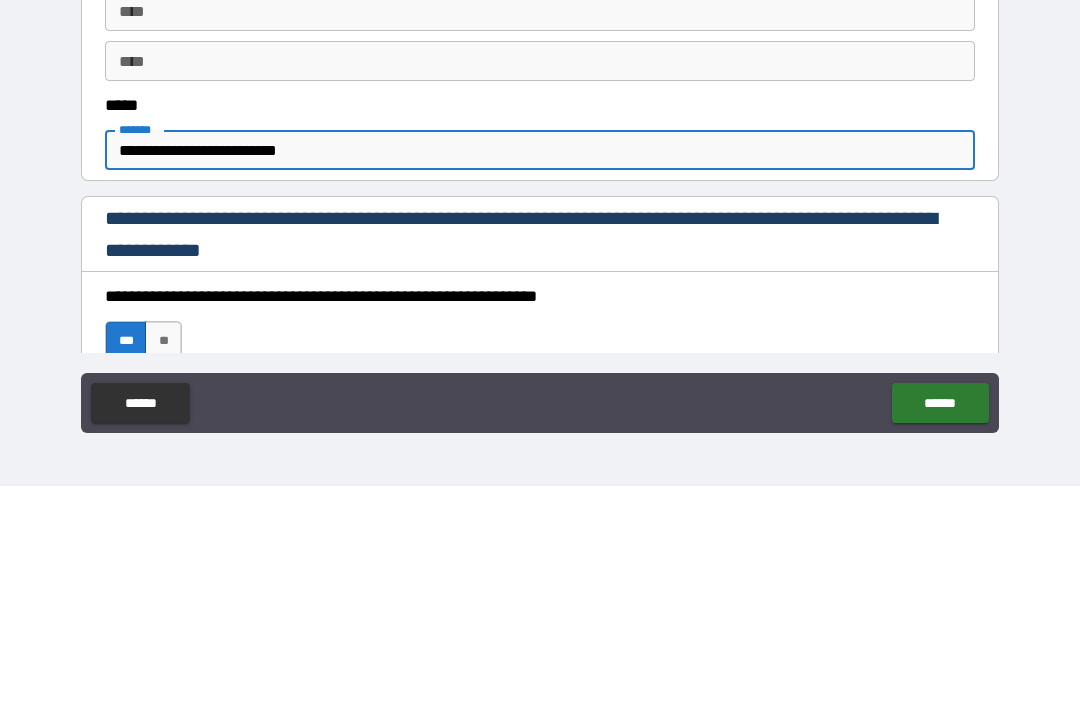 type on "**********" 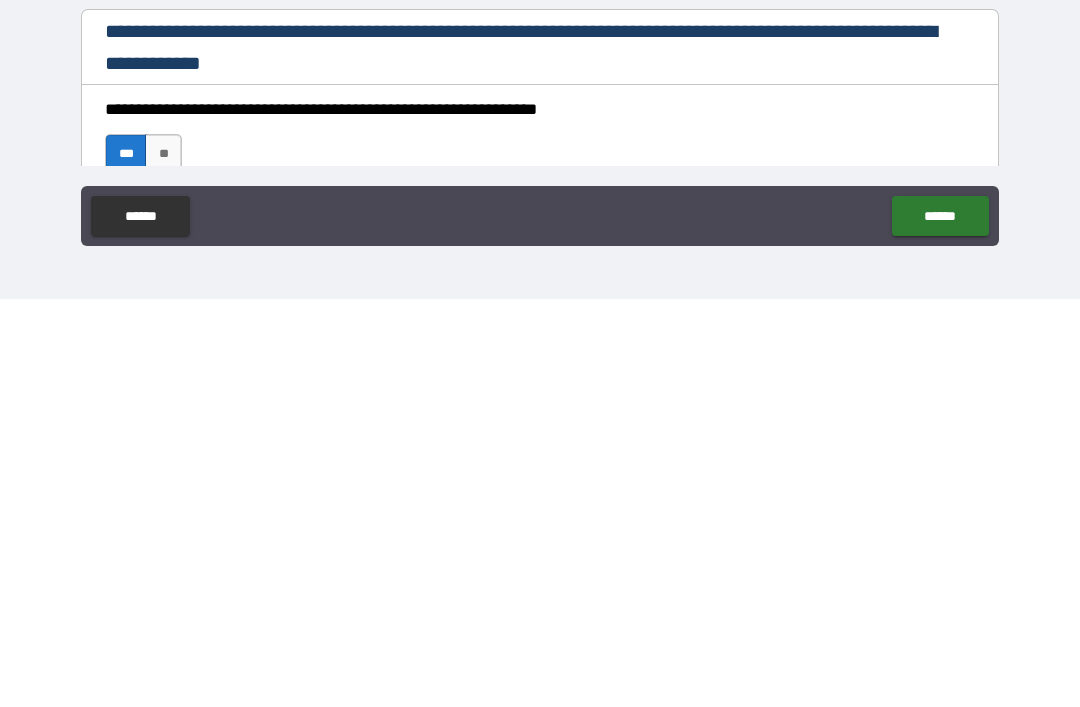 click on "******" at bounding box center (940, 624) 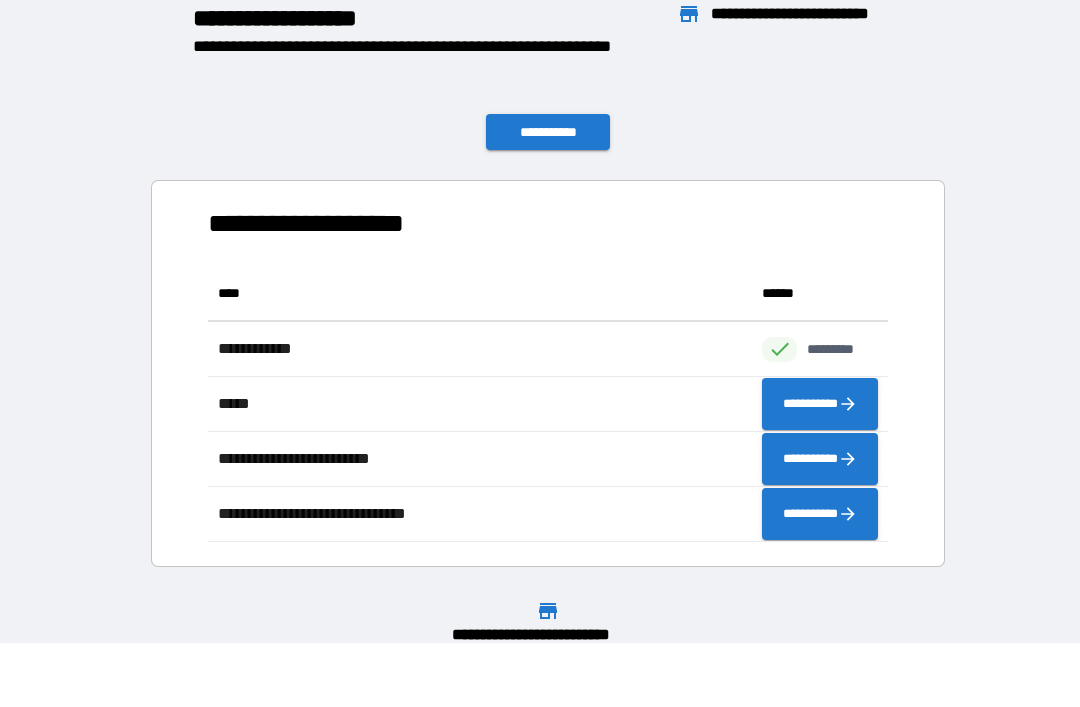 scroll, scrollTop: 1, scrollLeft: 1, axis: both 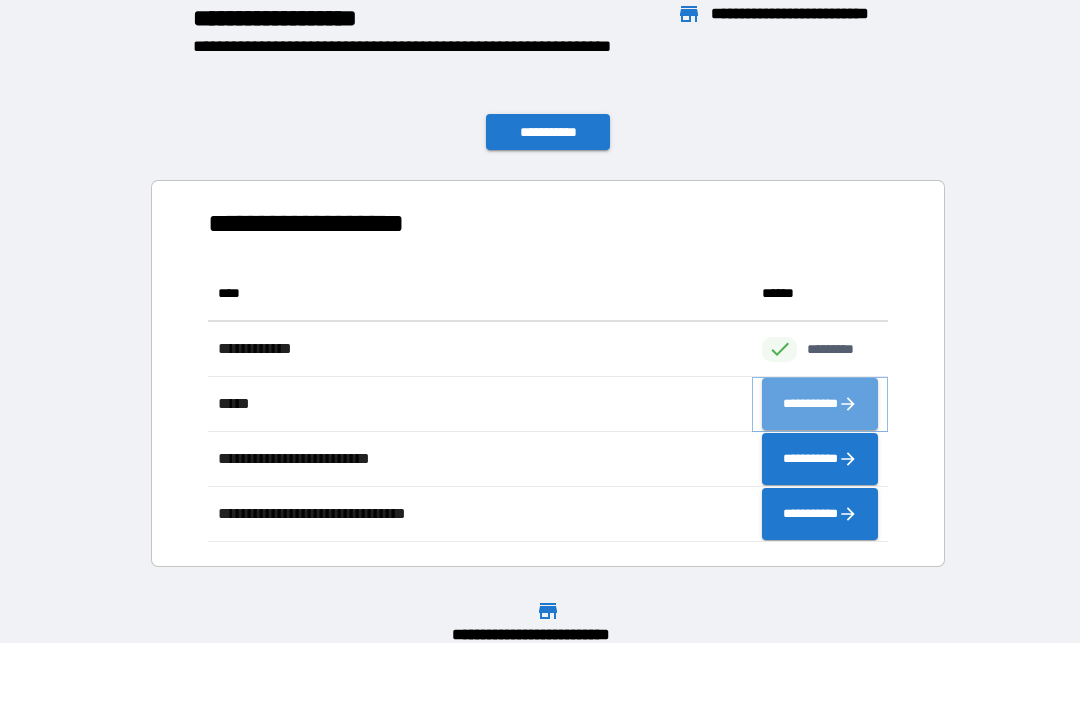 click on "**********" at bounding box center [820, 404] 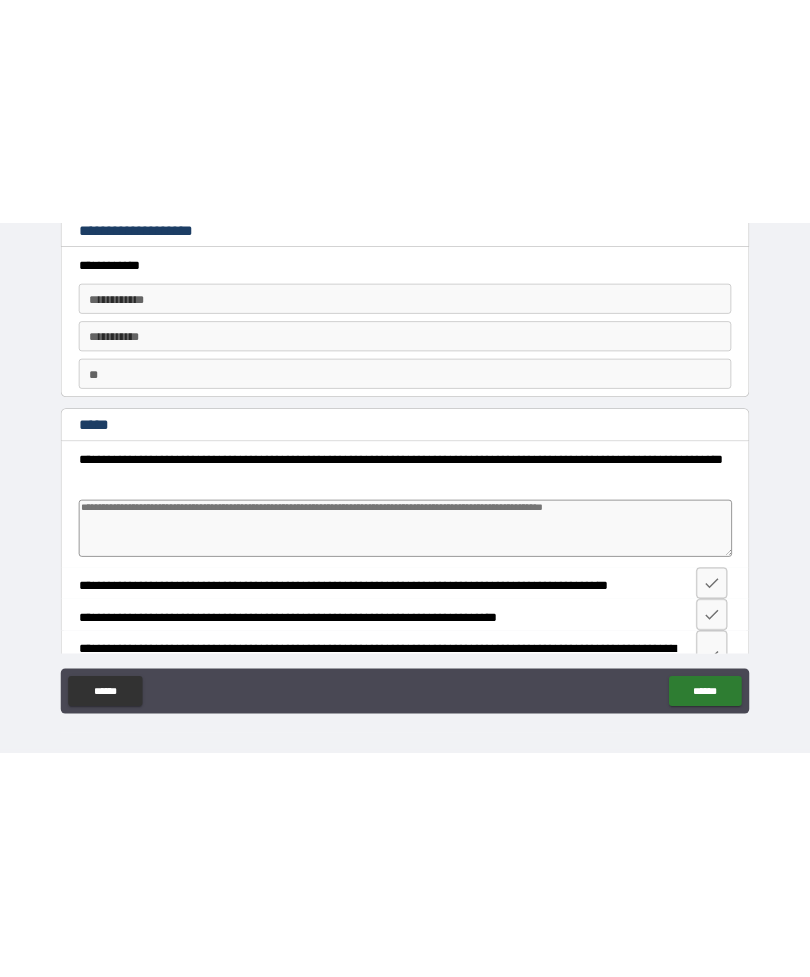 scroll, scrollTop: 0, scrollLeft: 0, axis: both 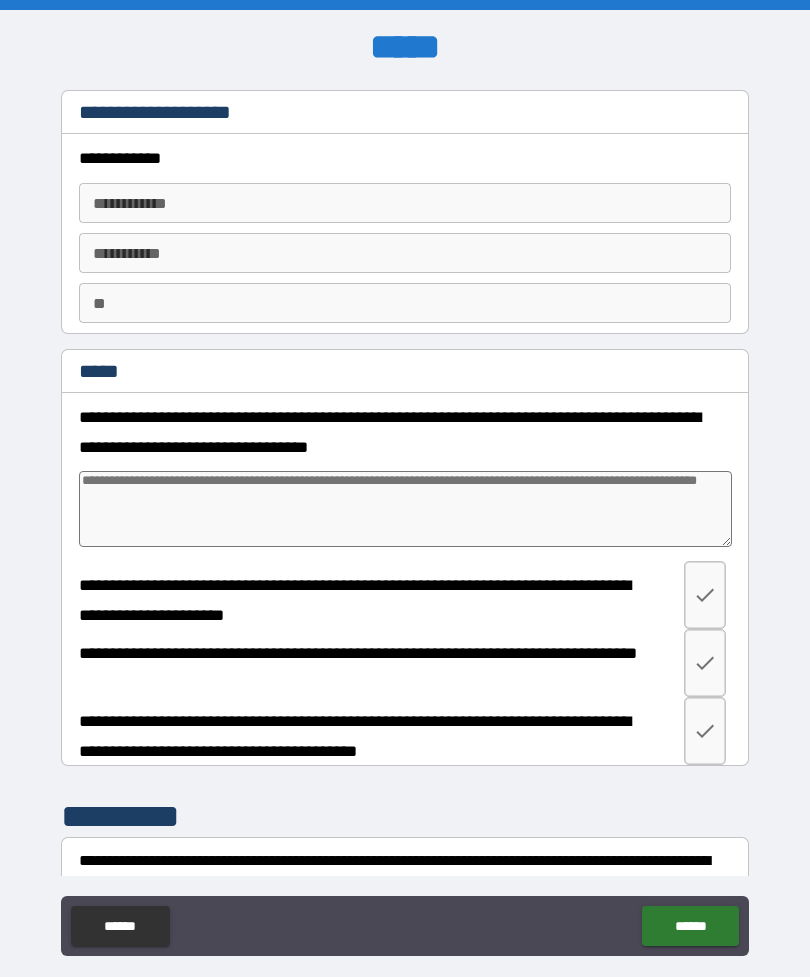 type on "*" 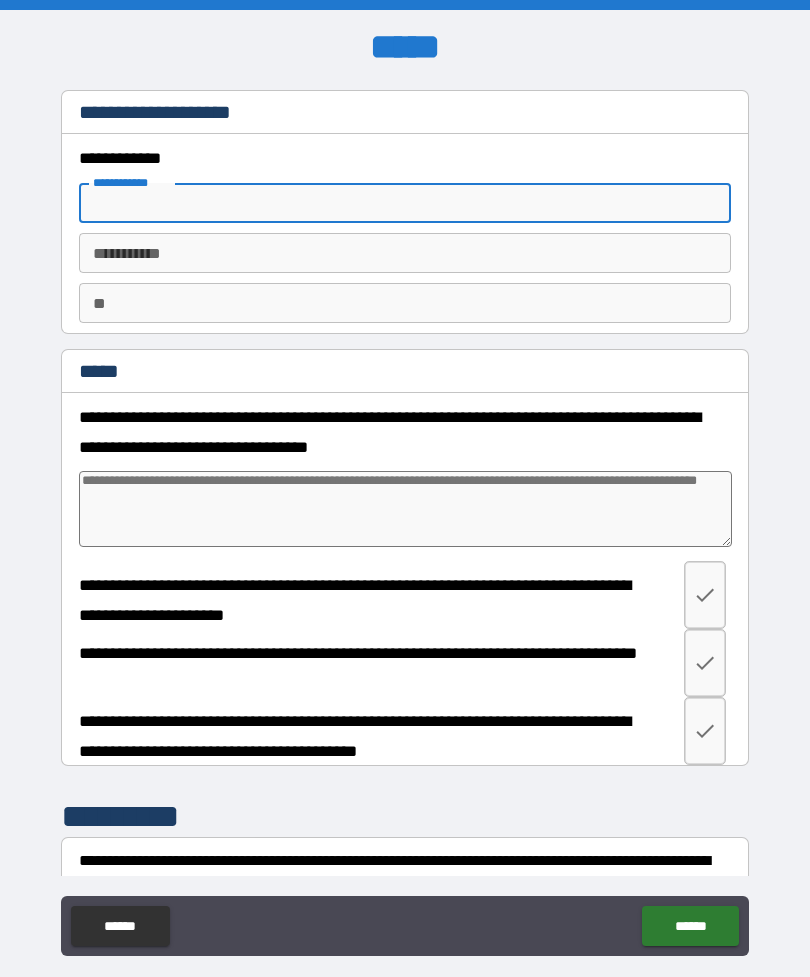 type on "*" 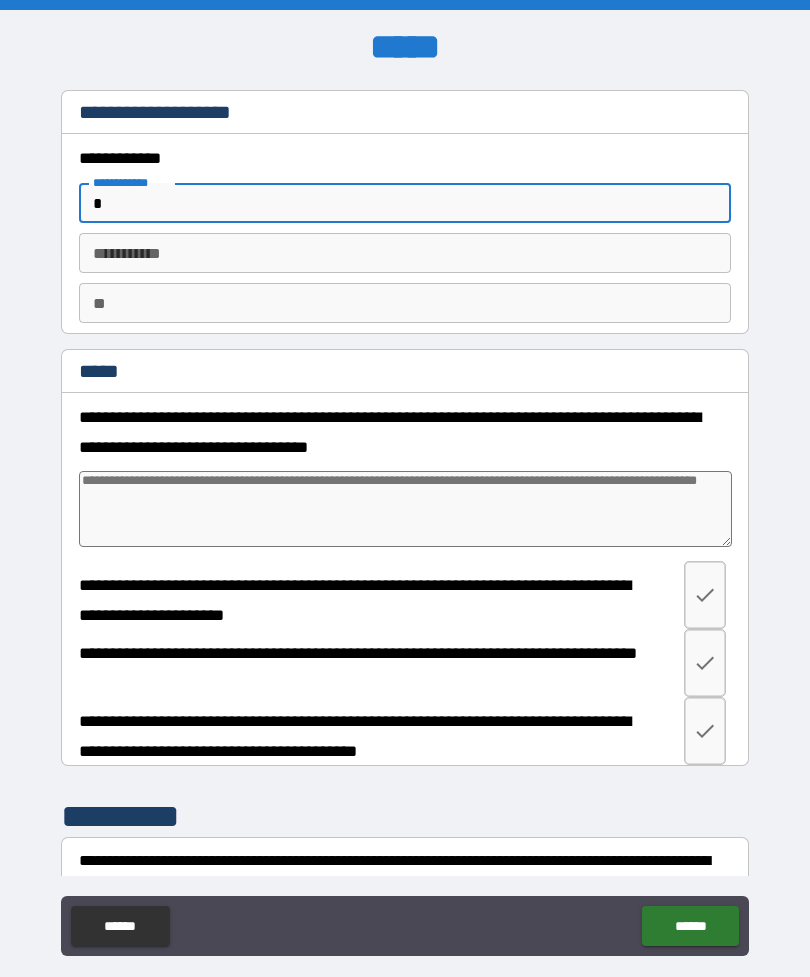 type on "*" 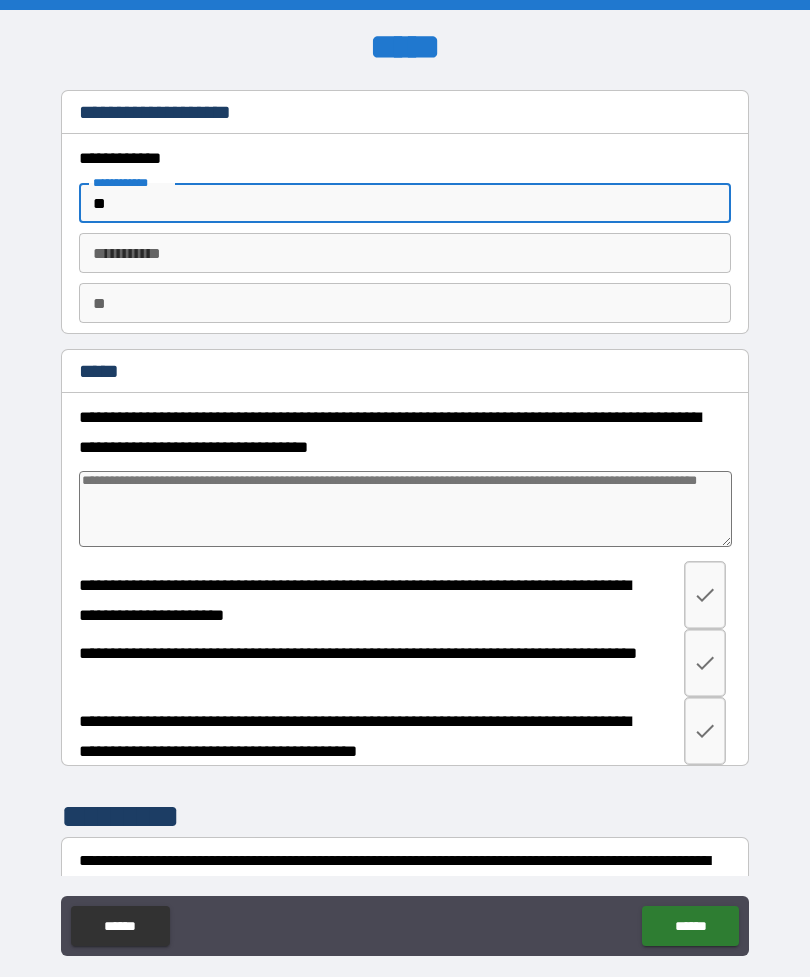type on "*" 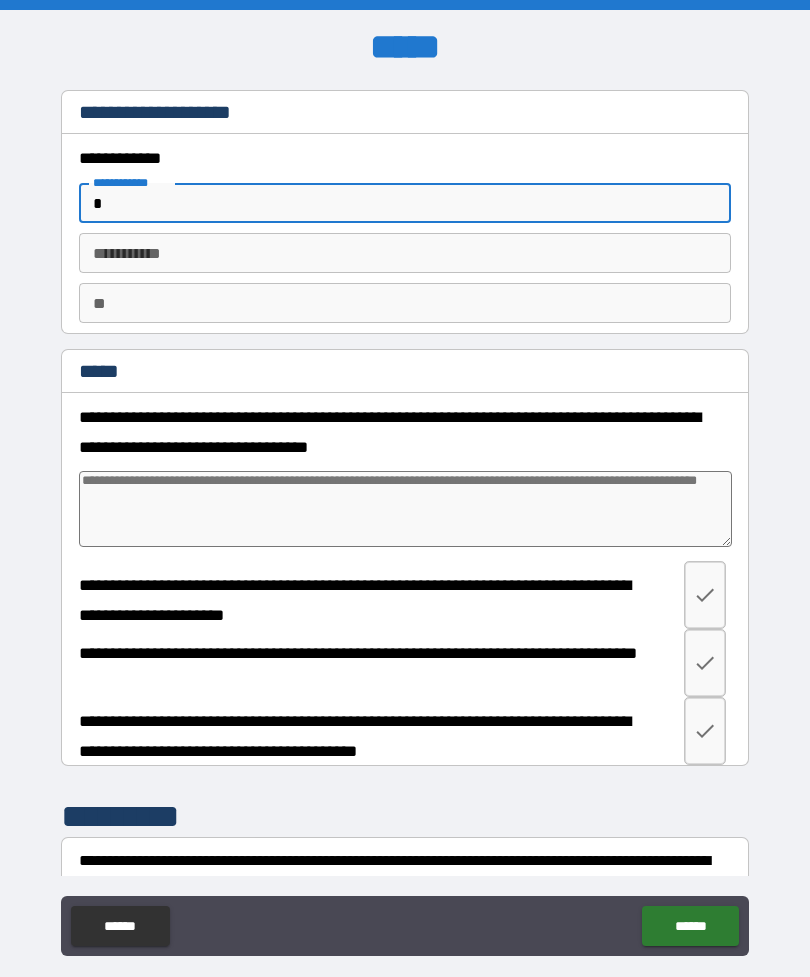 type on "*" 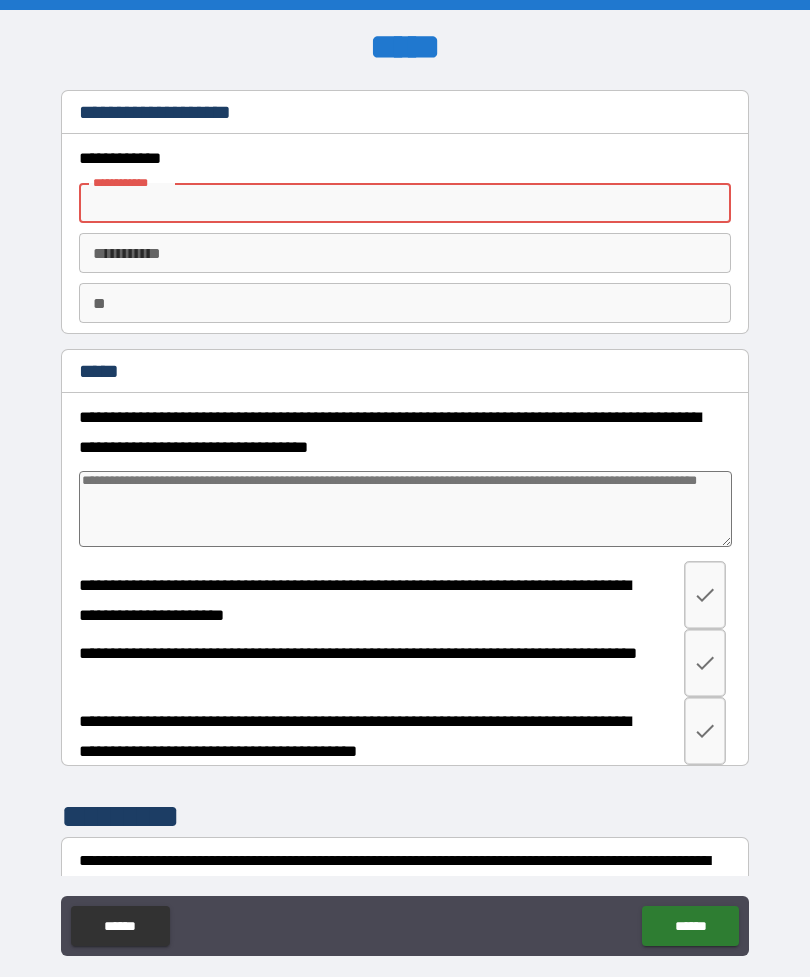 type on "*" 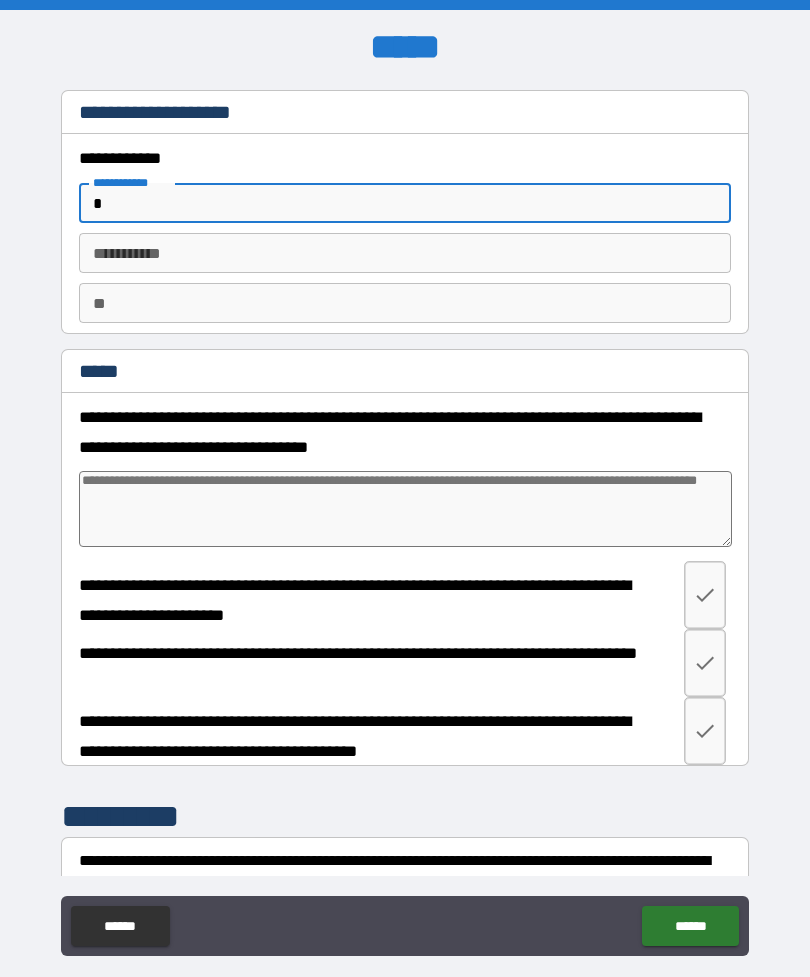 type on "*" 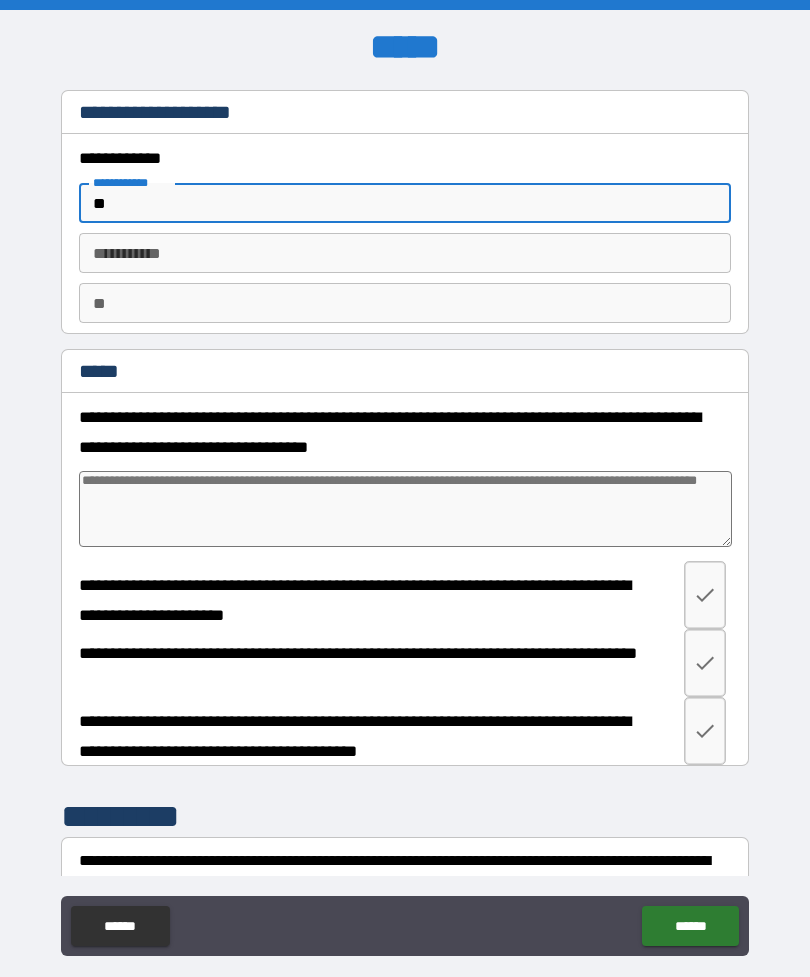 type on "*" 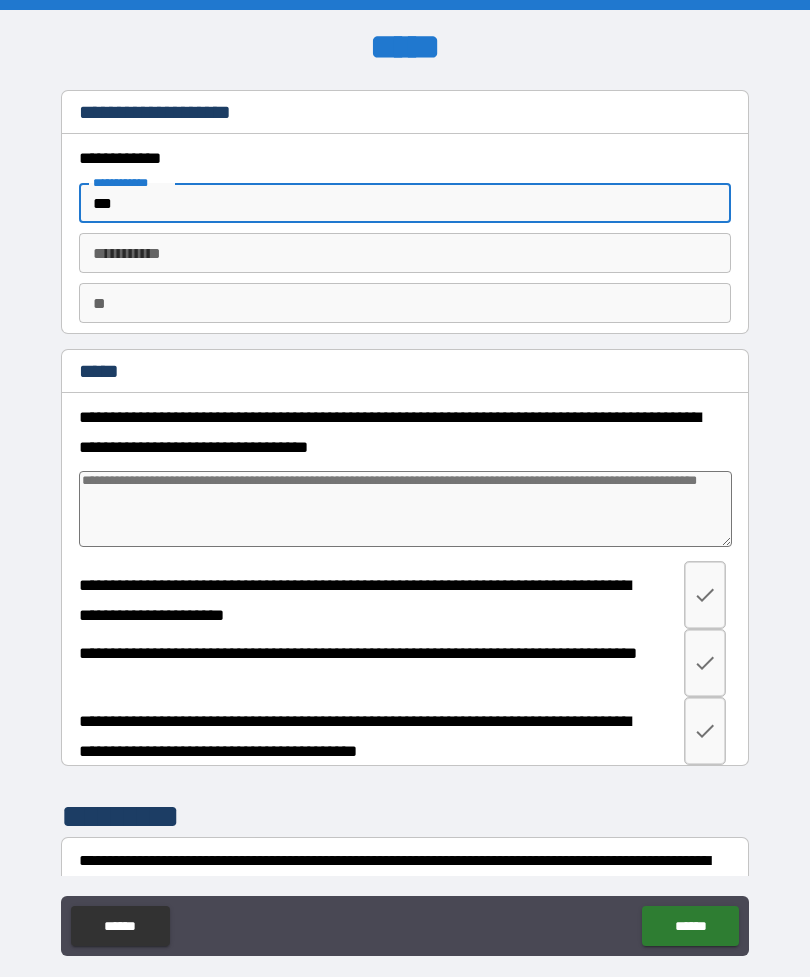 type on "*" 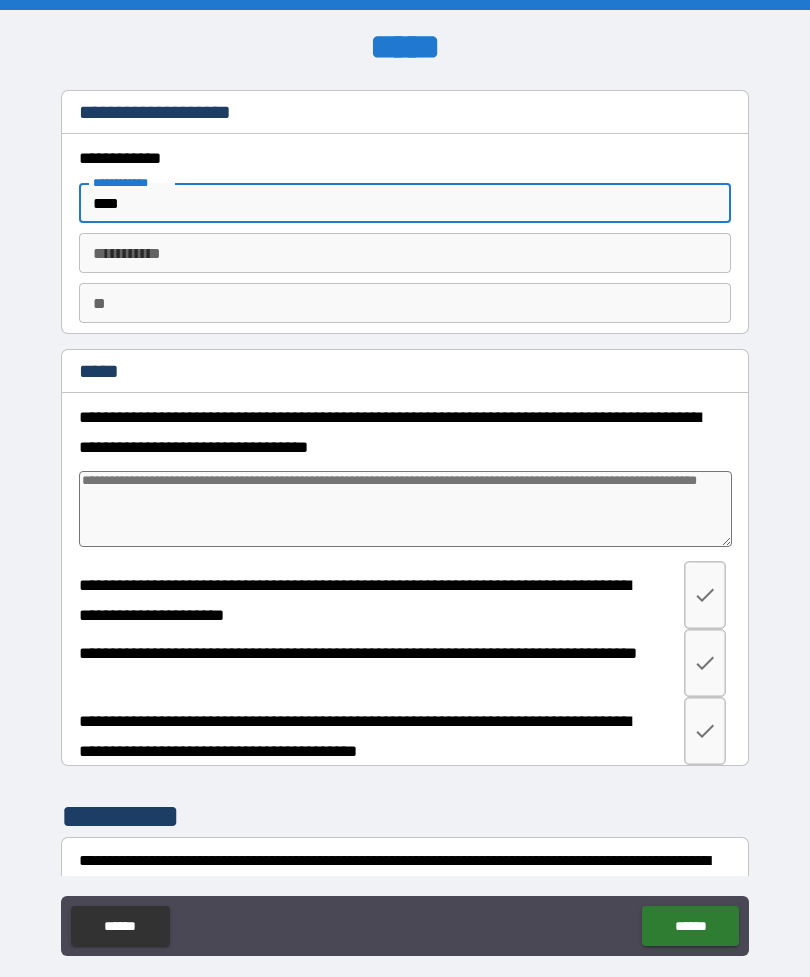 type on "*" 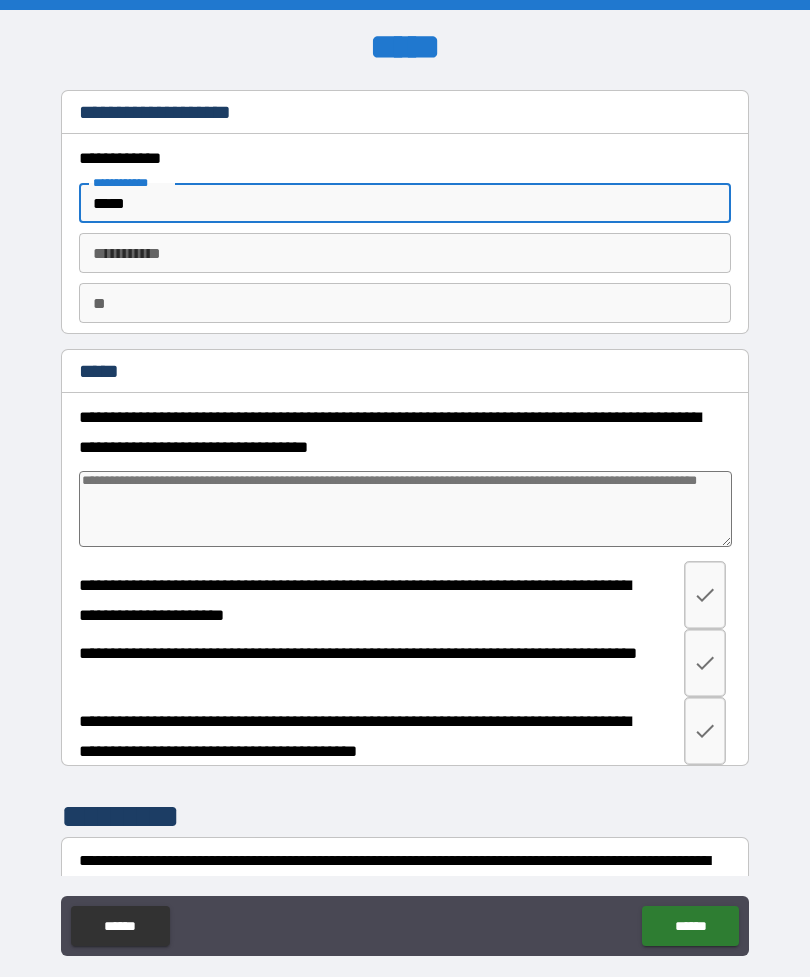 type on "*" 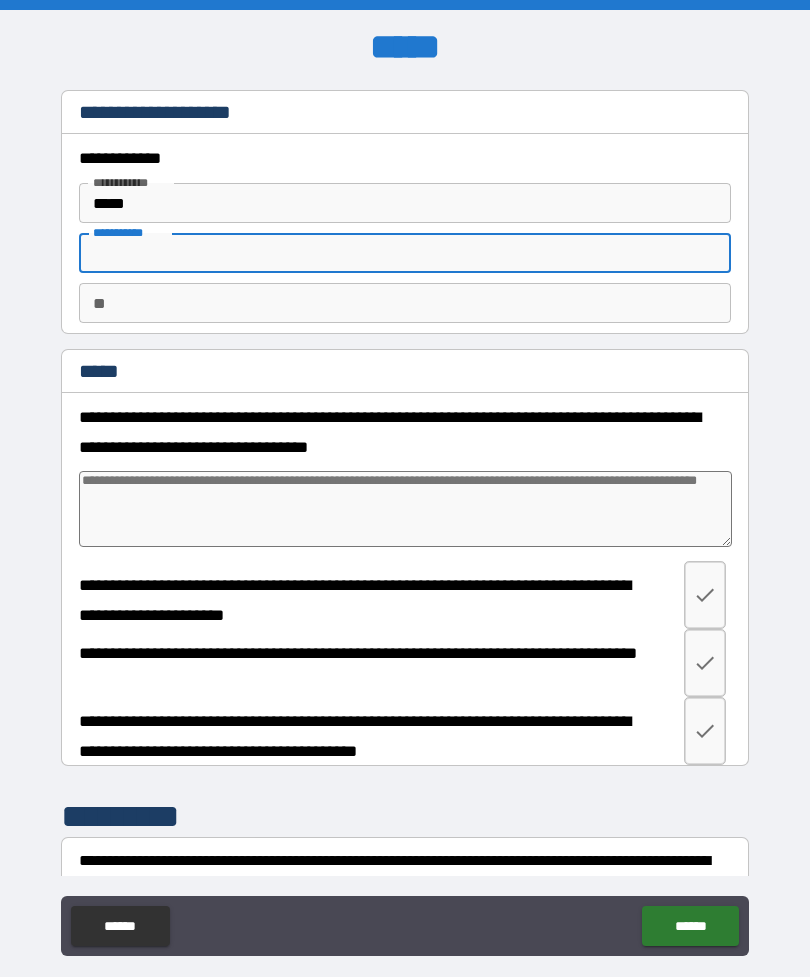 click on "*****" at bounding box center [405, 203] 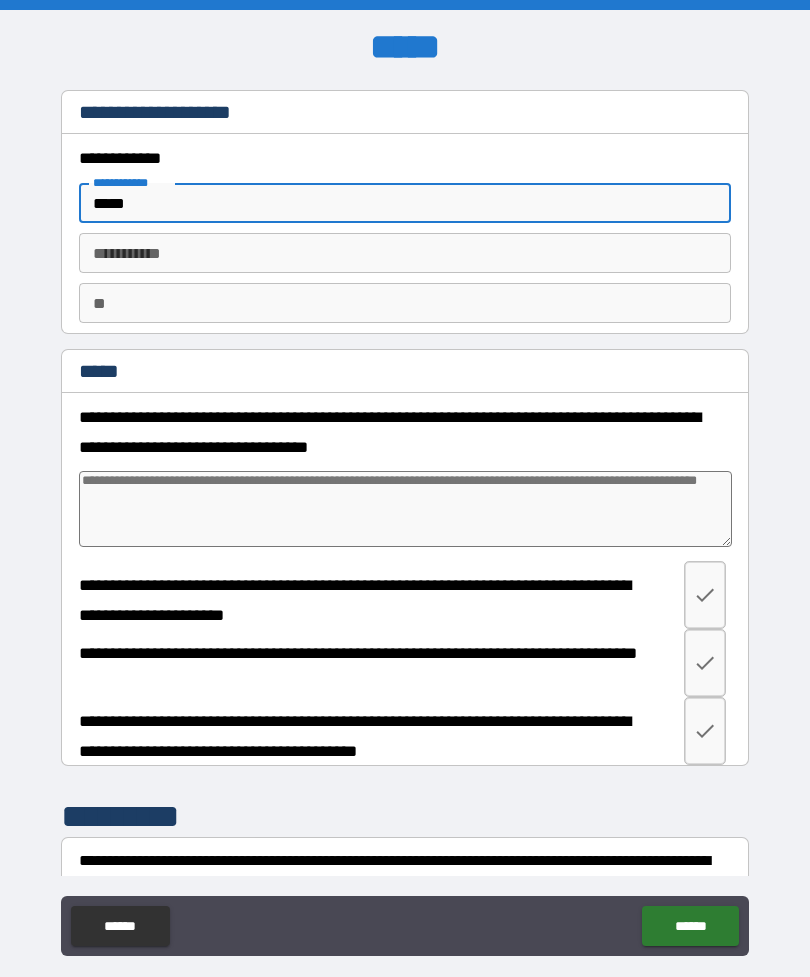 type on "****" 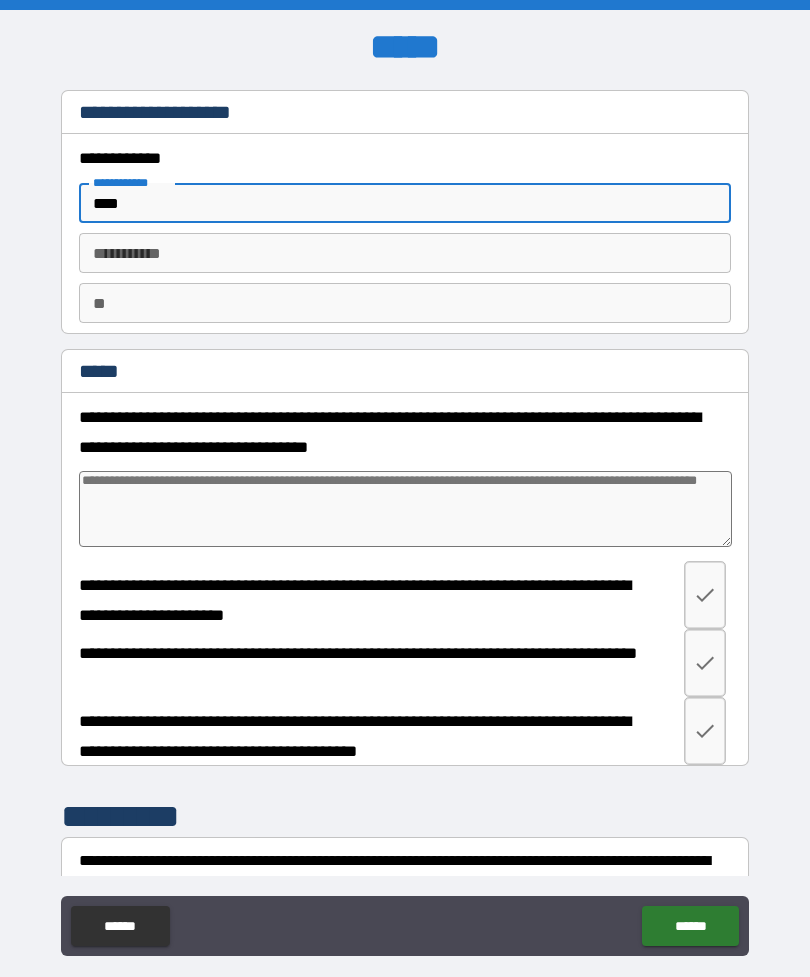 type on "*" 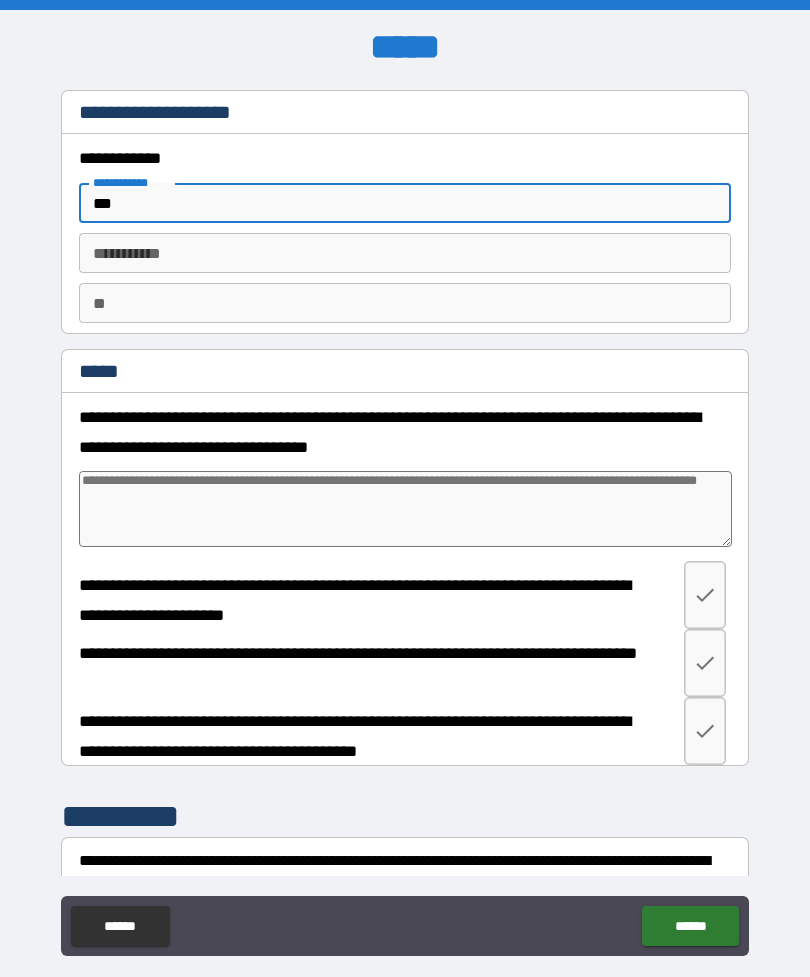 type on "*" 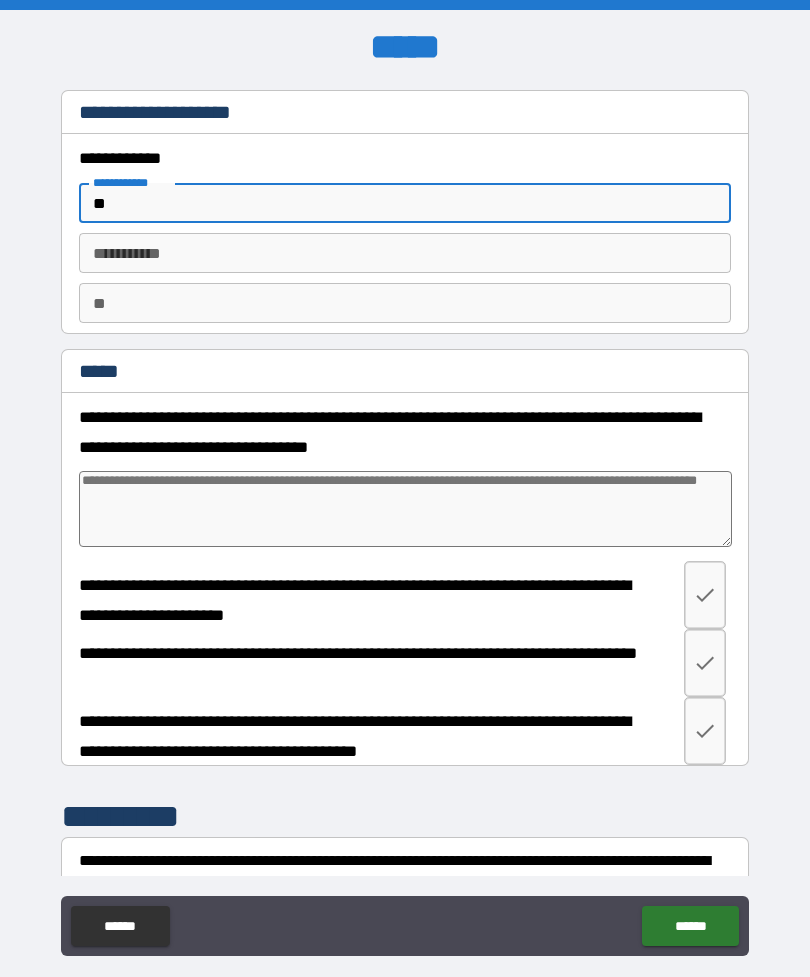 type on "*" 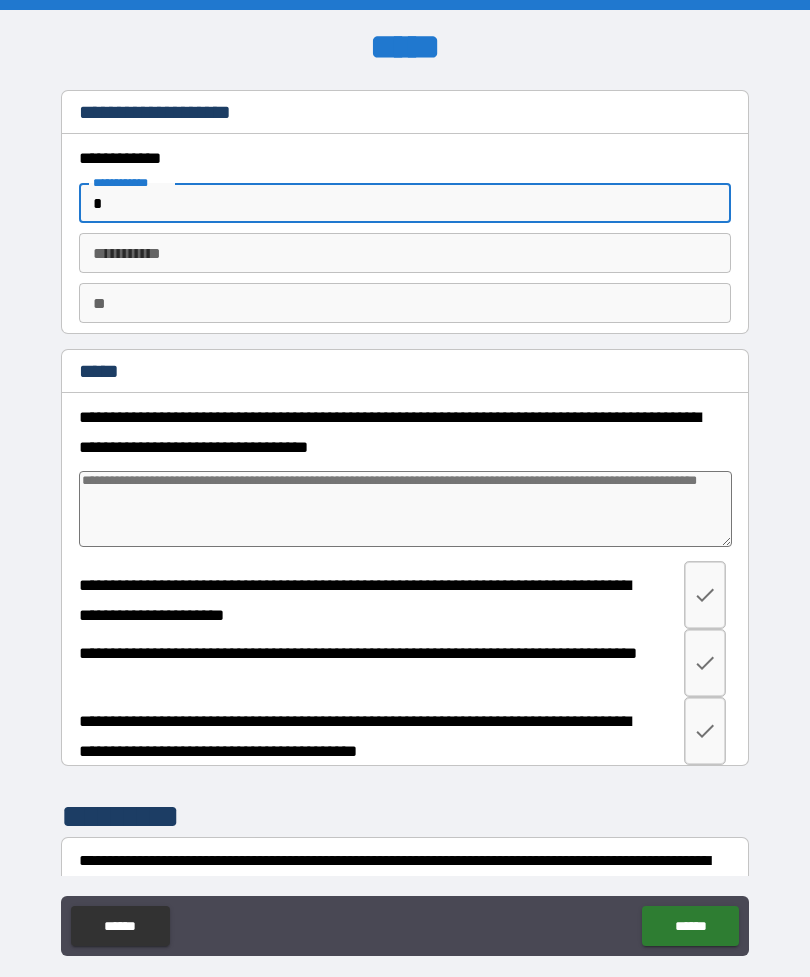 type on "*" 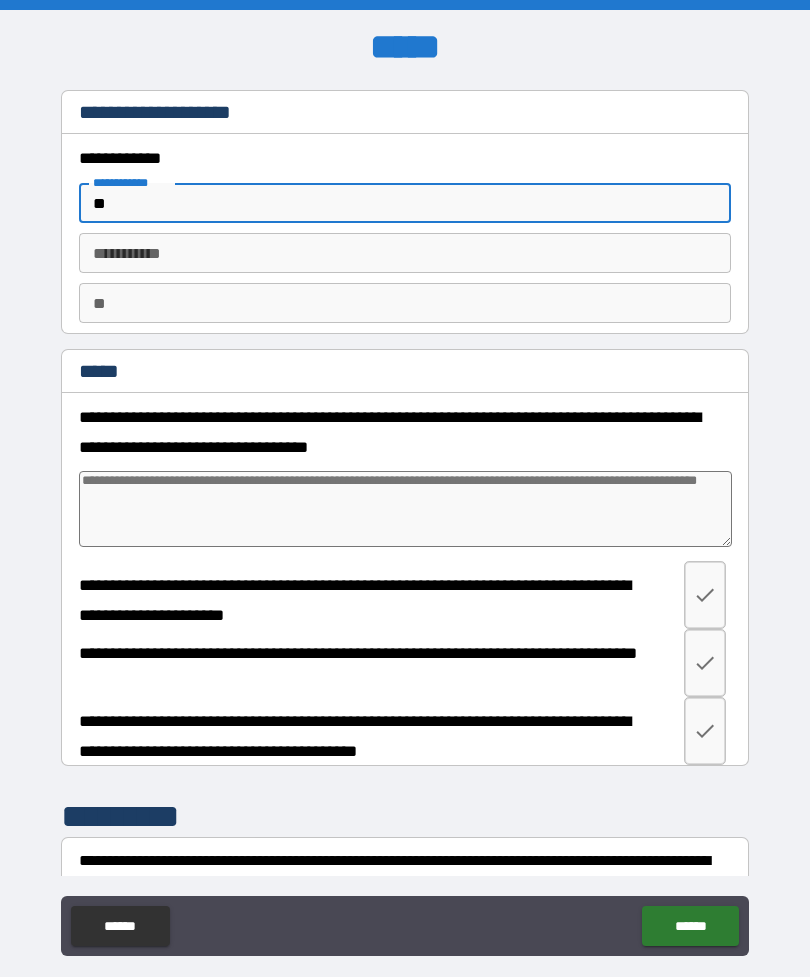 type on "*" 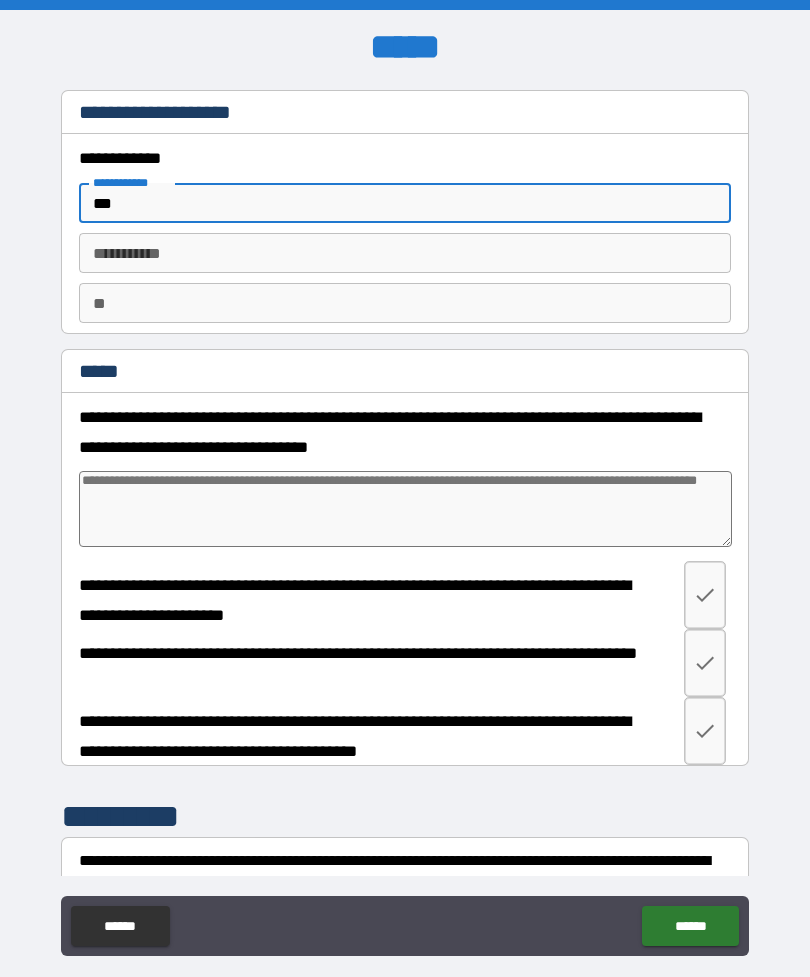 type on "*" 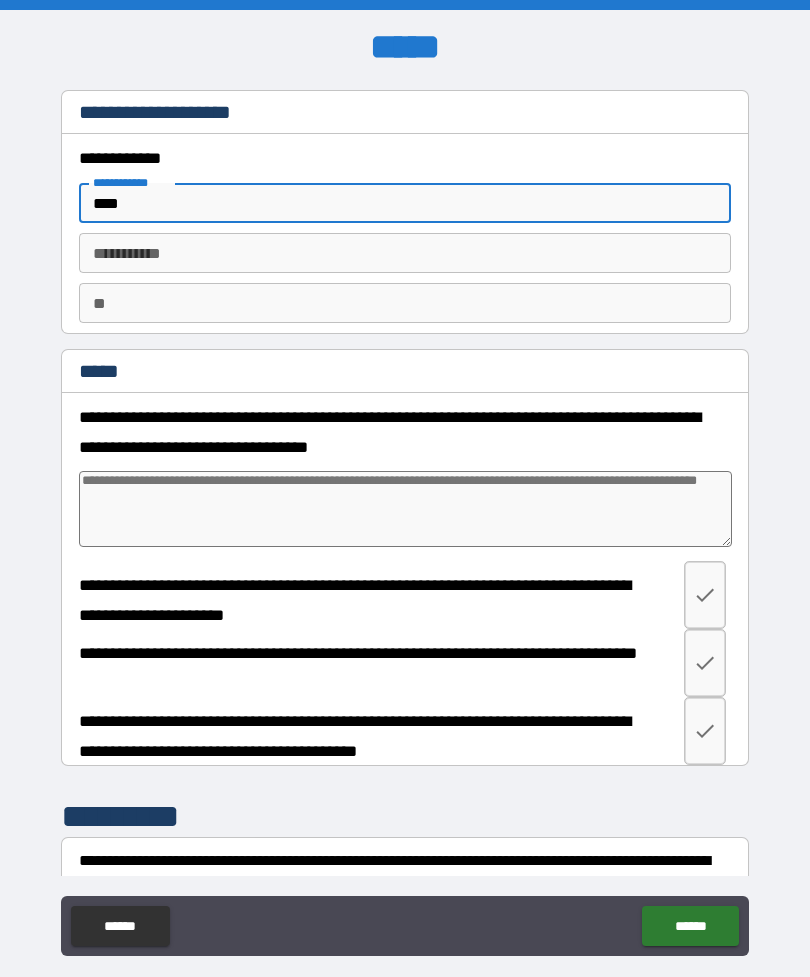 type on "*" 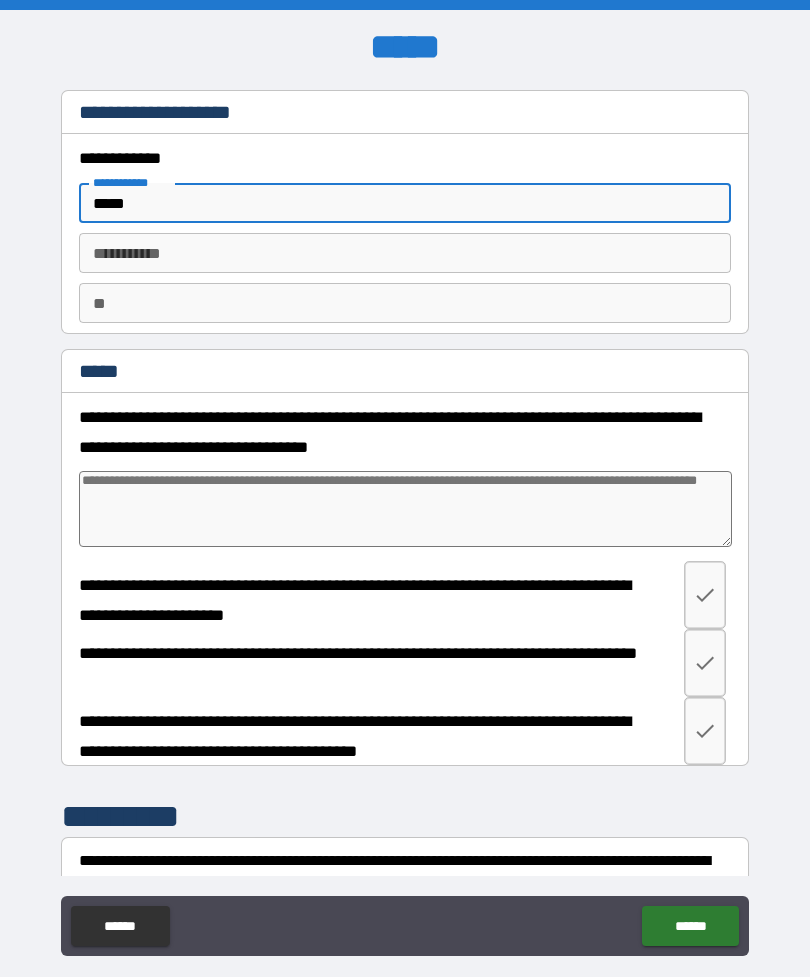 type on "*" 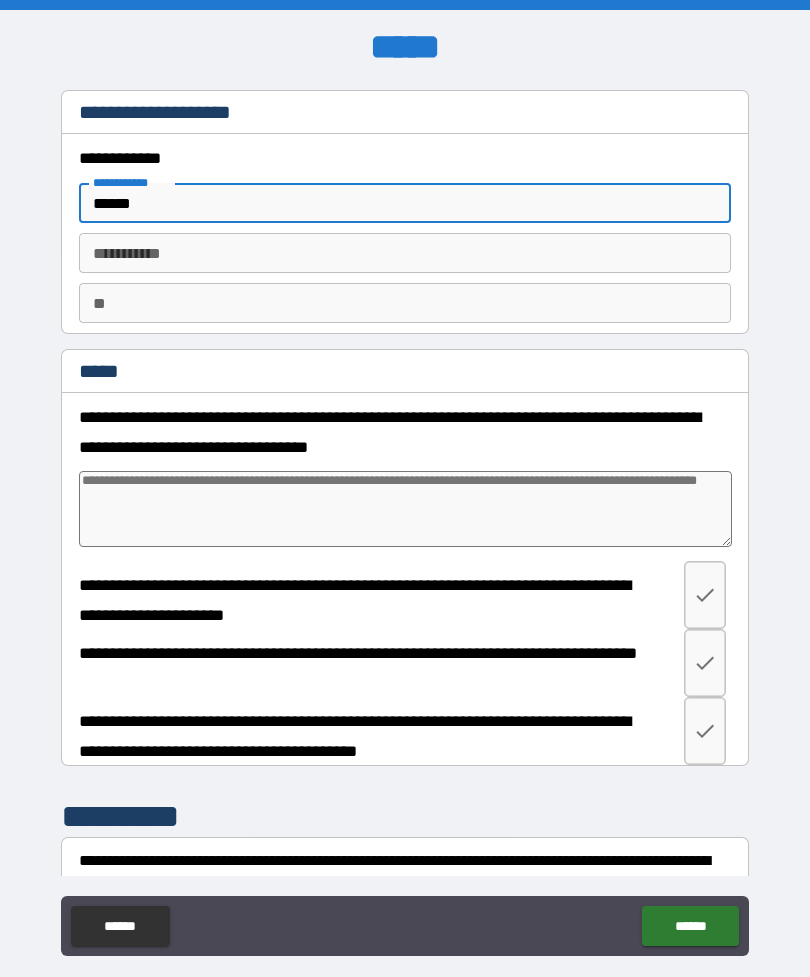 type on "*" 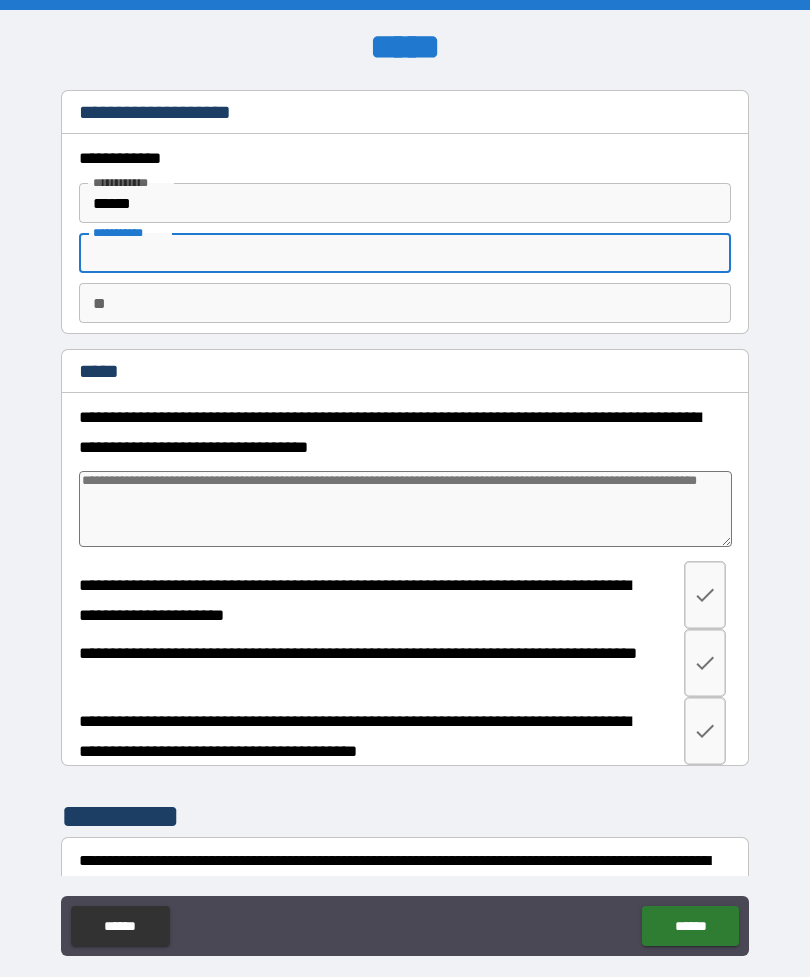 type on "*" 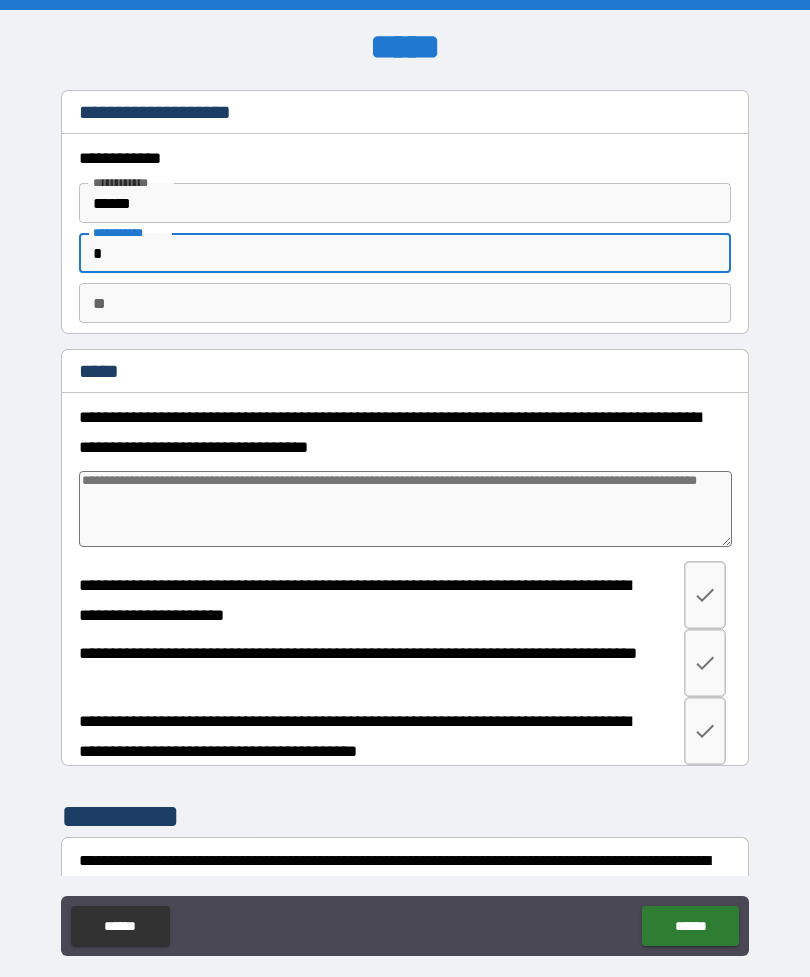 type on "*" 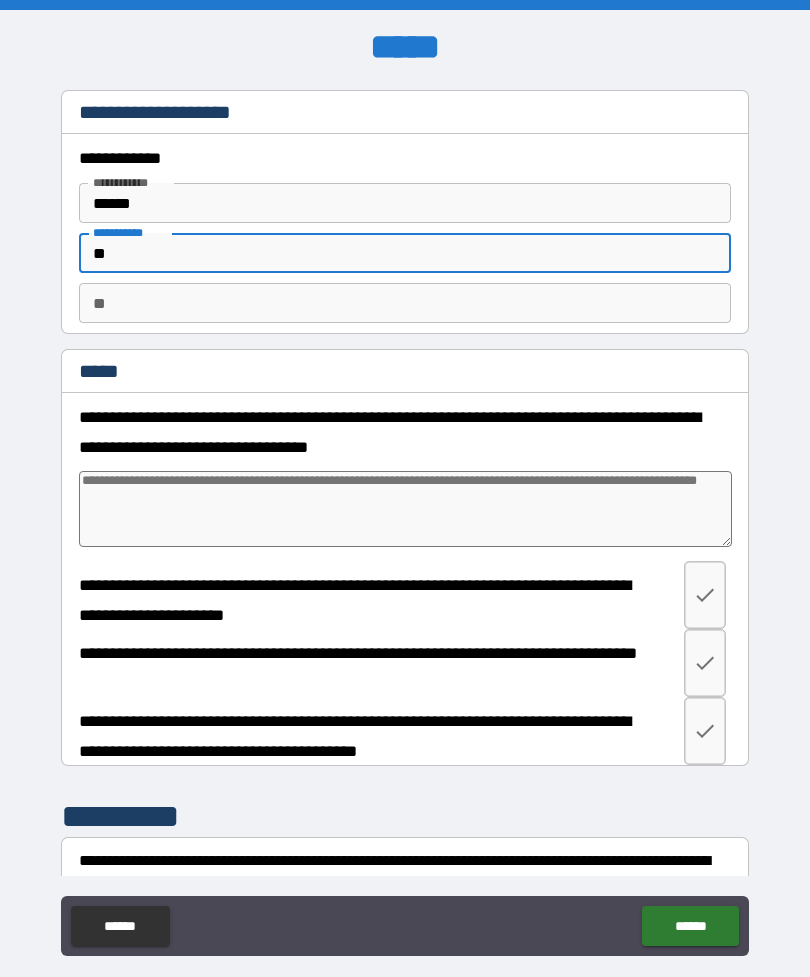 type on "*" 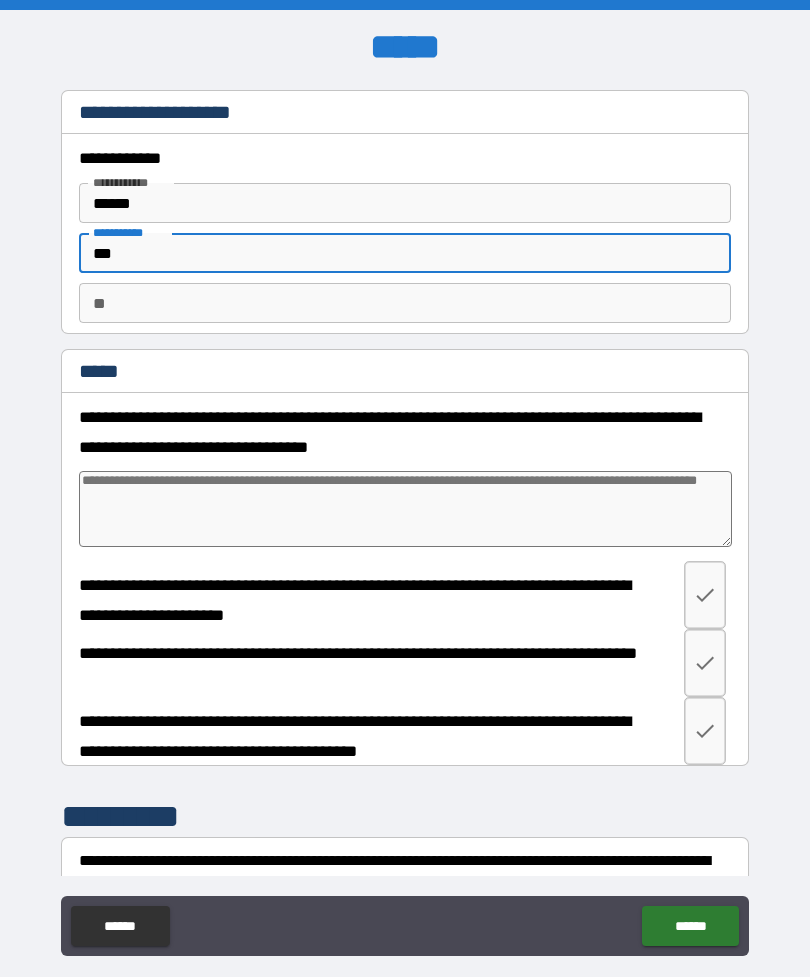 type on "*" 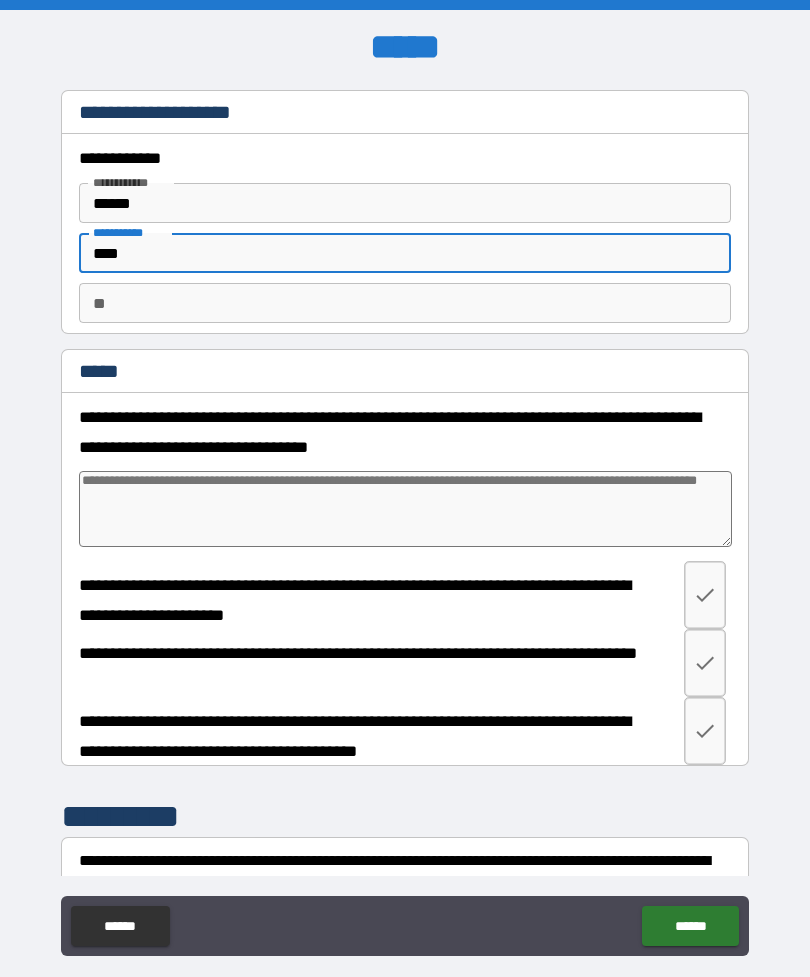 type on "*" 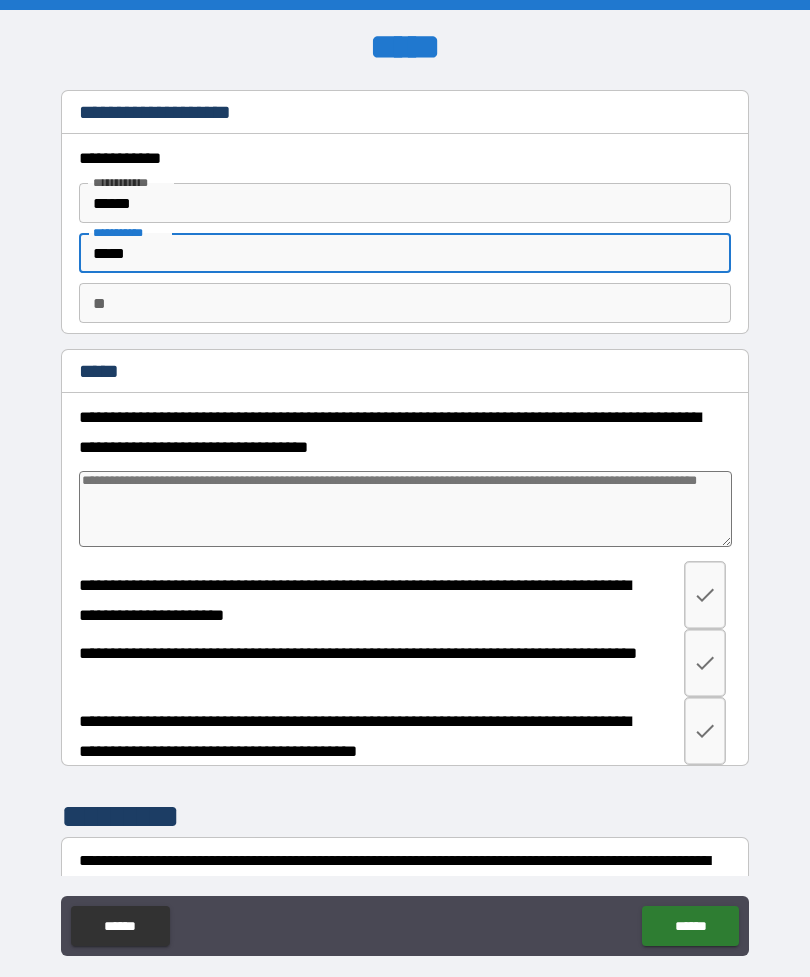 type on "*" 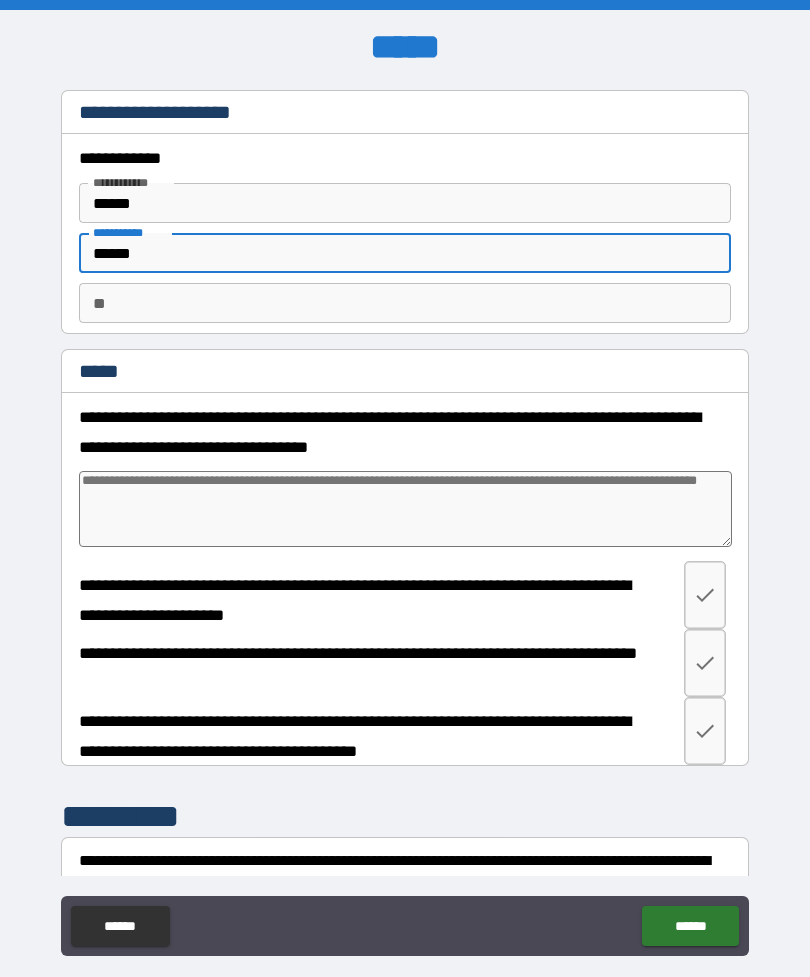 type on "*" 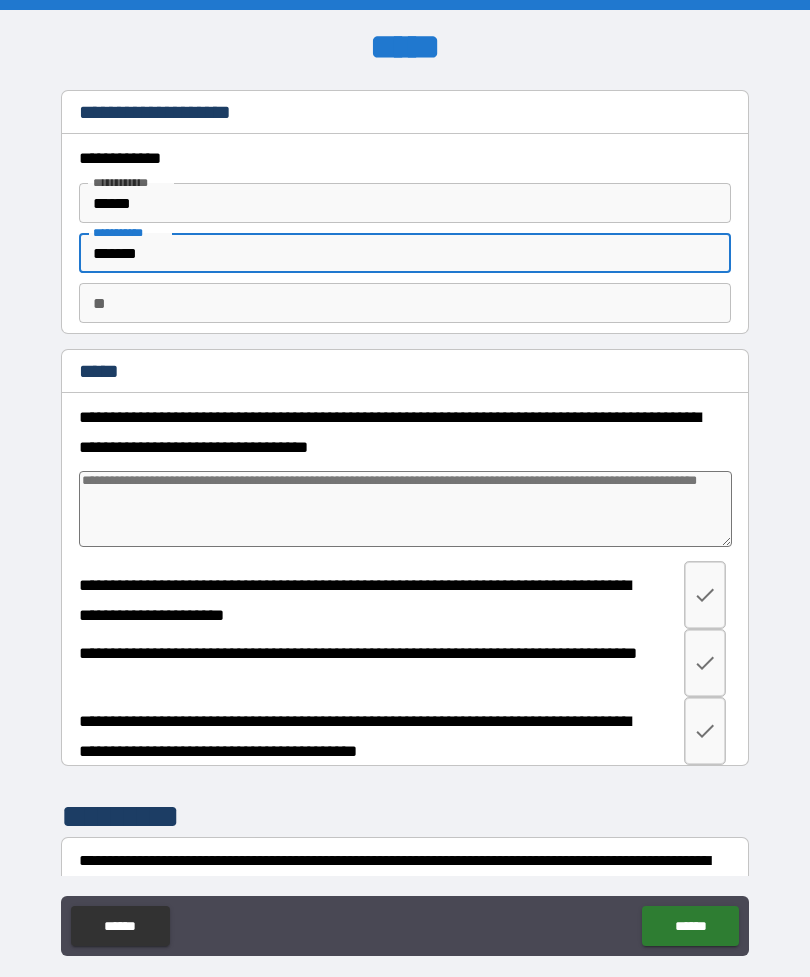 type on "*" 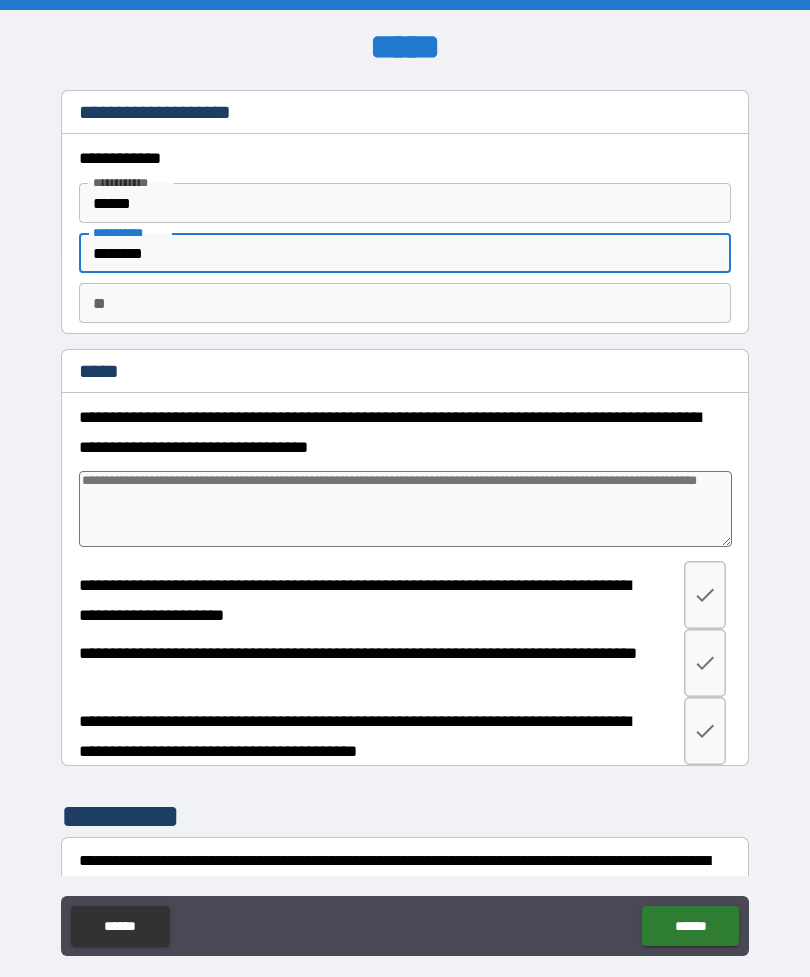 type on "*" 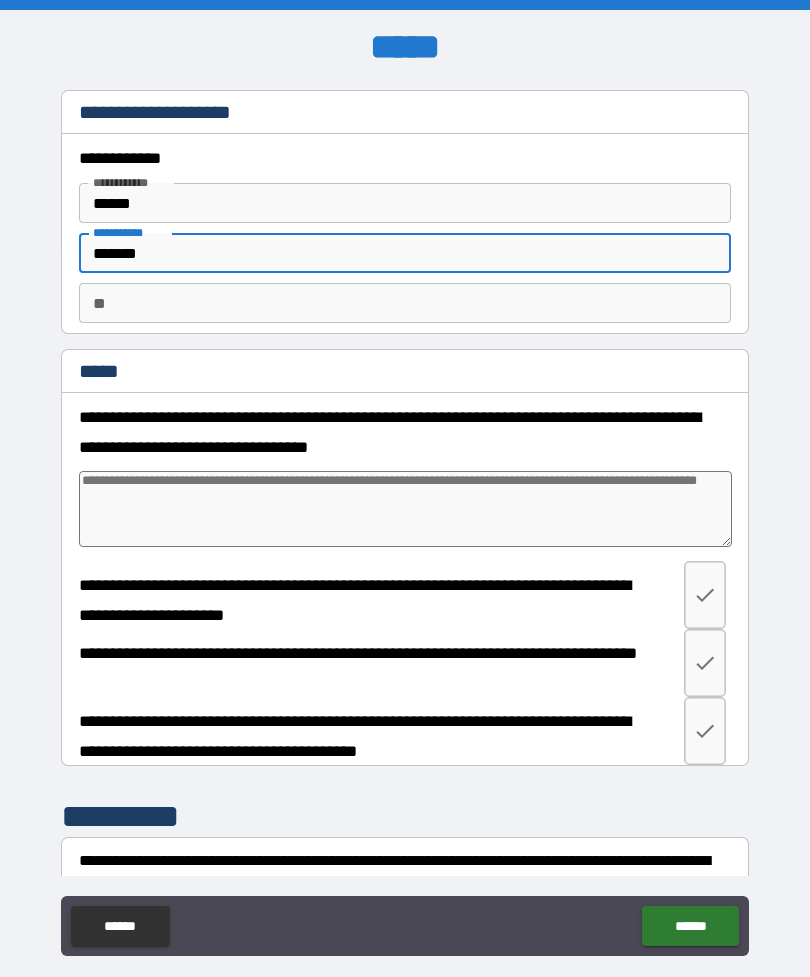 type on "*" 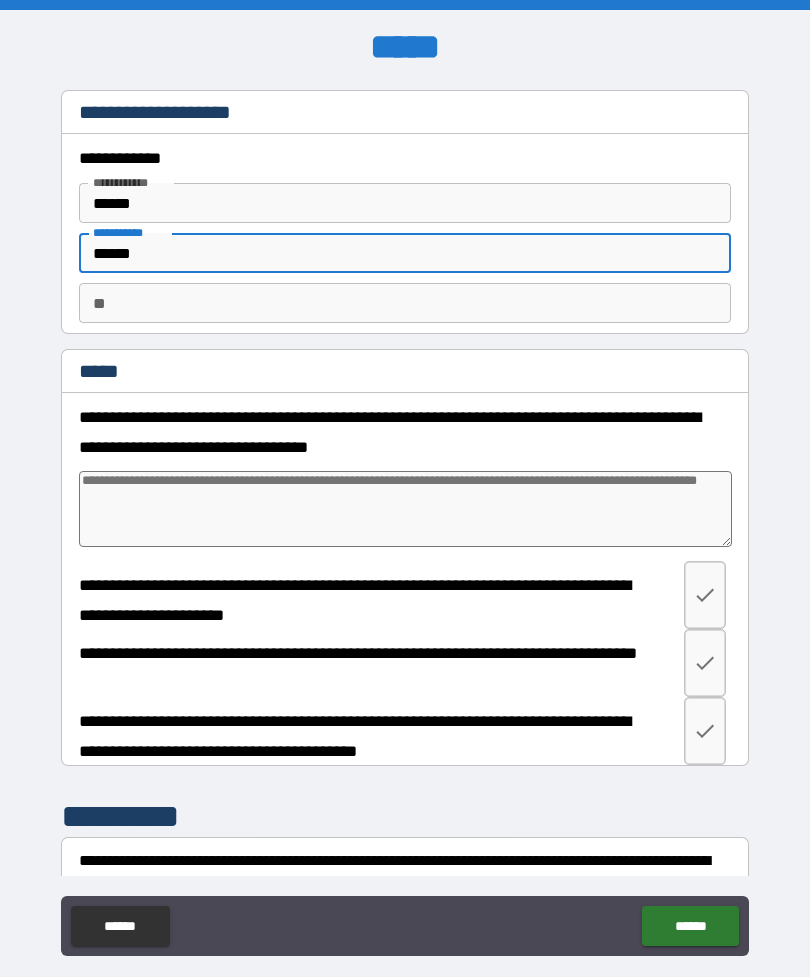 type on "*" 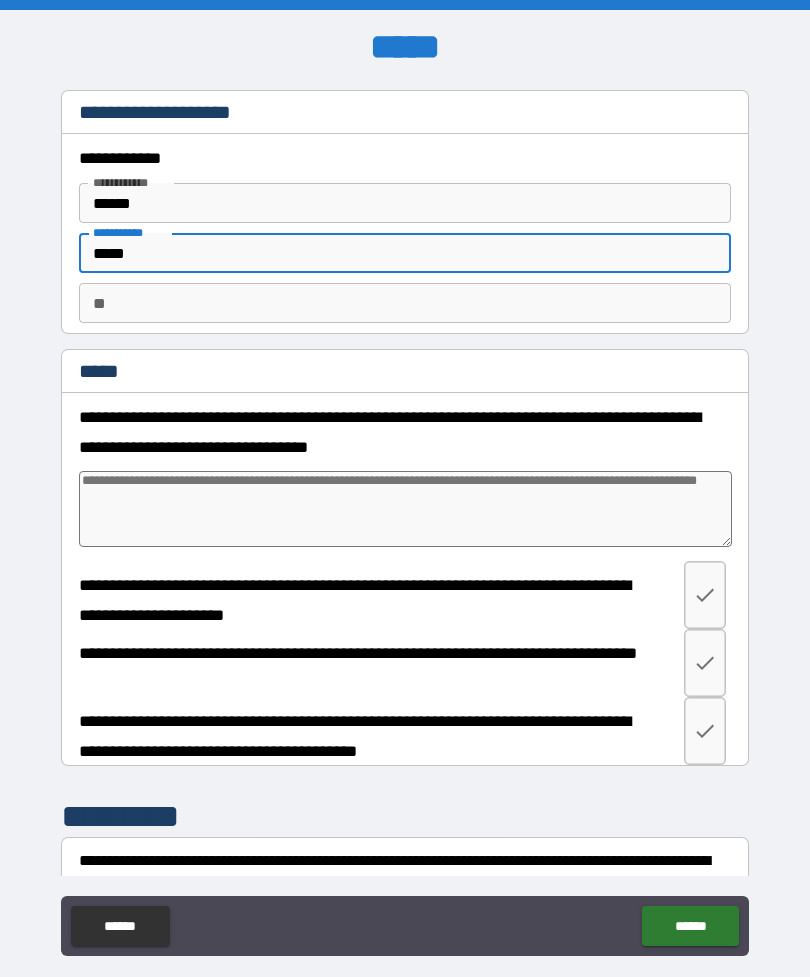 type on "*" 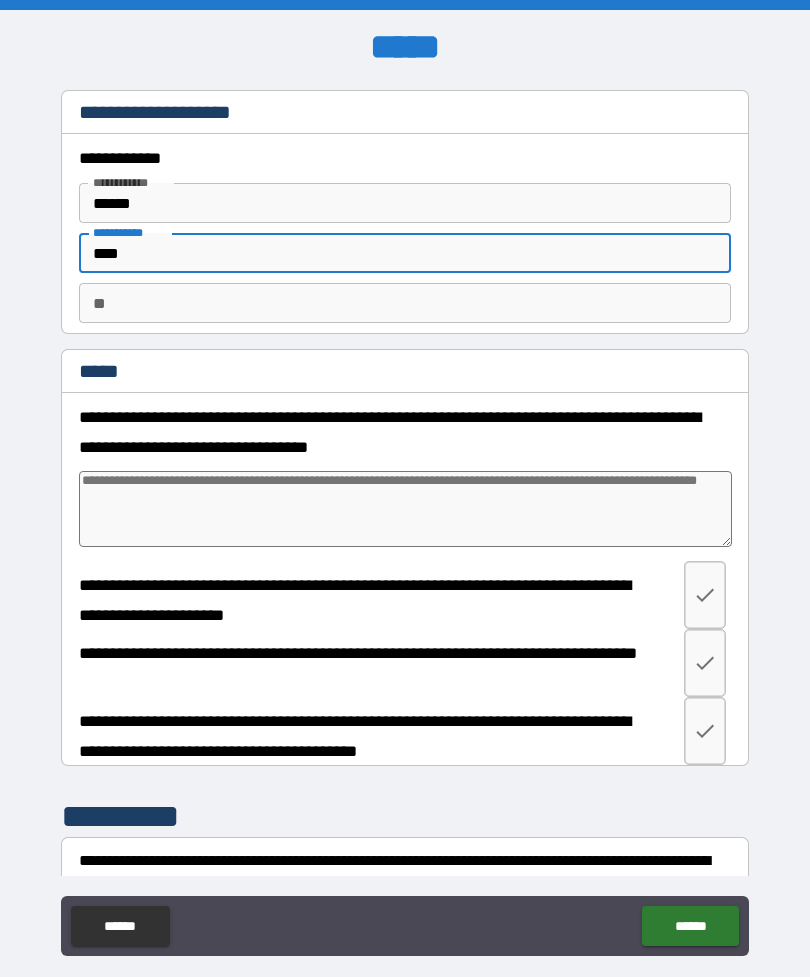 type on "*" 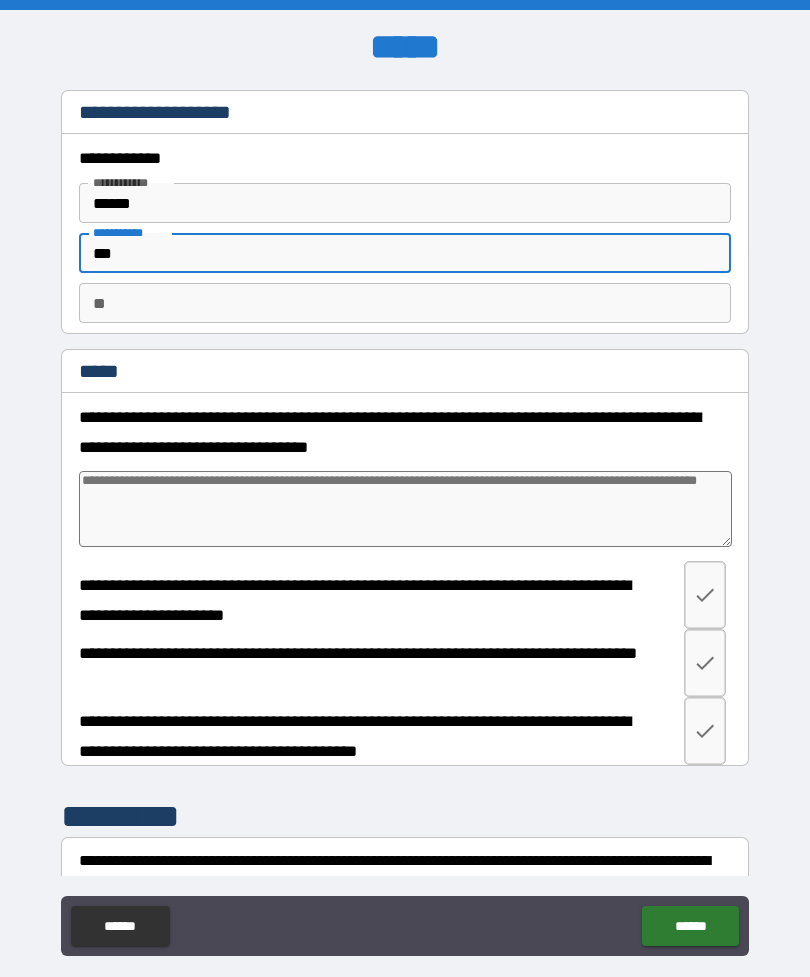 type on "*" 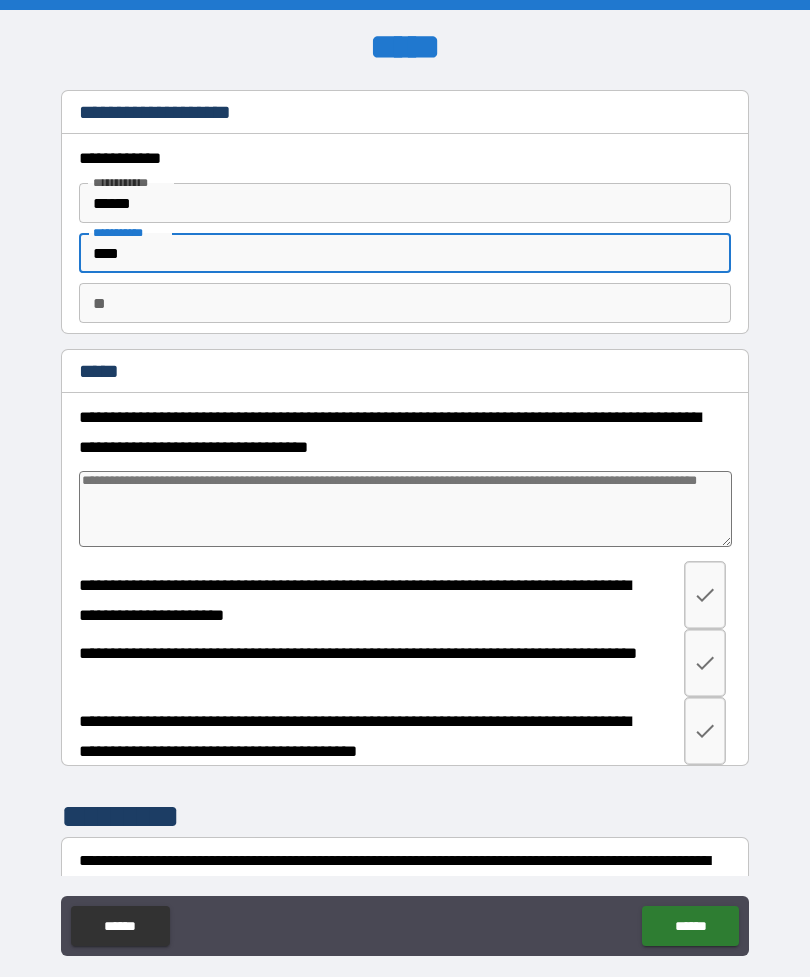 type on "*" 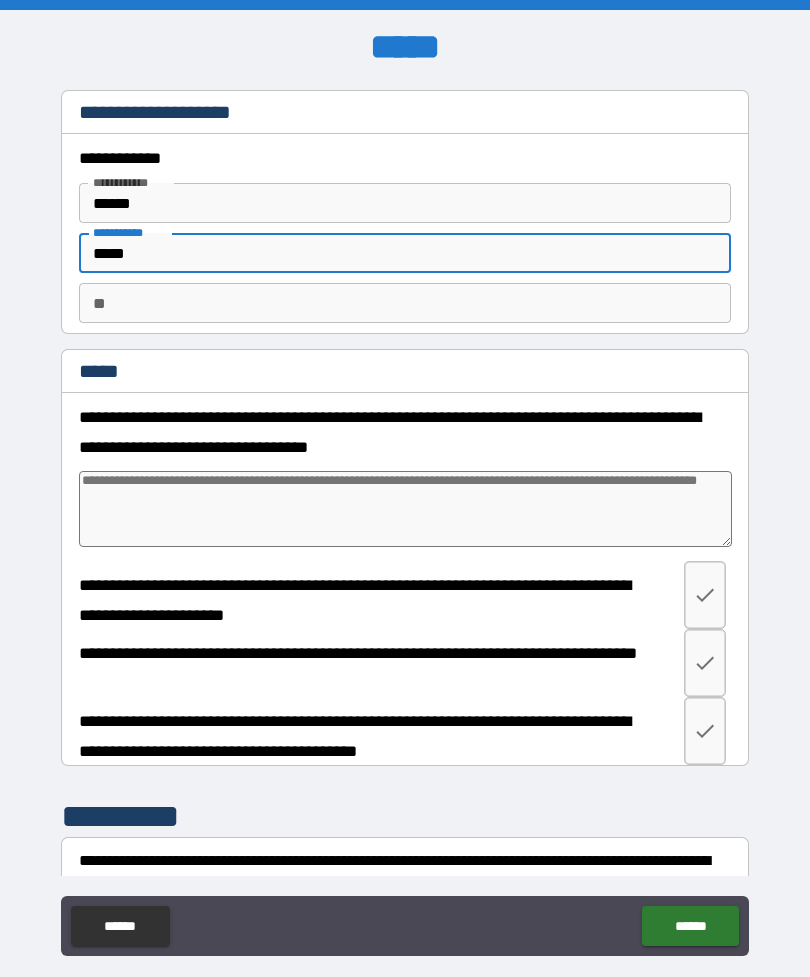 type on "*" 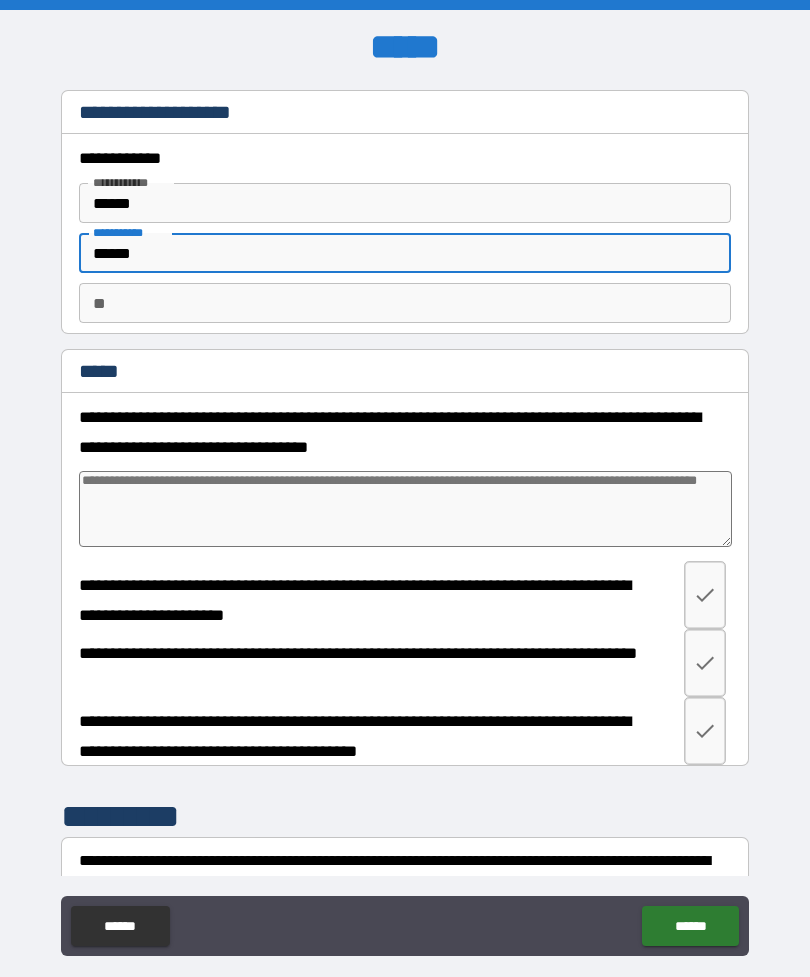 type on "*" 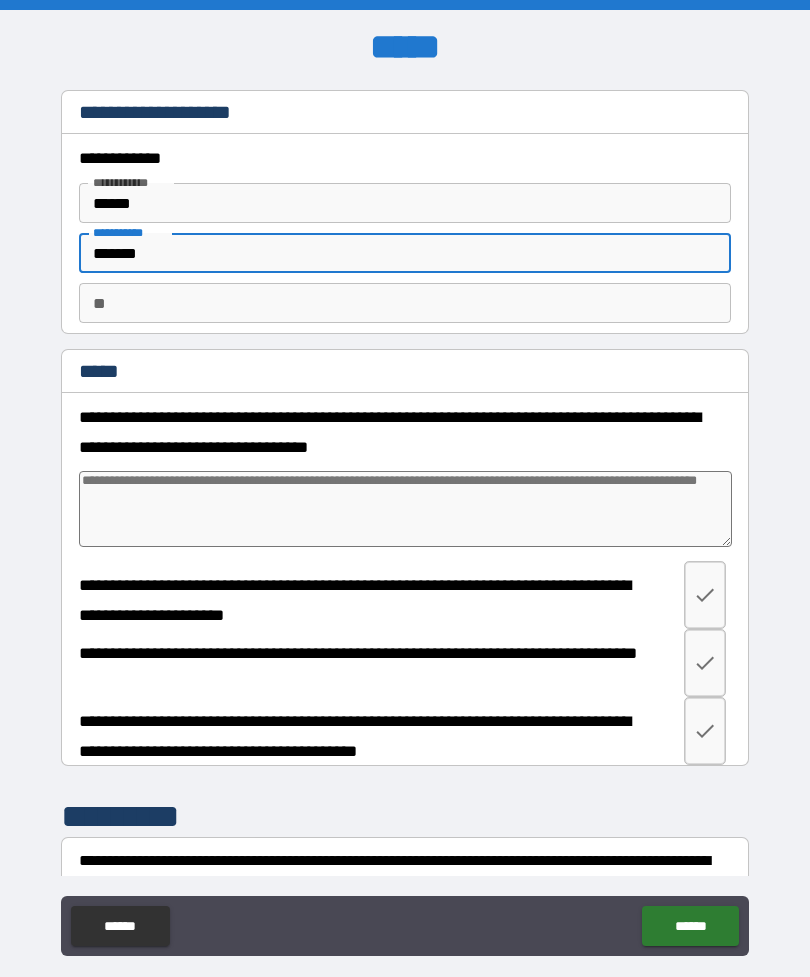 type on "*" 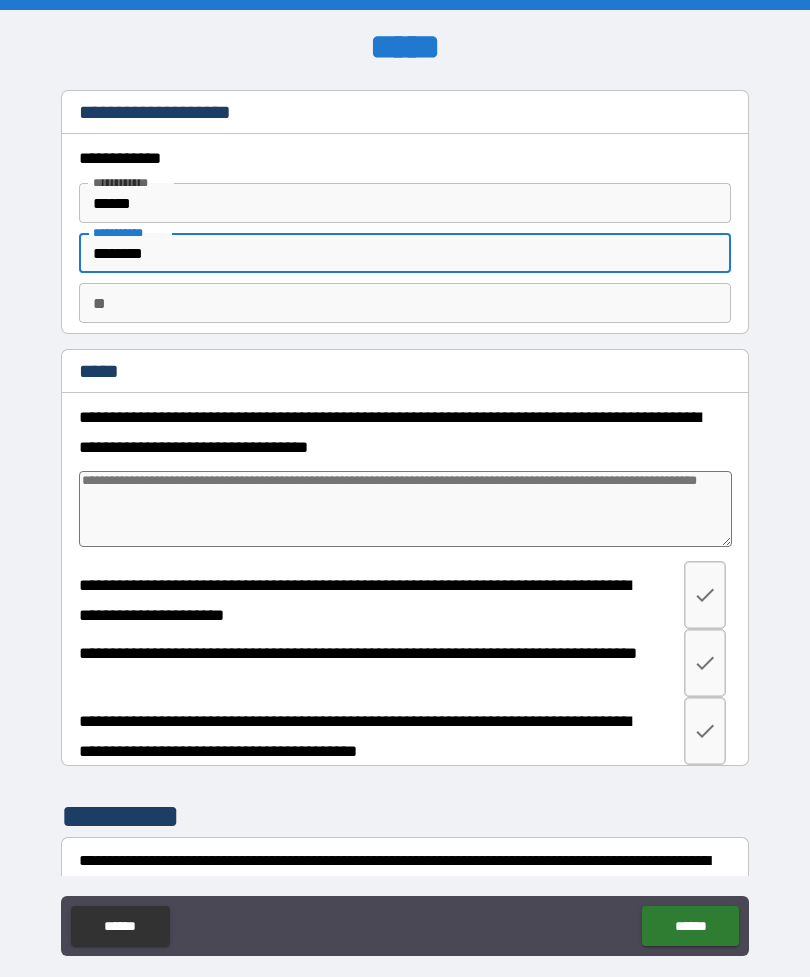 type on "*" 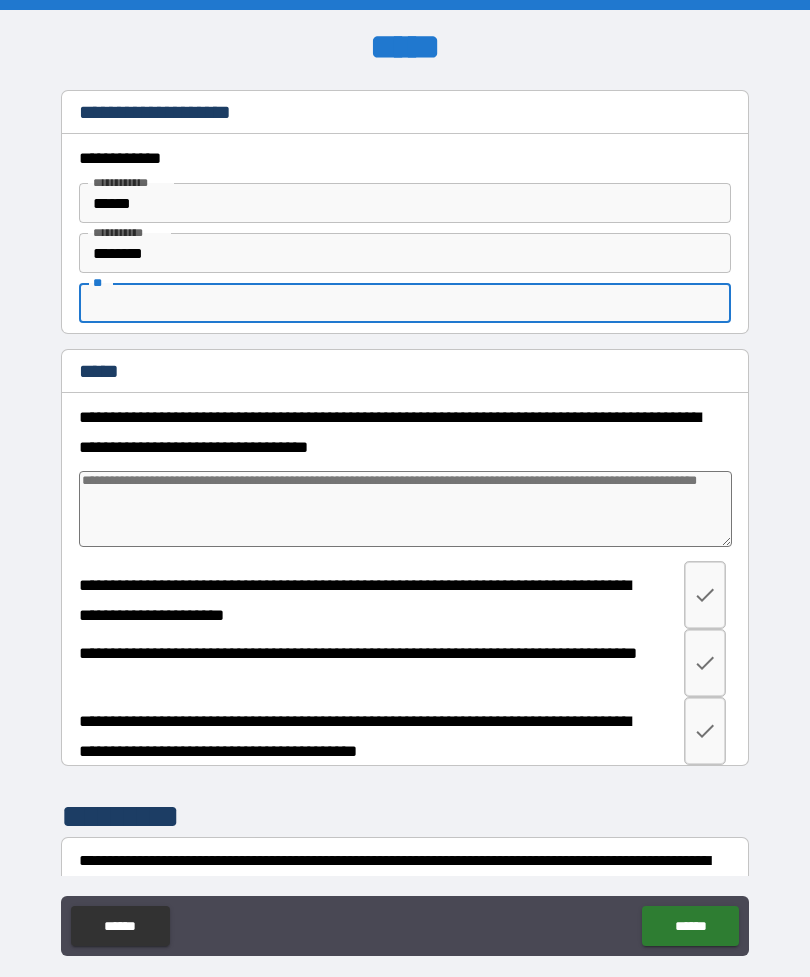 type on "*" 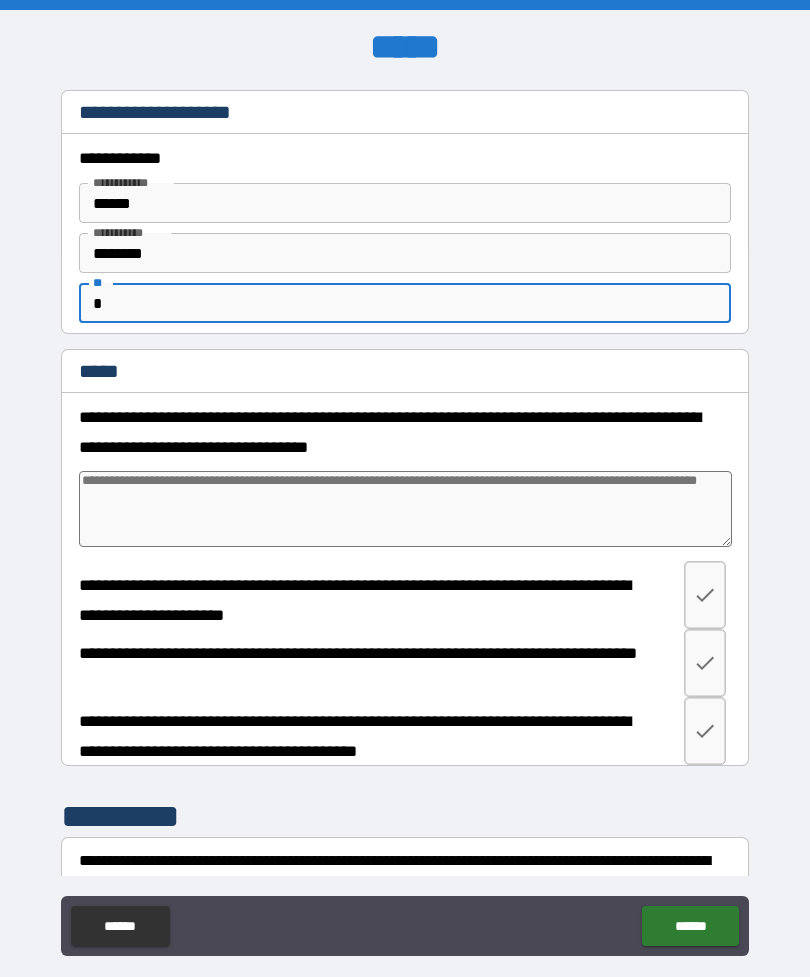type on "*" 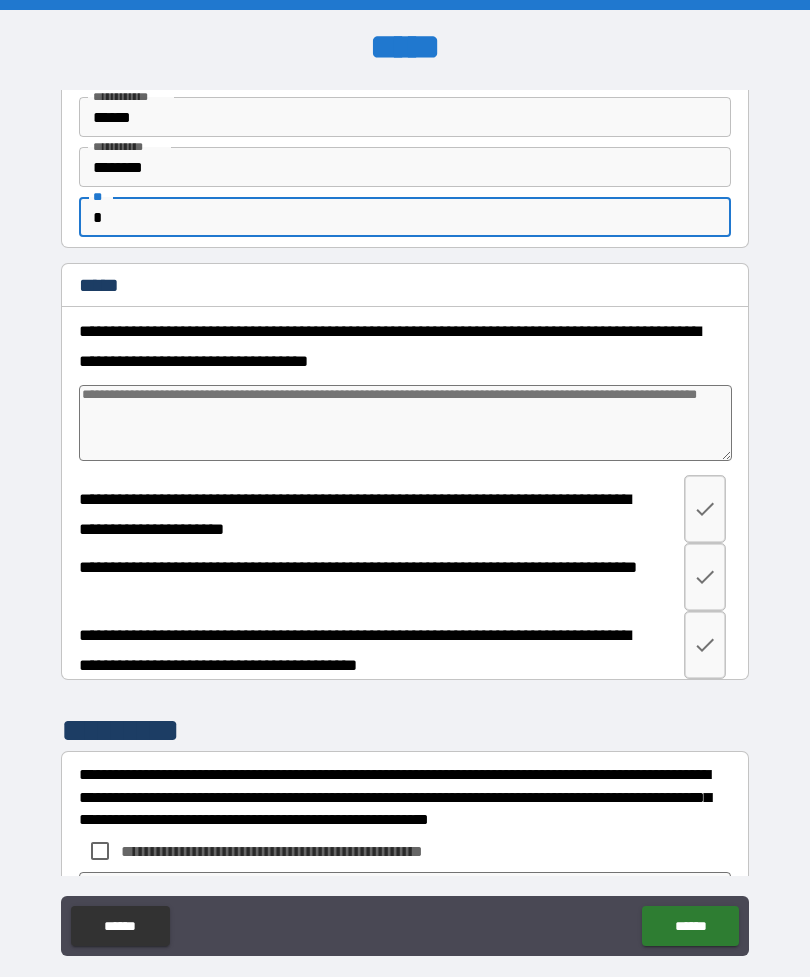 scroll, scrollTop: 140, scrollLeft: 0, axis: vertical 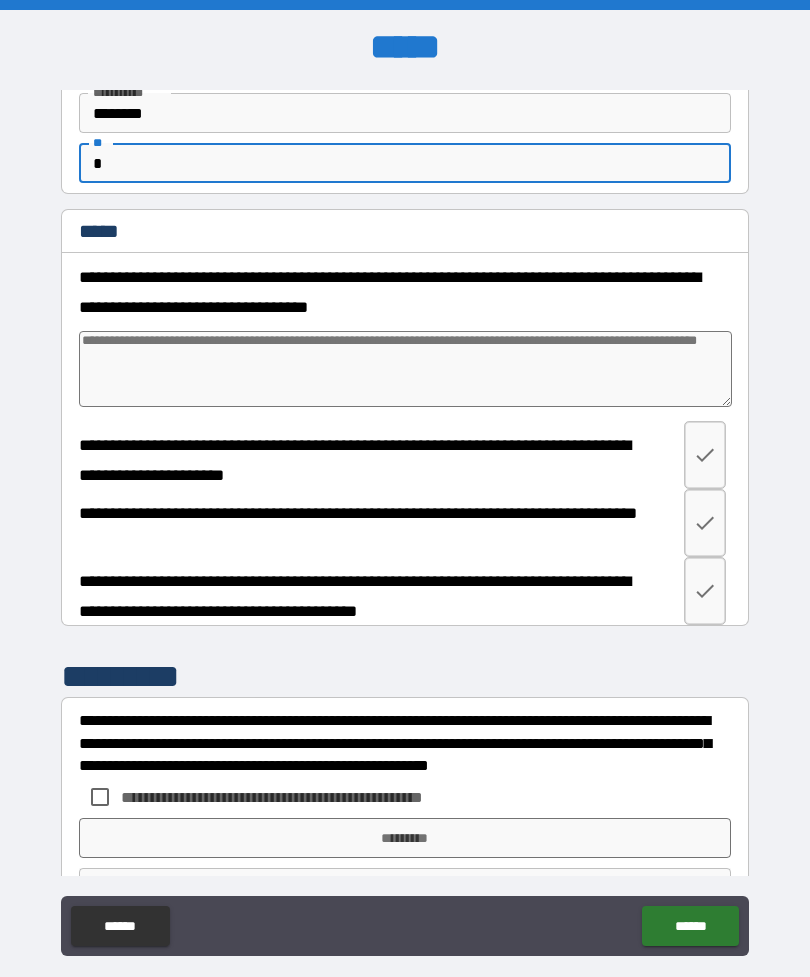 type on "*" 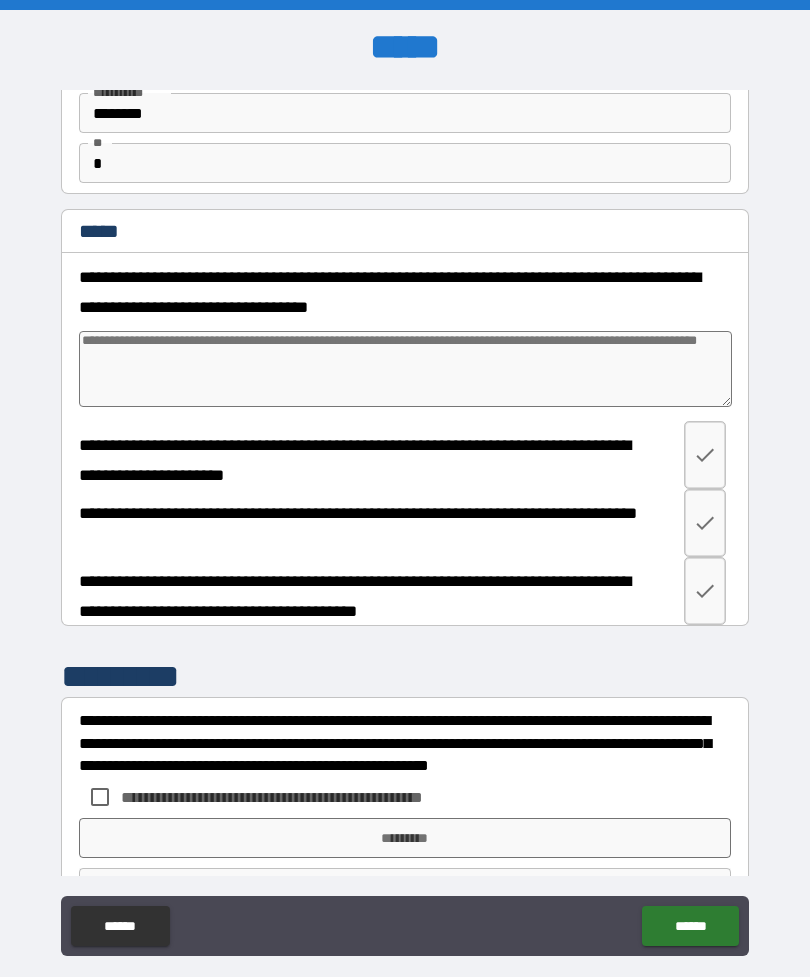 type on "*" 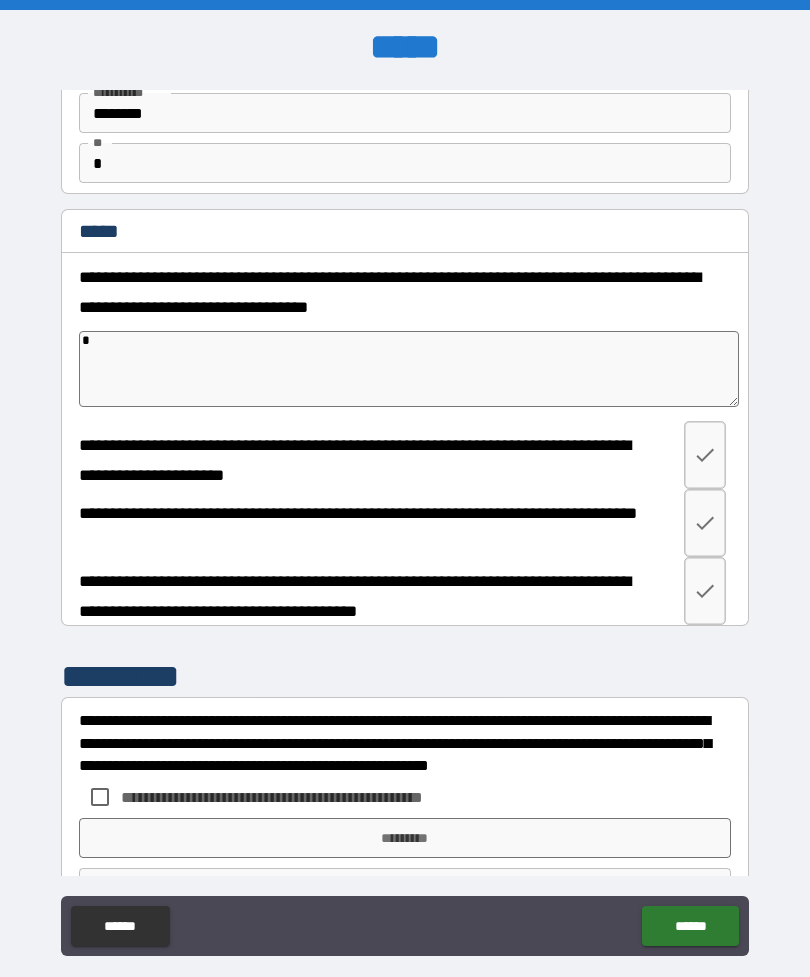type on "*" 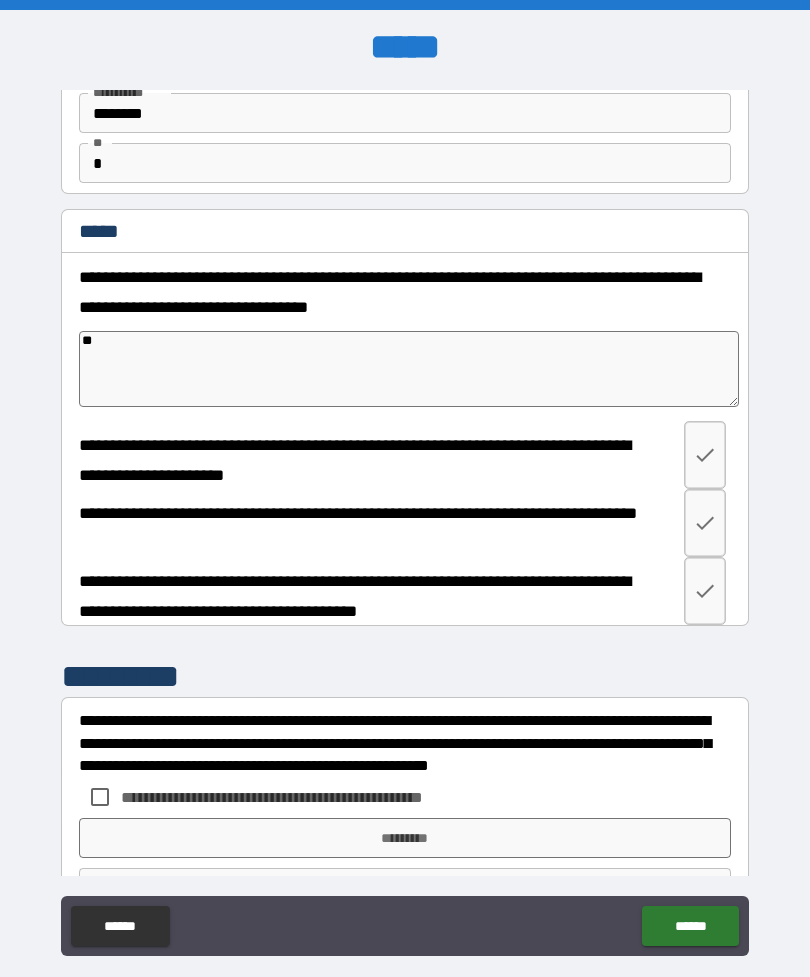 type on "*" 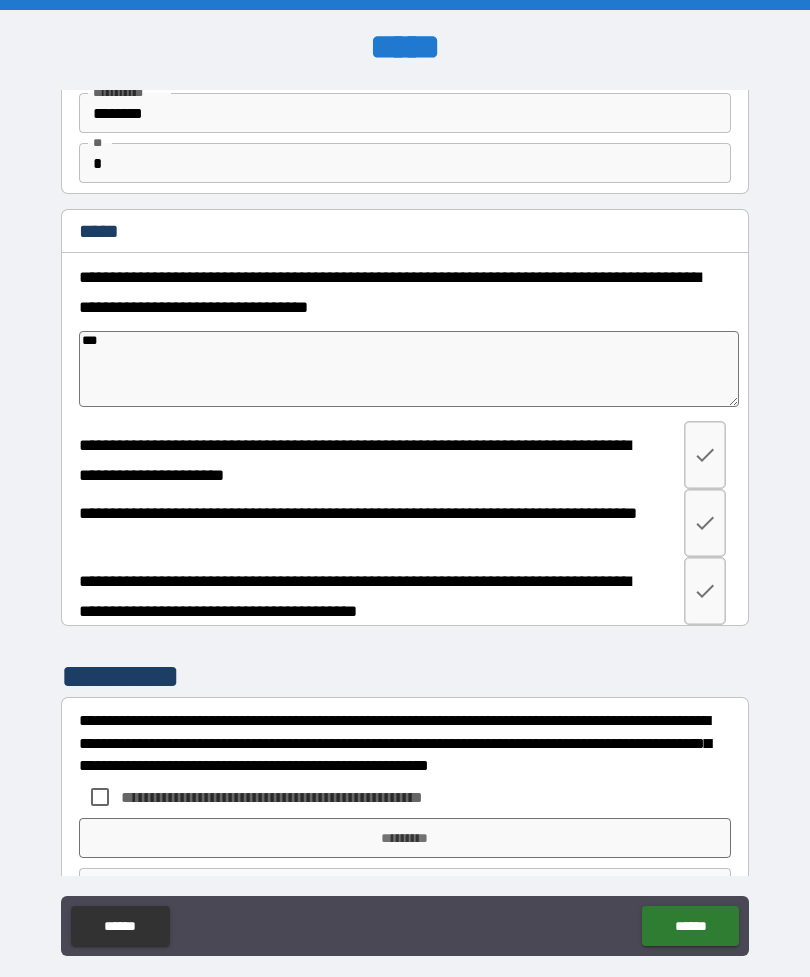 type on "*" 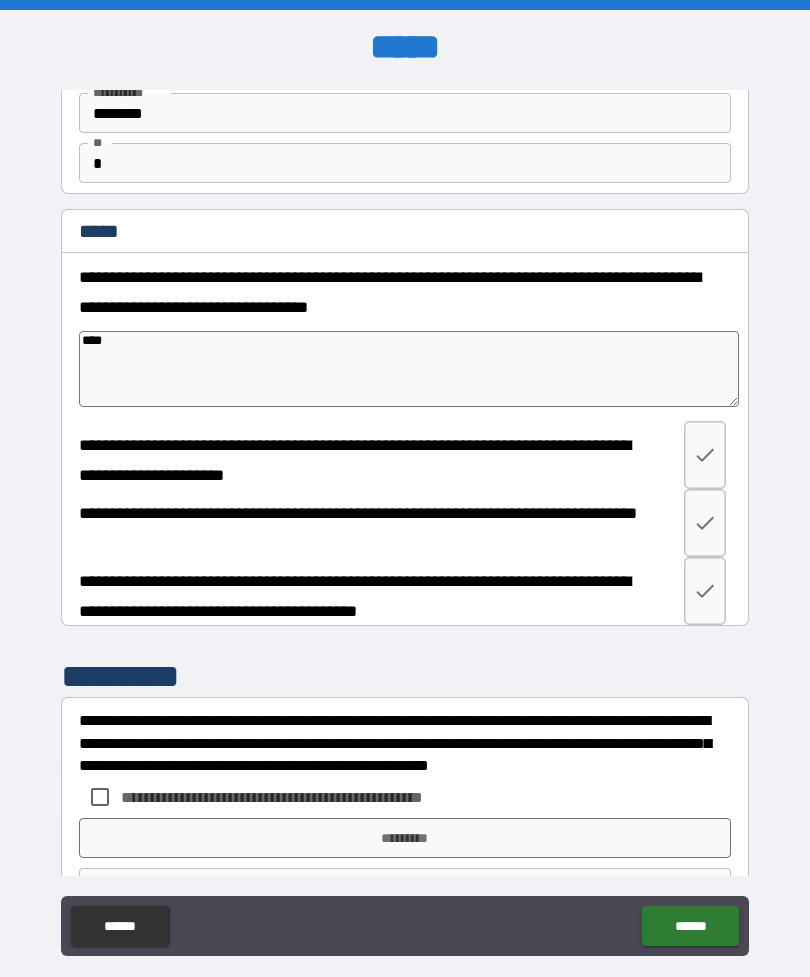 type on "*" 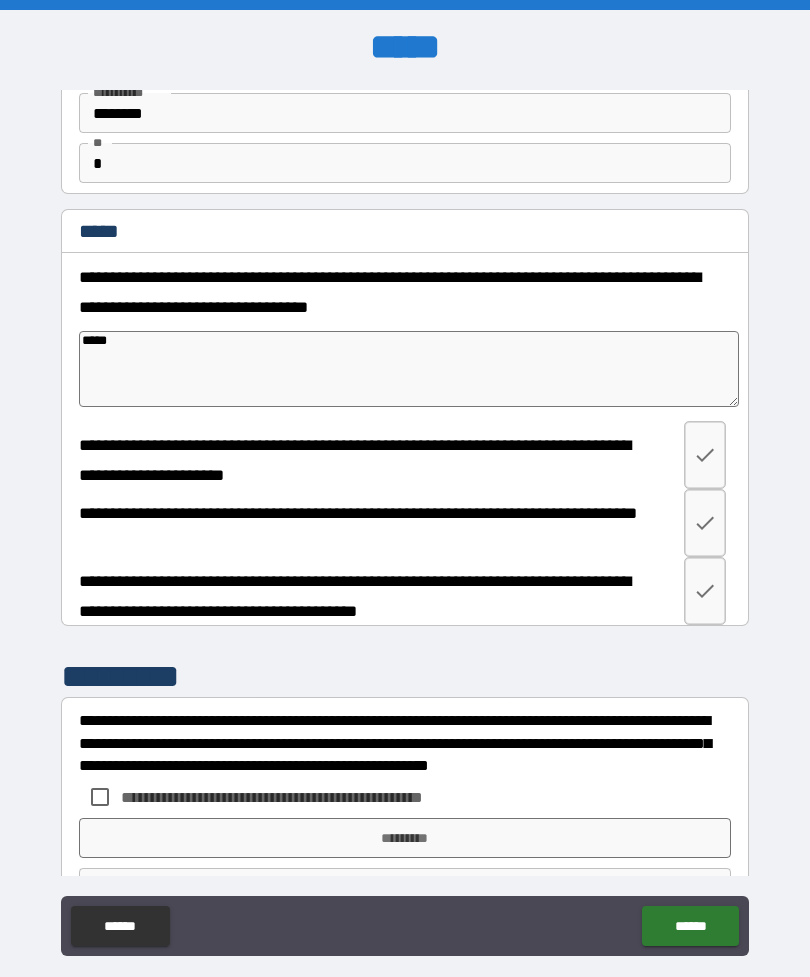 type on "*" 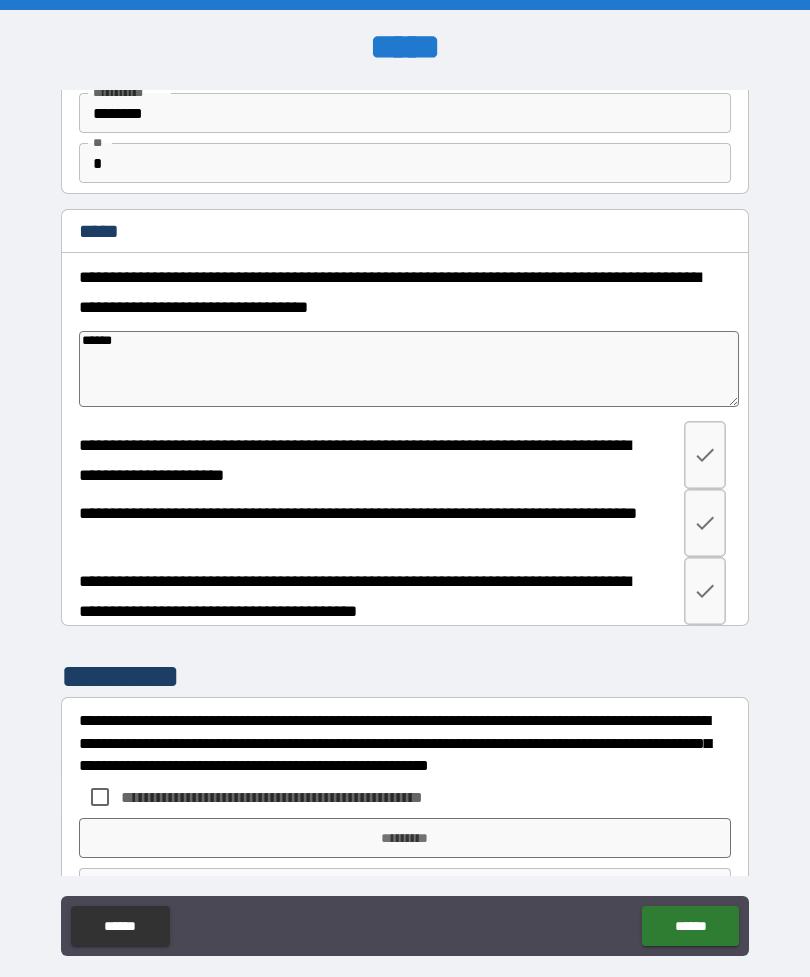 type on "*" 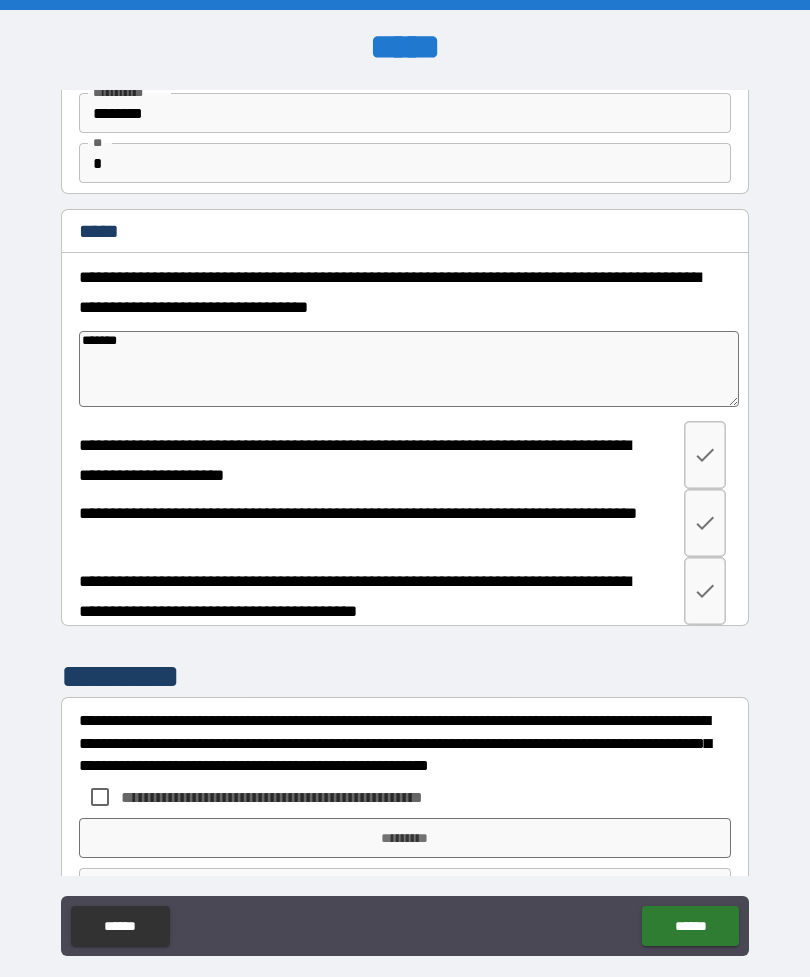 type on "*" 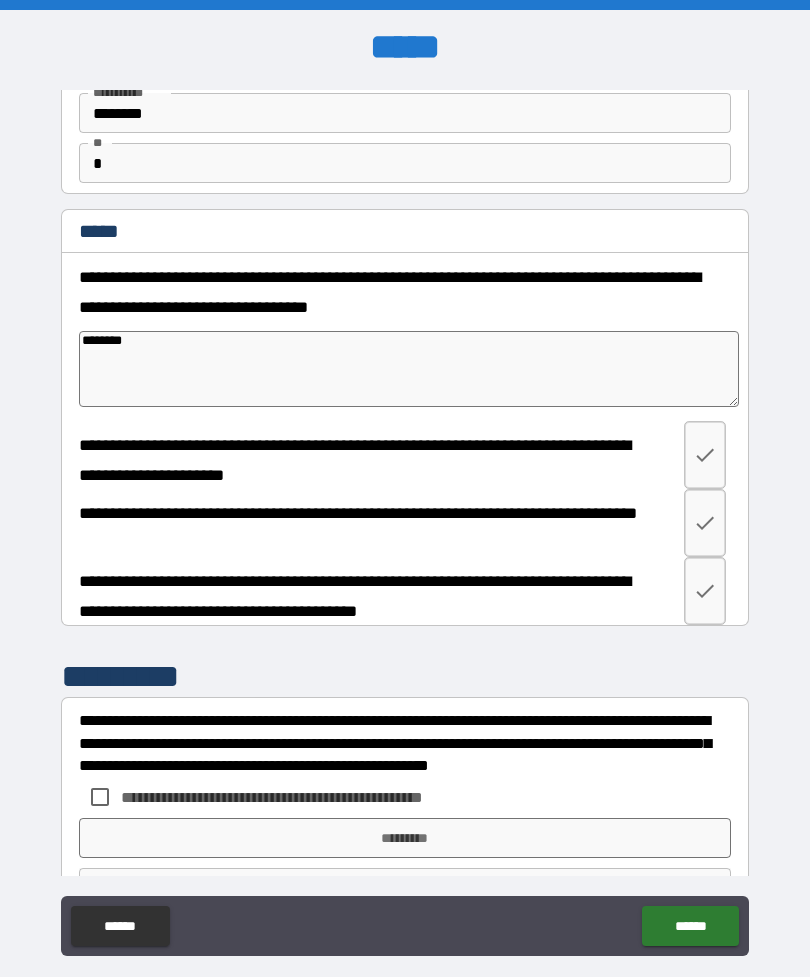 type on "*" 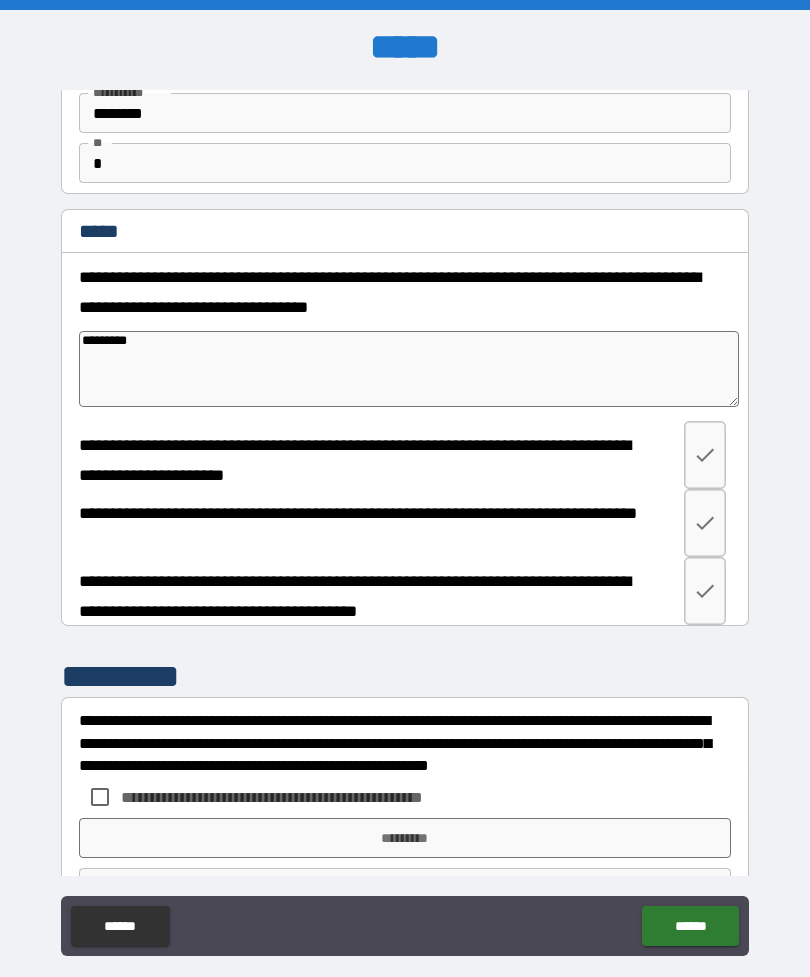 type on "*" 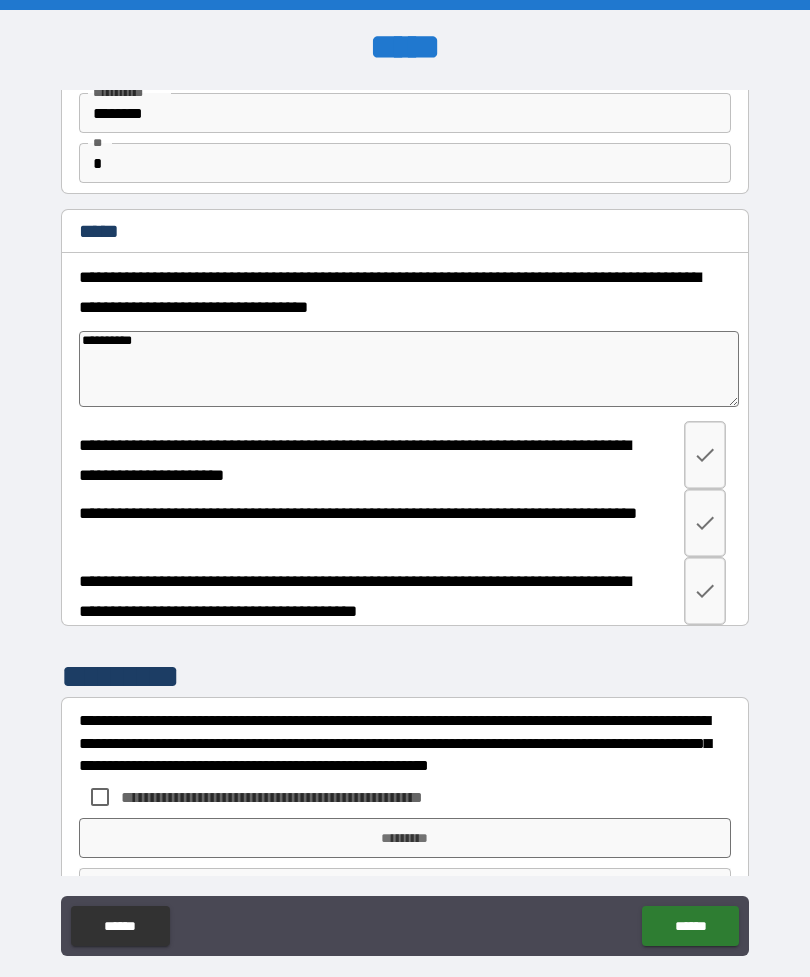 type on "*" 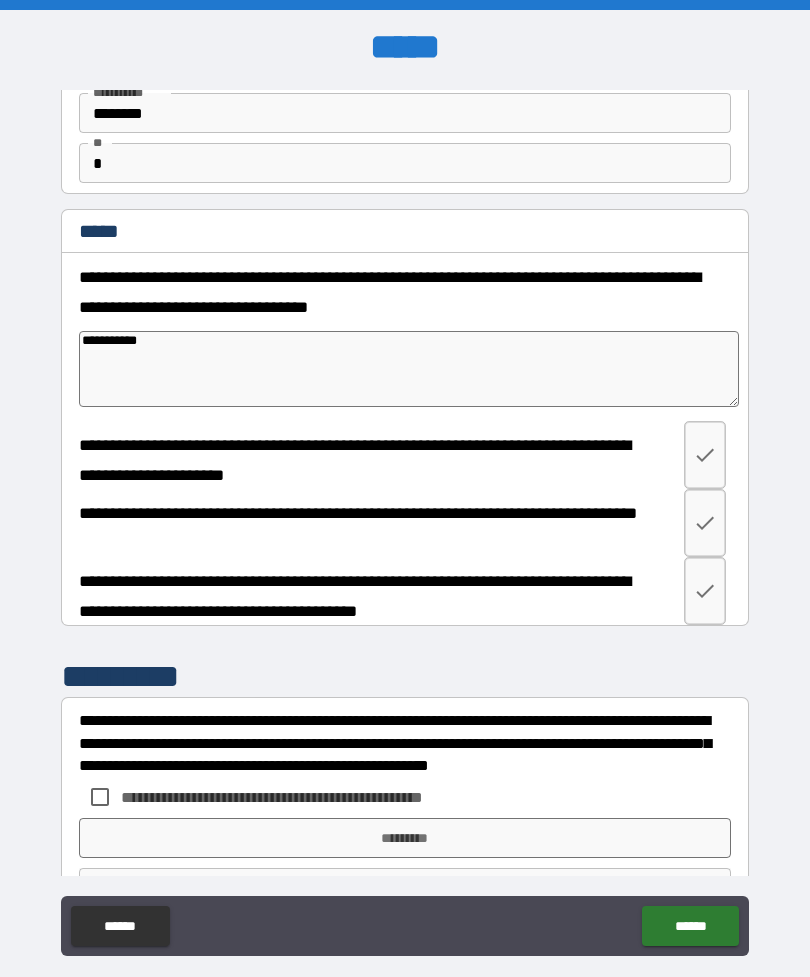 type on "*" 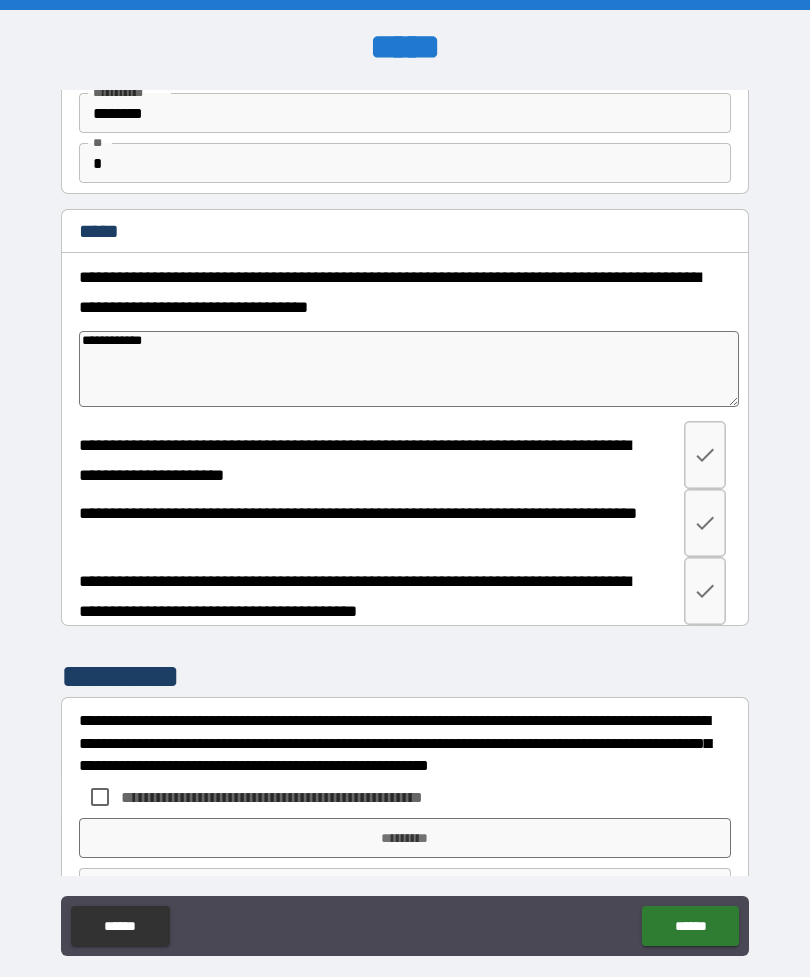 type on "*" 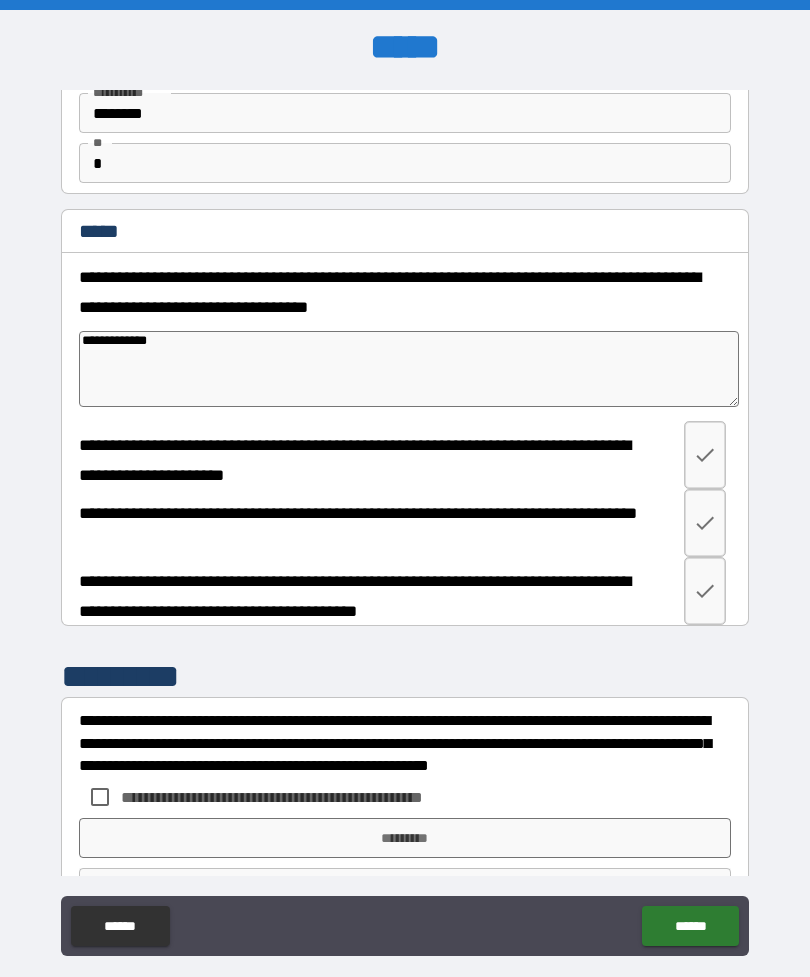 type on "*" 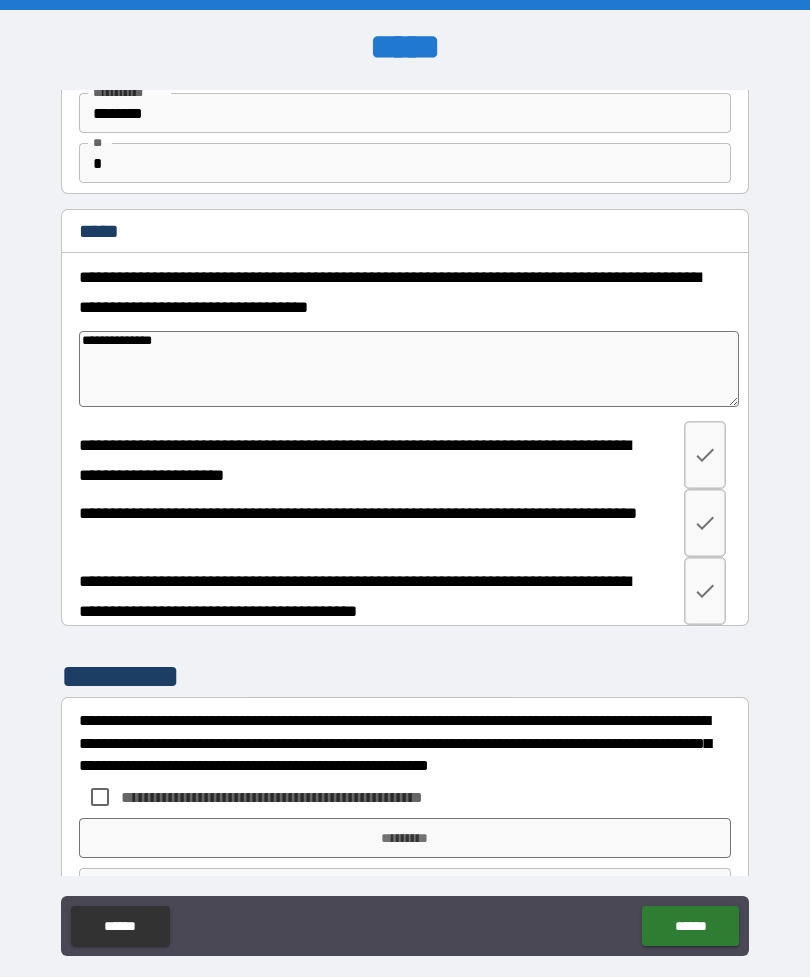type on "*" 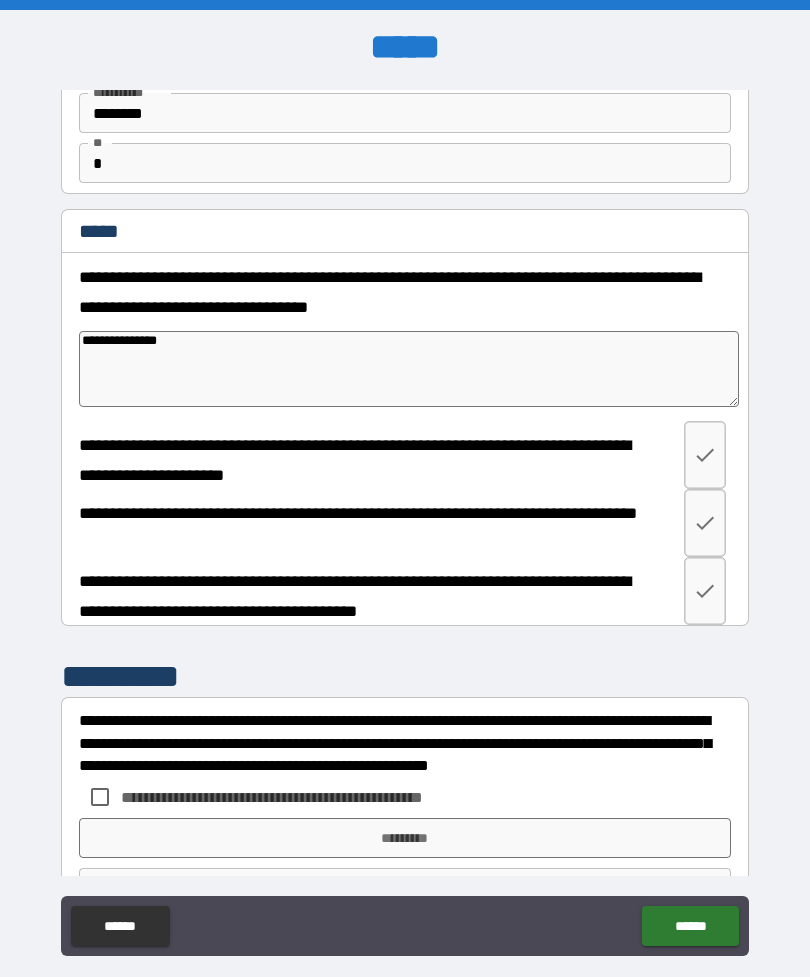type on "*" 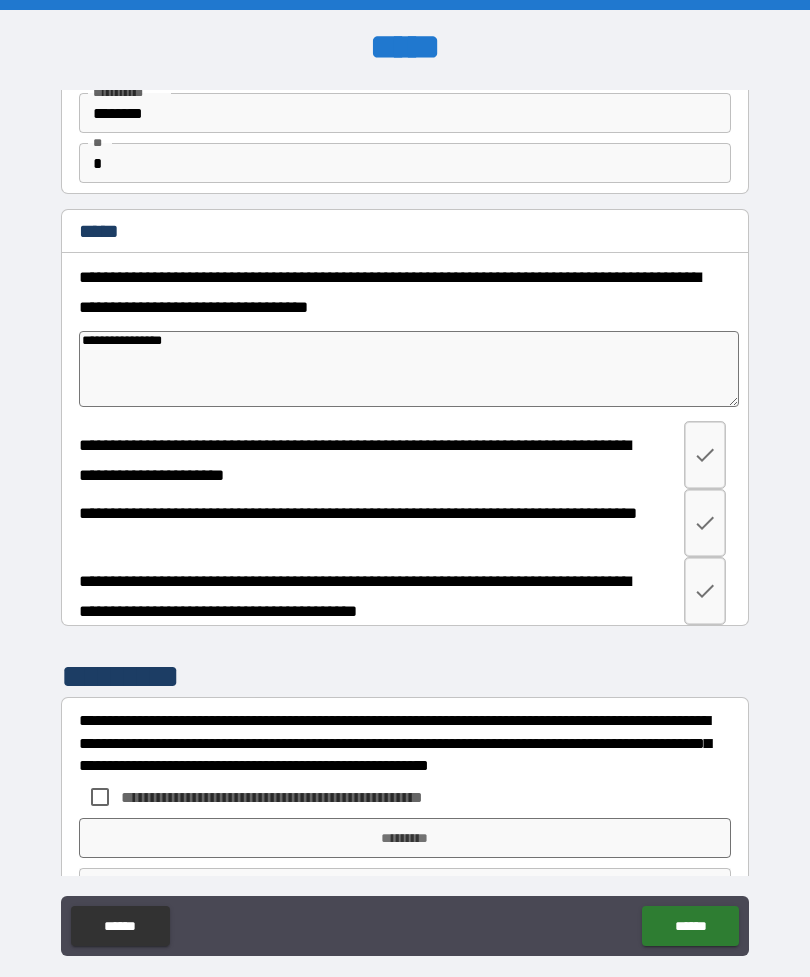 type on "*" 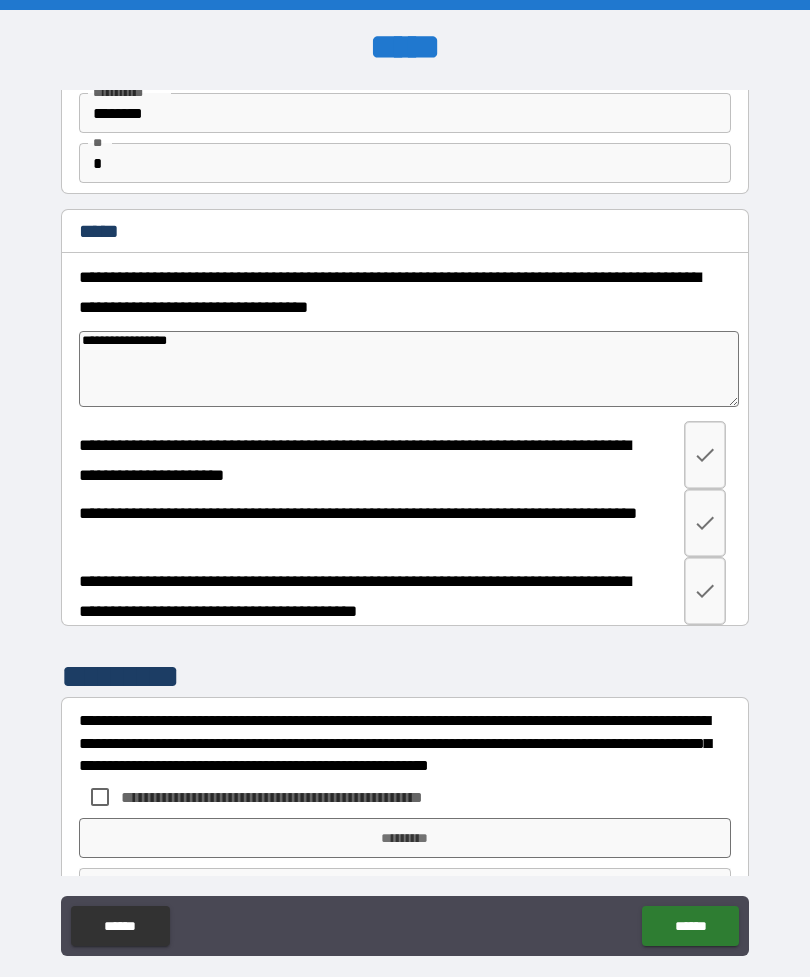 type on "*" 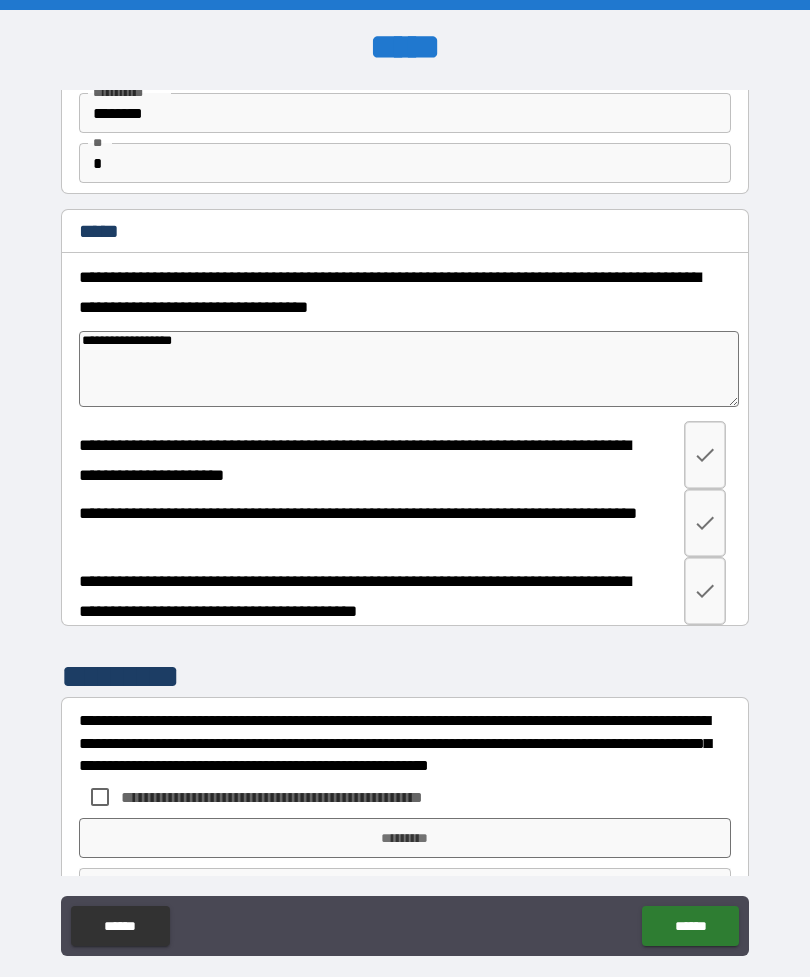 type on "*" 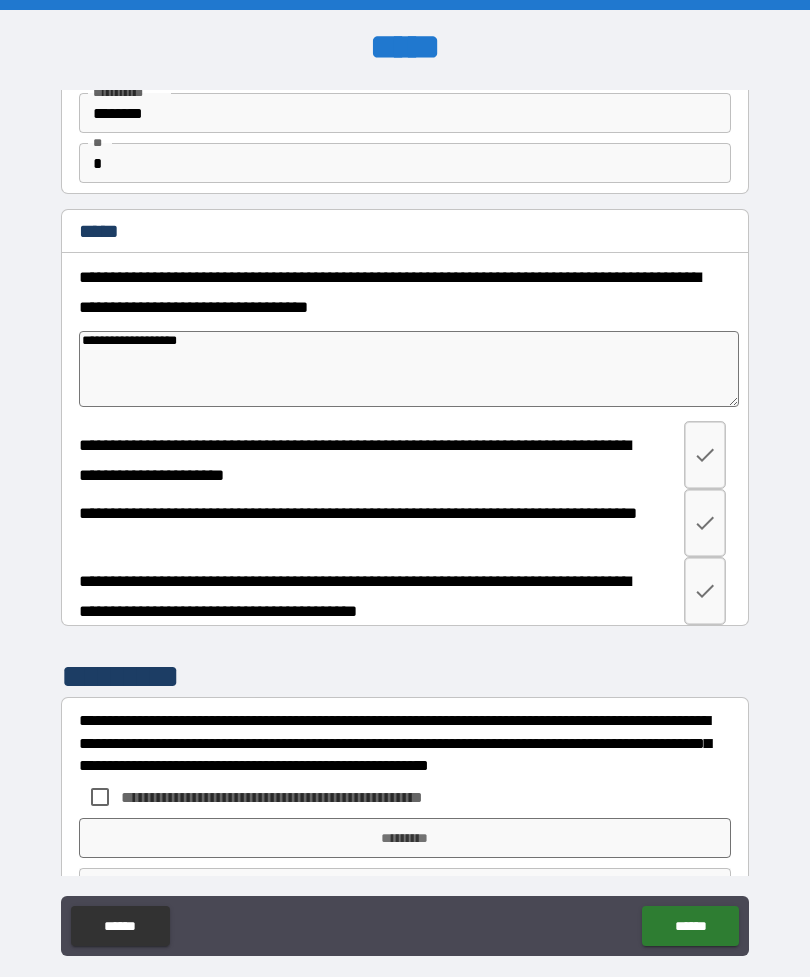 type on "*" 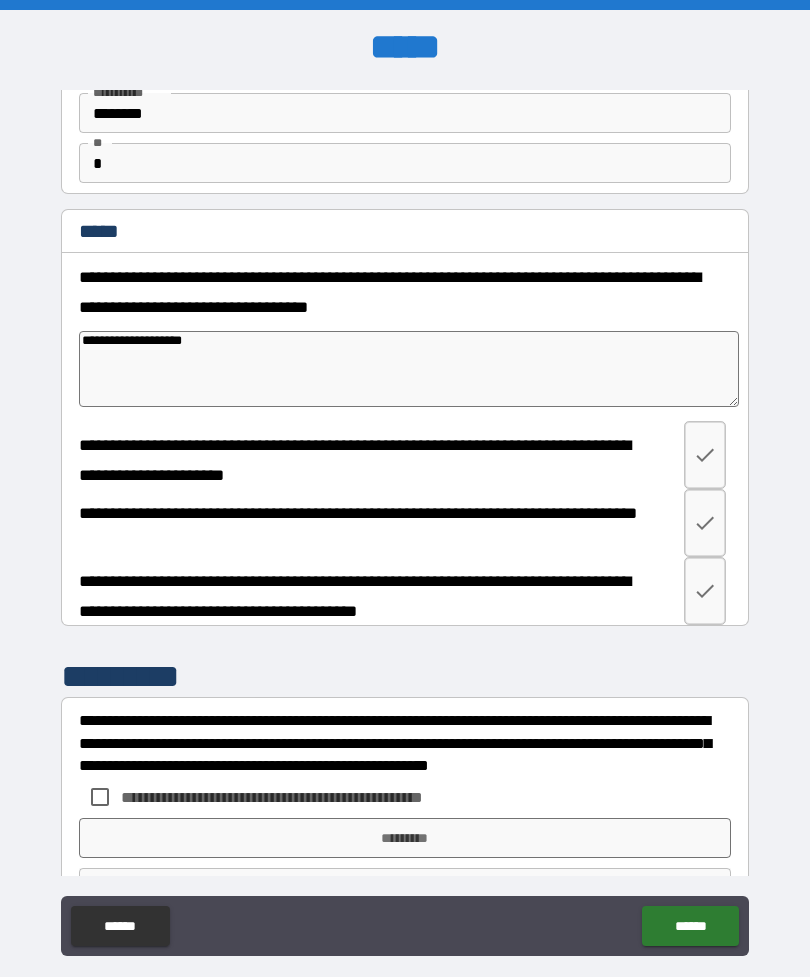 type on "**********" 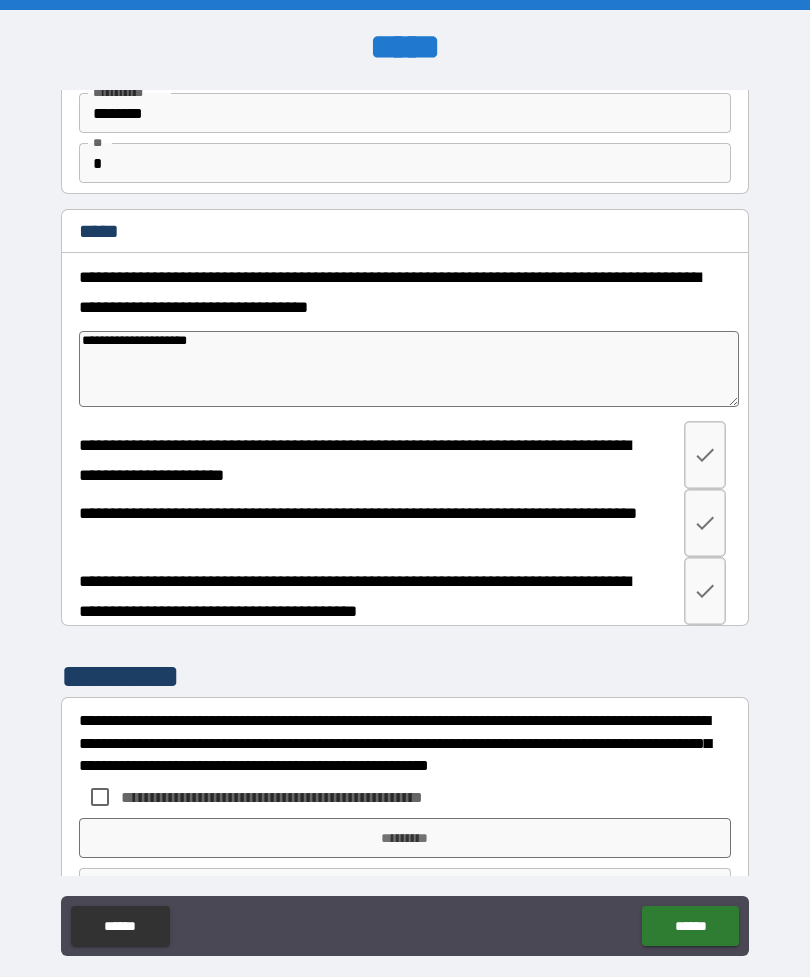type on "*" 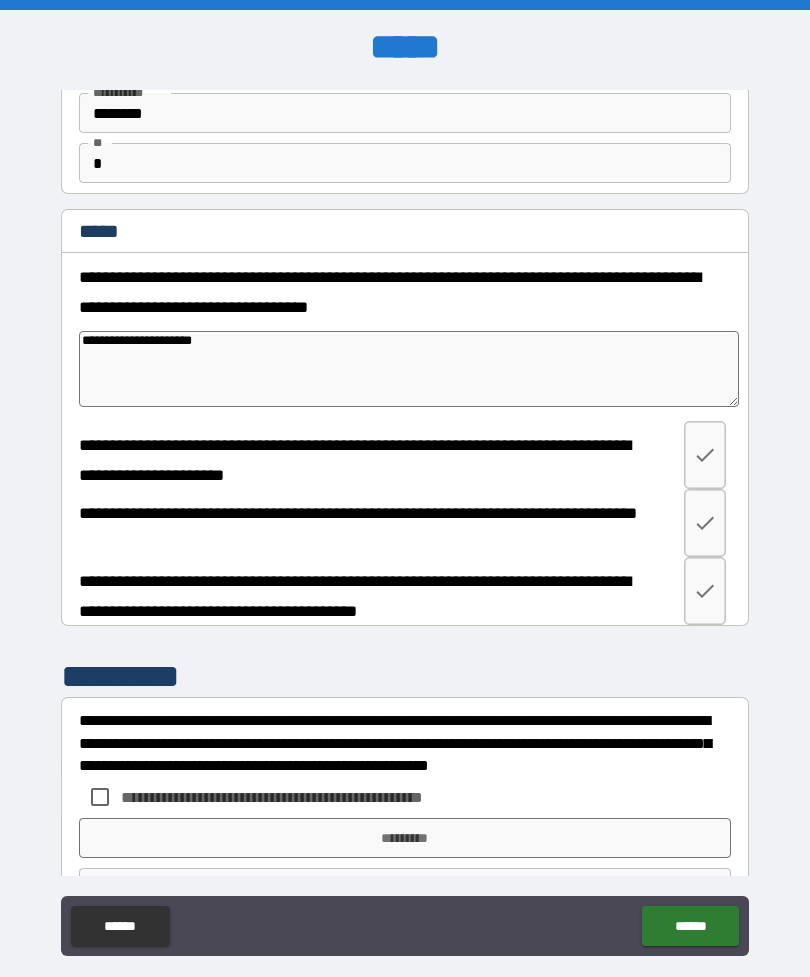 type on "*" 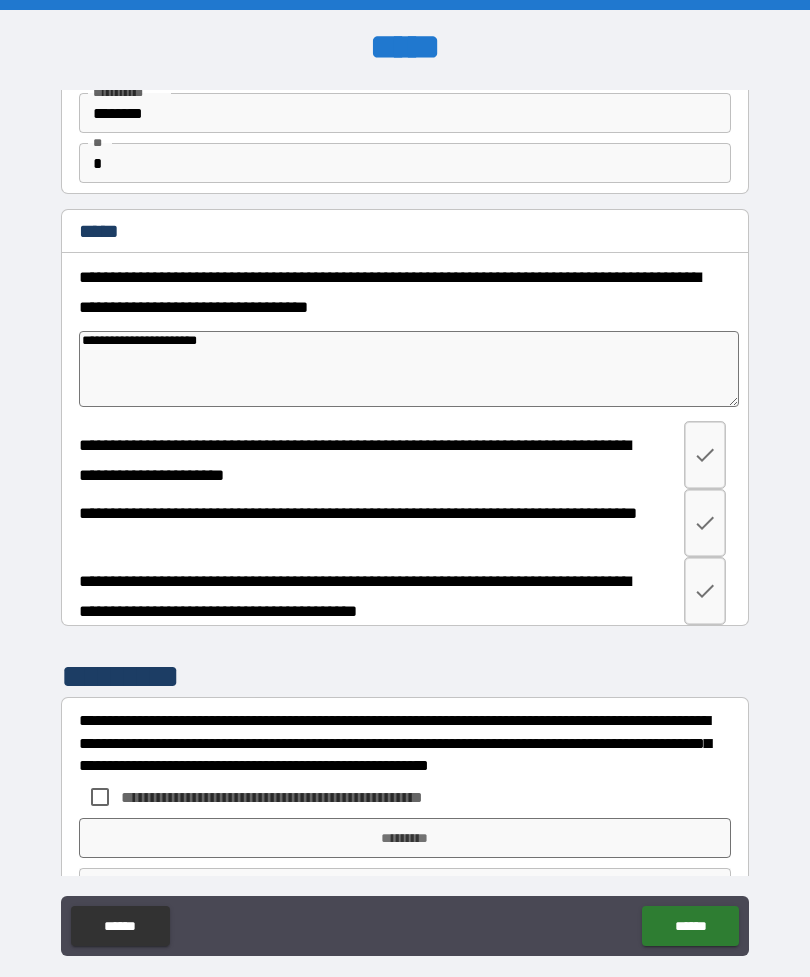 type on "*" 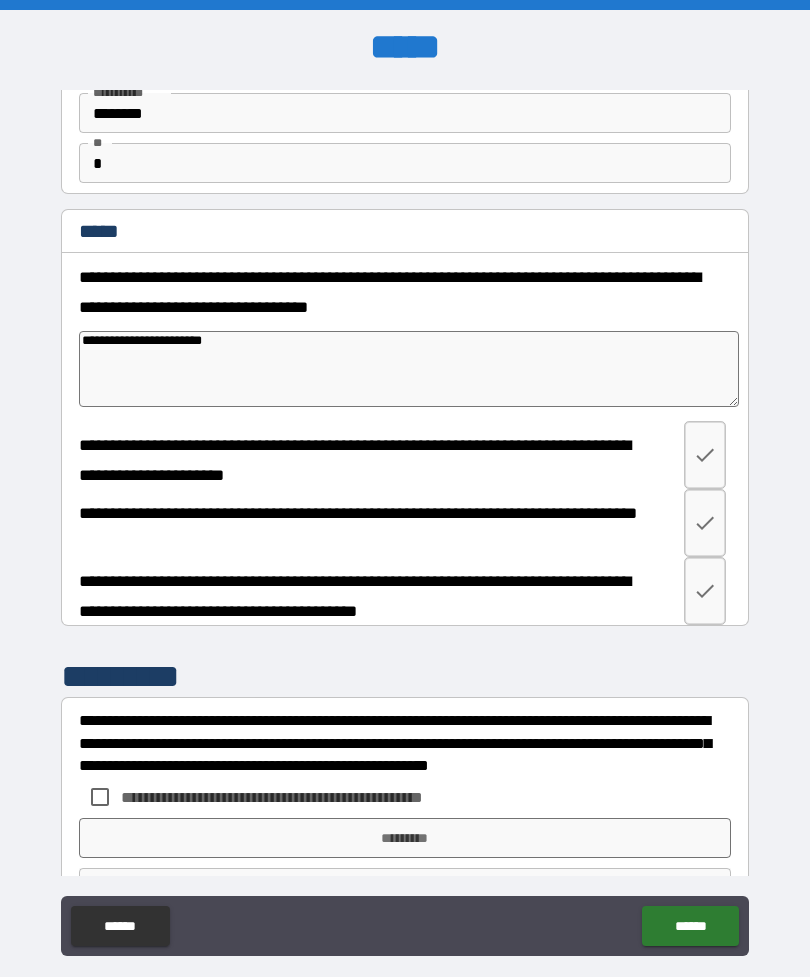 type on "*" 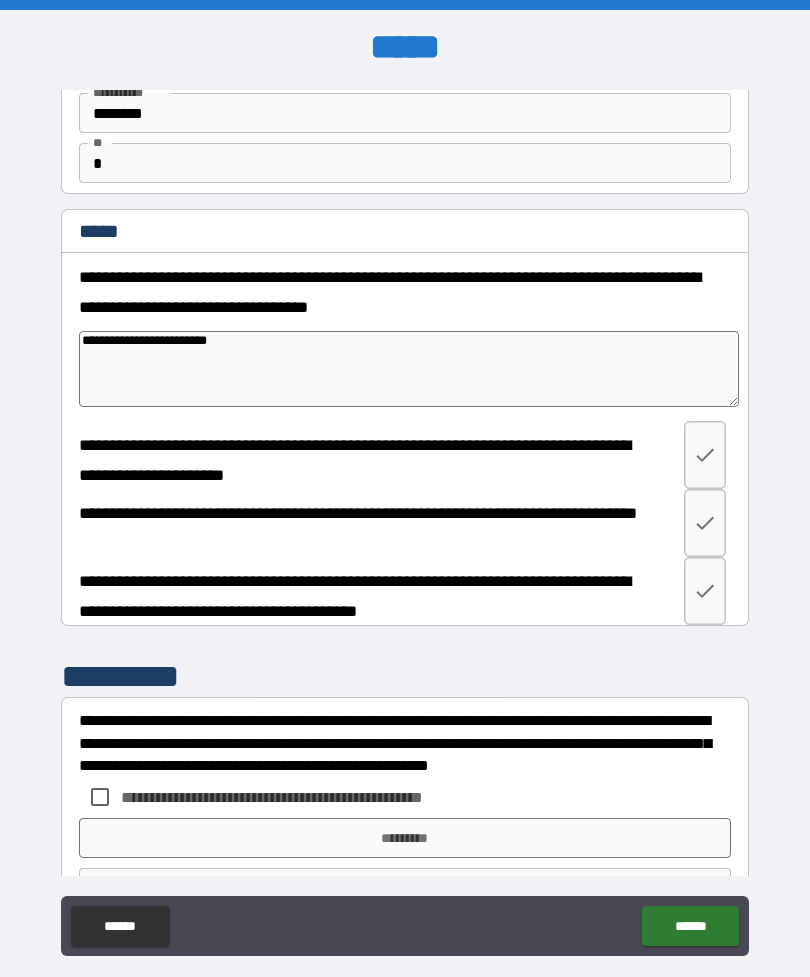 type on "*" 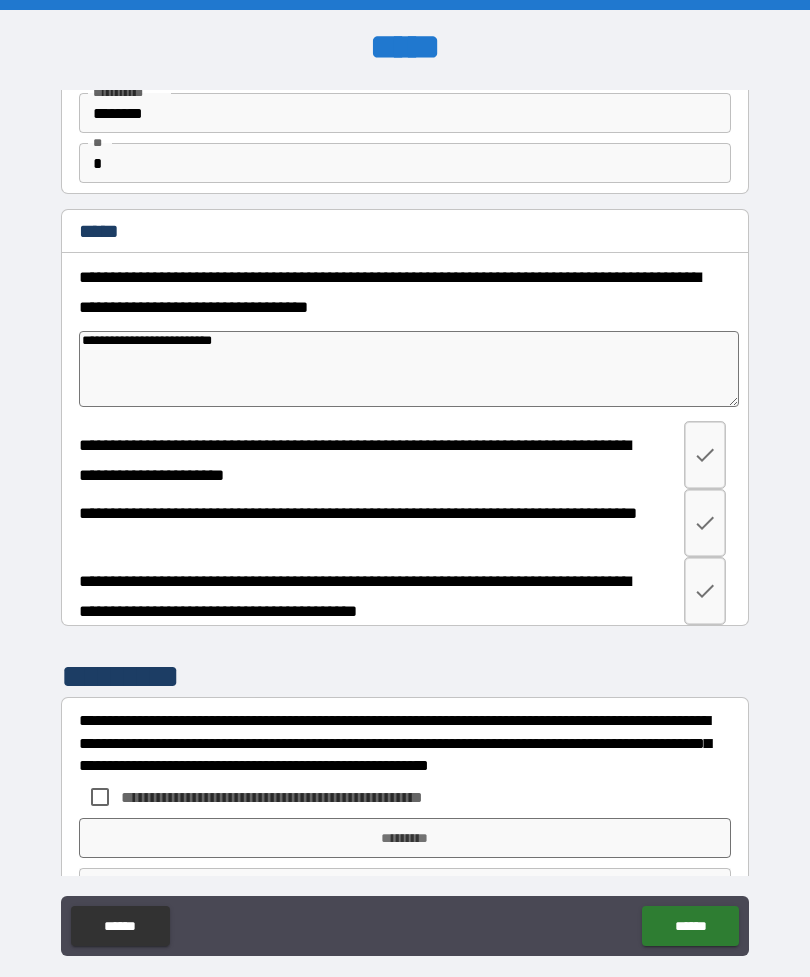 type on "*" 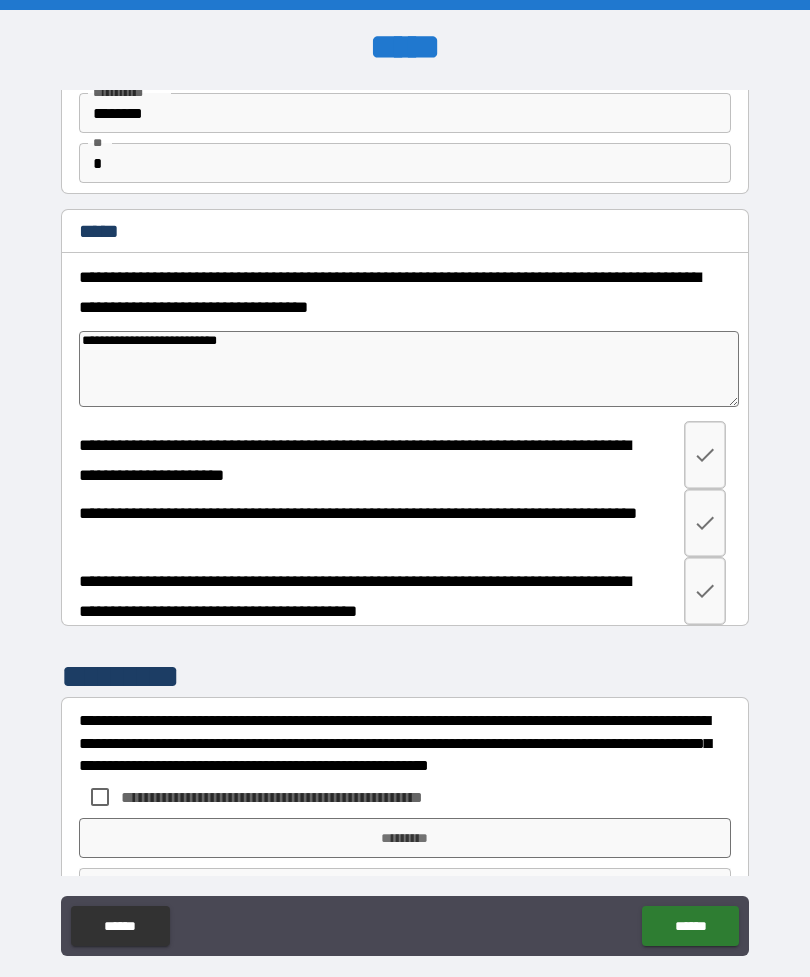 type on "*" 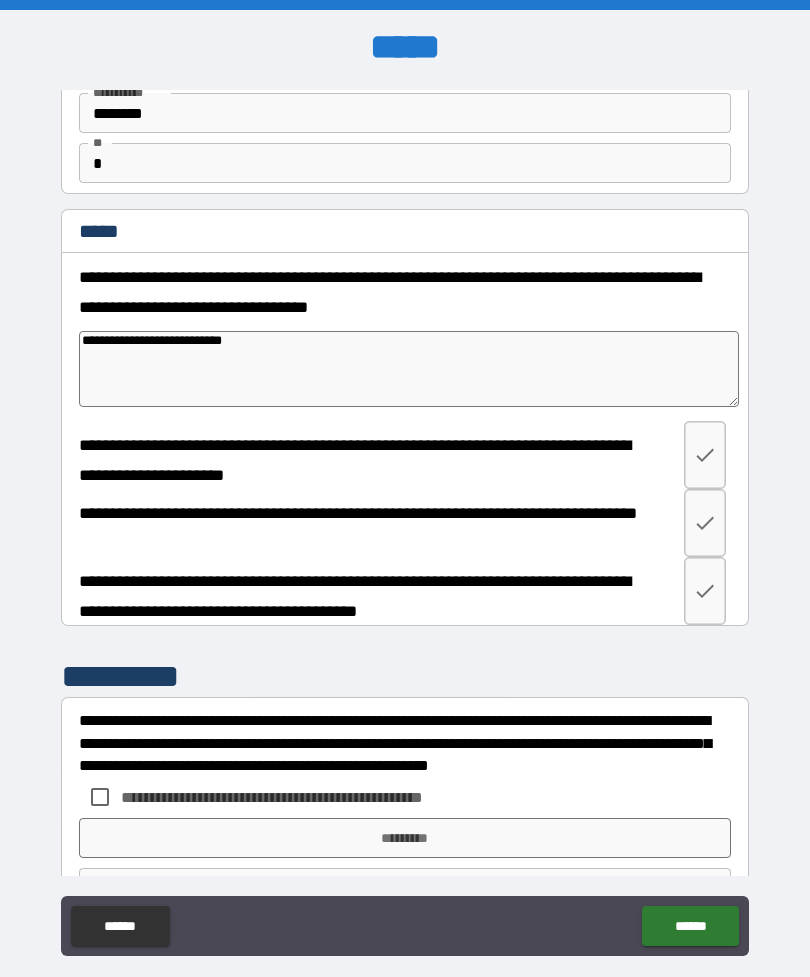 type on "*" 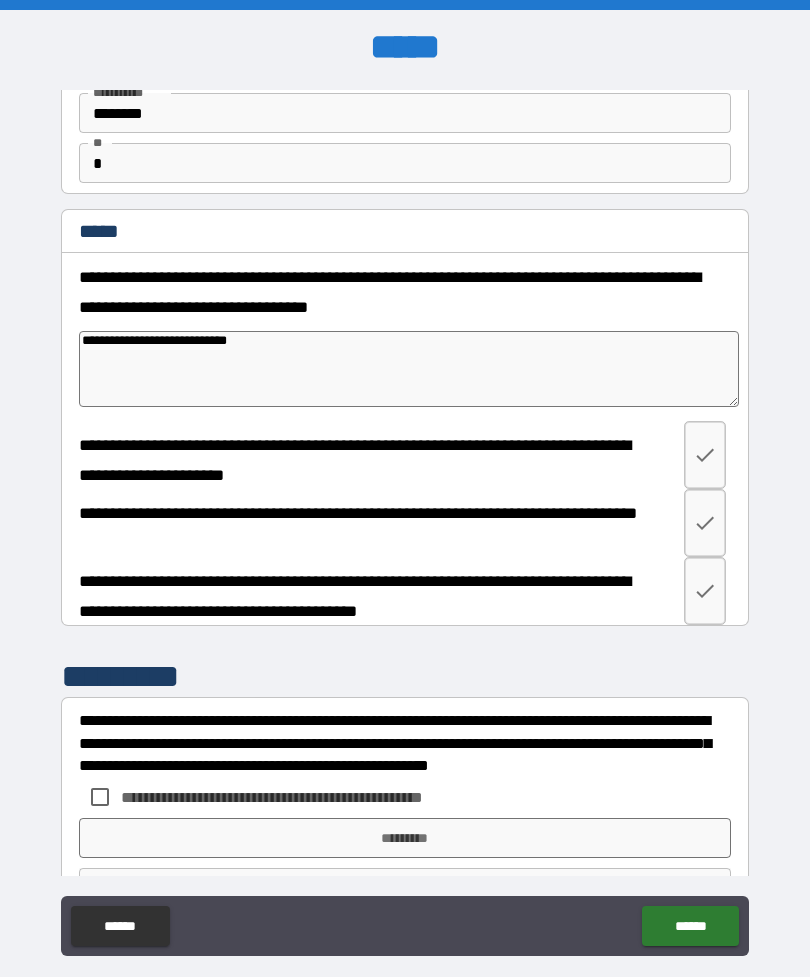 type on "*" 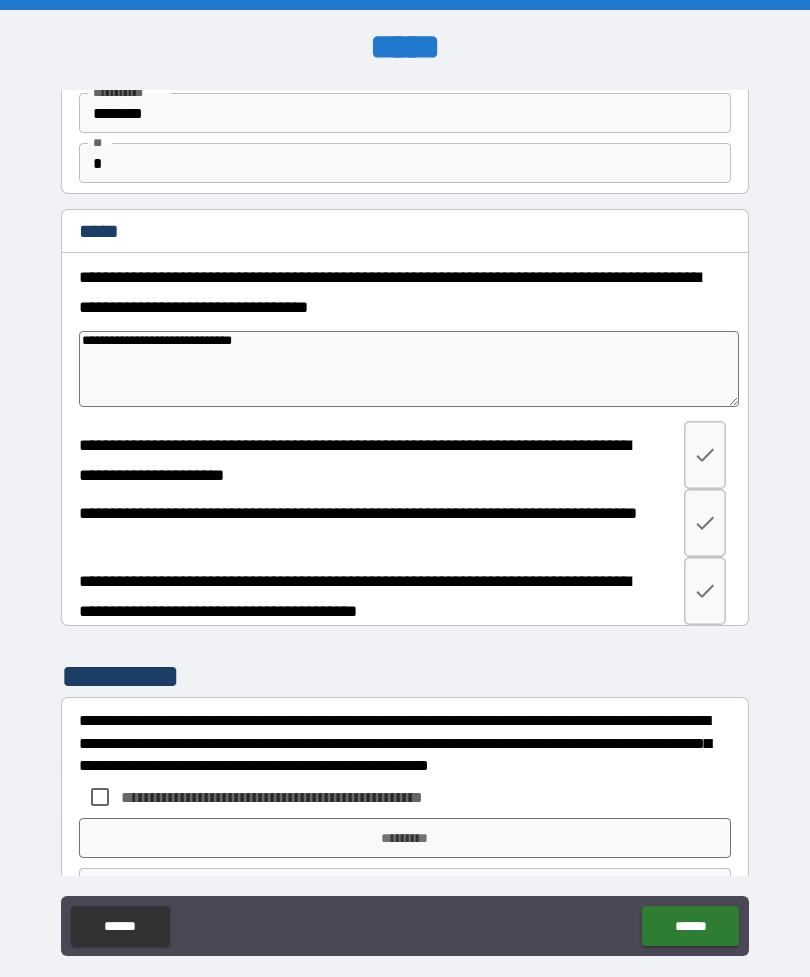 type on "*" 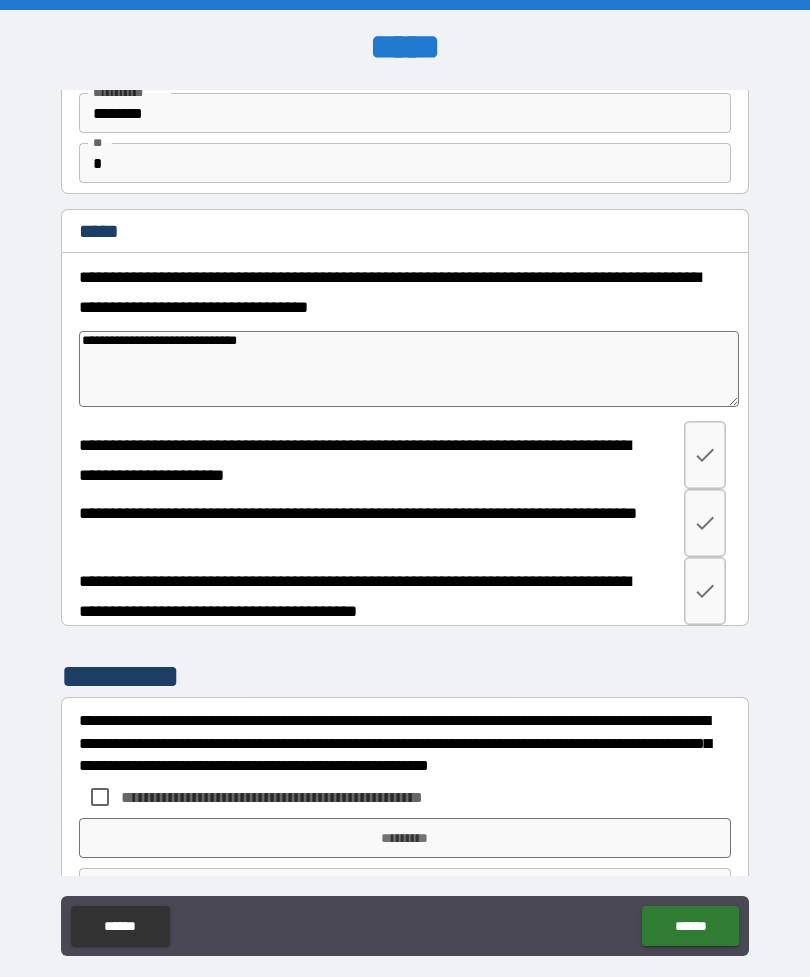 type on "*" 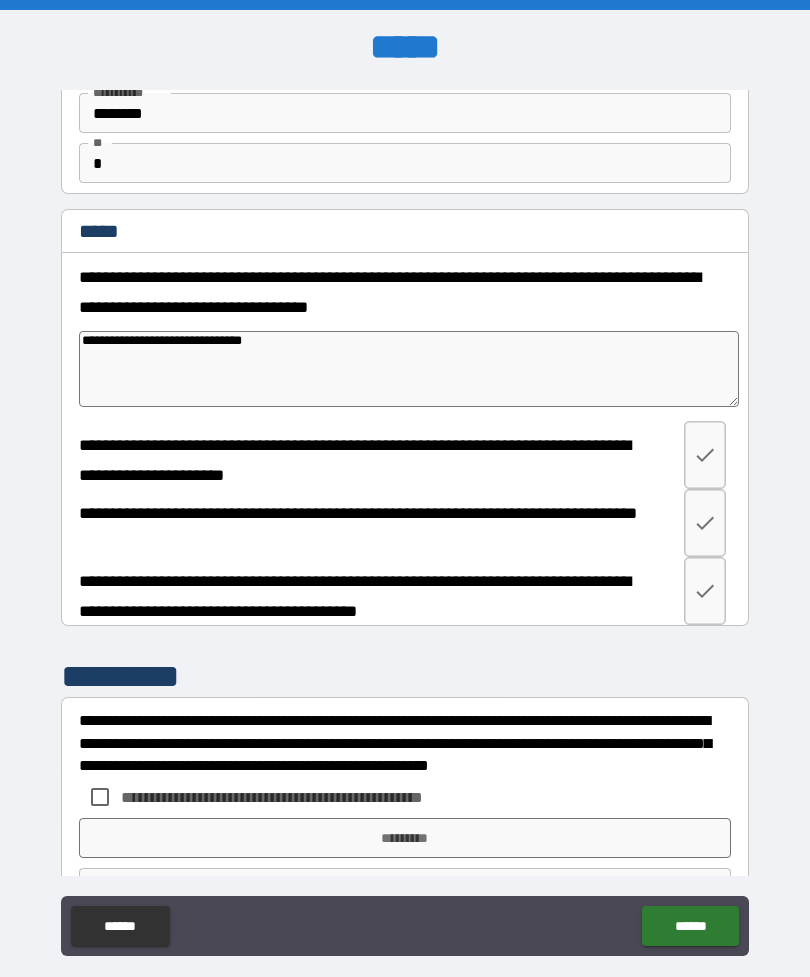 type on "*" 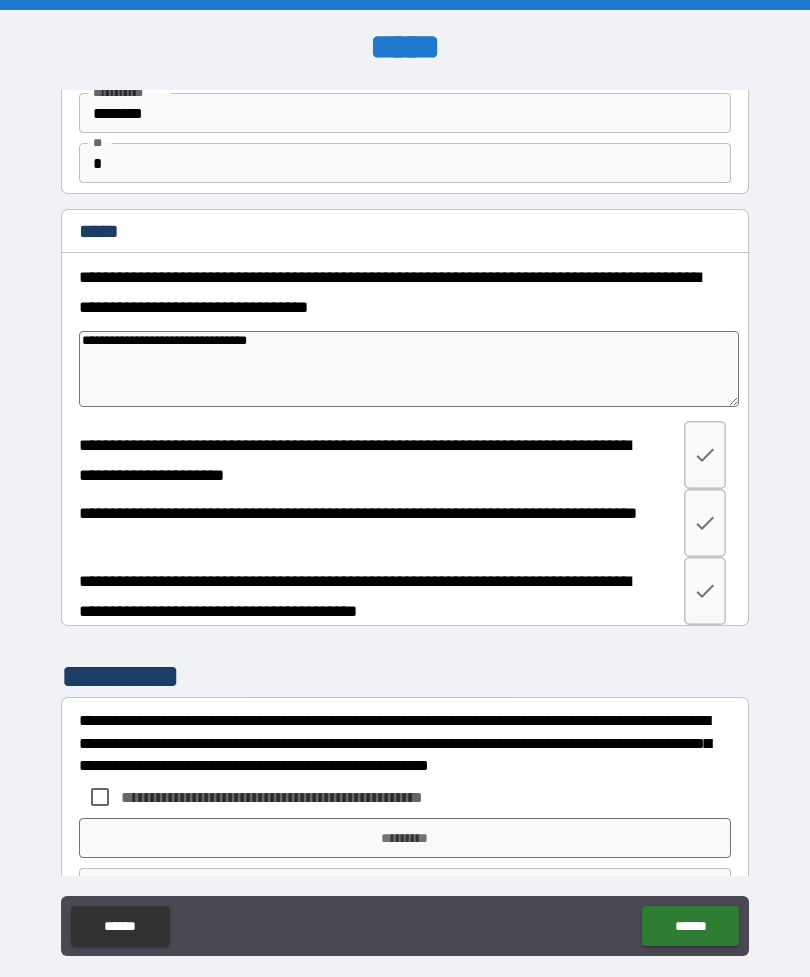 type on "*" 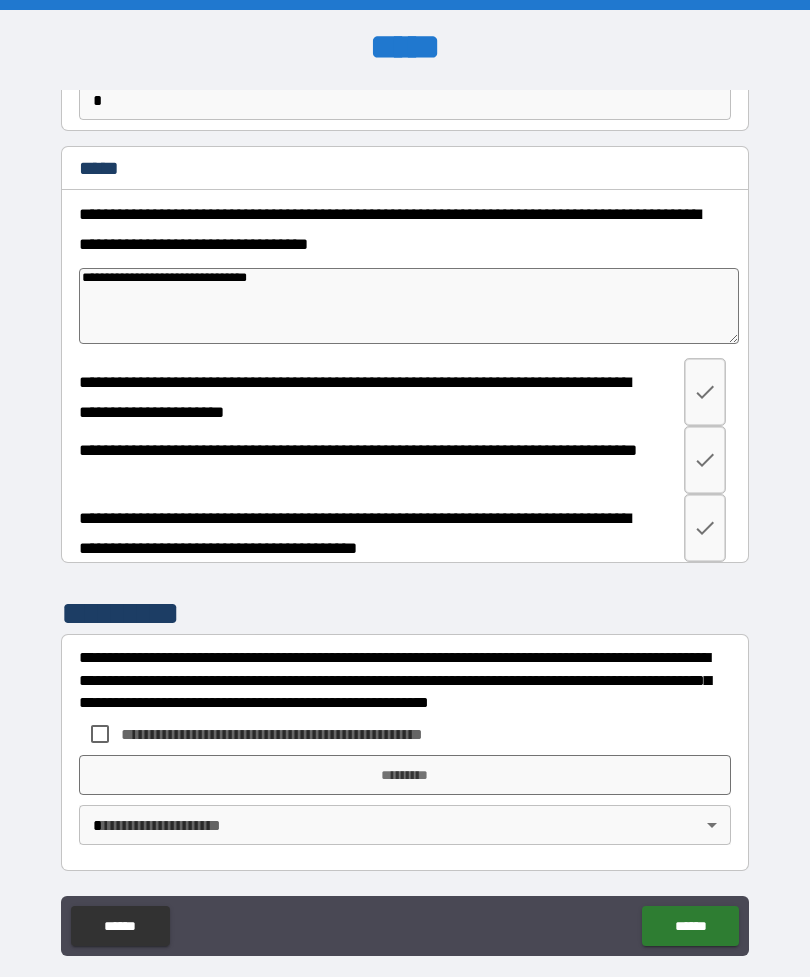 scroll, scrollTop: 203, scrollLeft: 0, axis: vertical 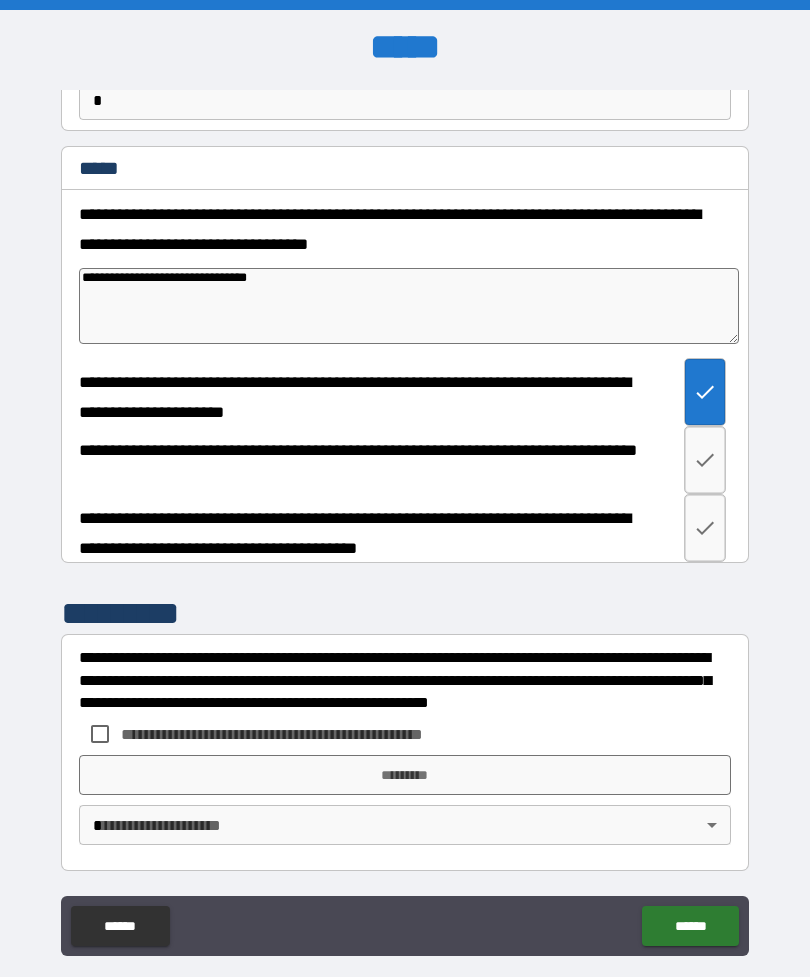 click at bounding box center (705, 460) 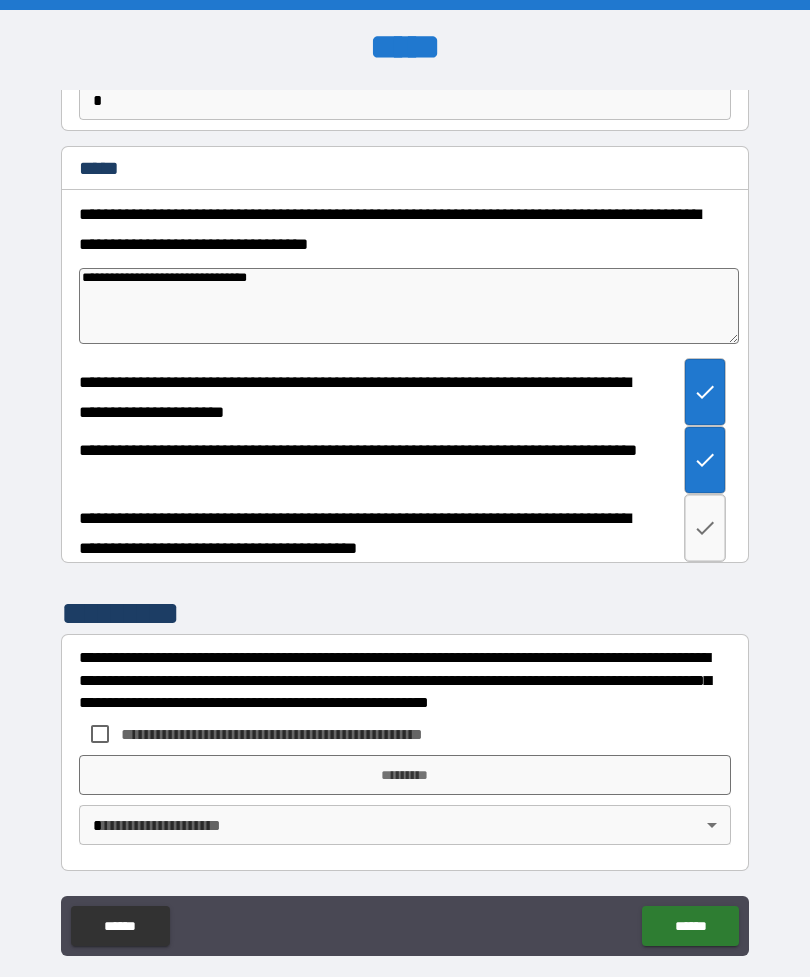 click at bounding box center (705, 528) 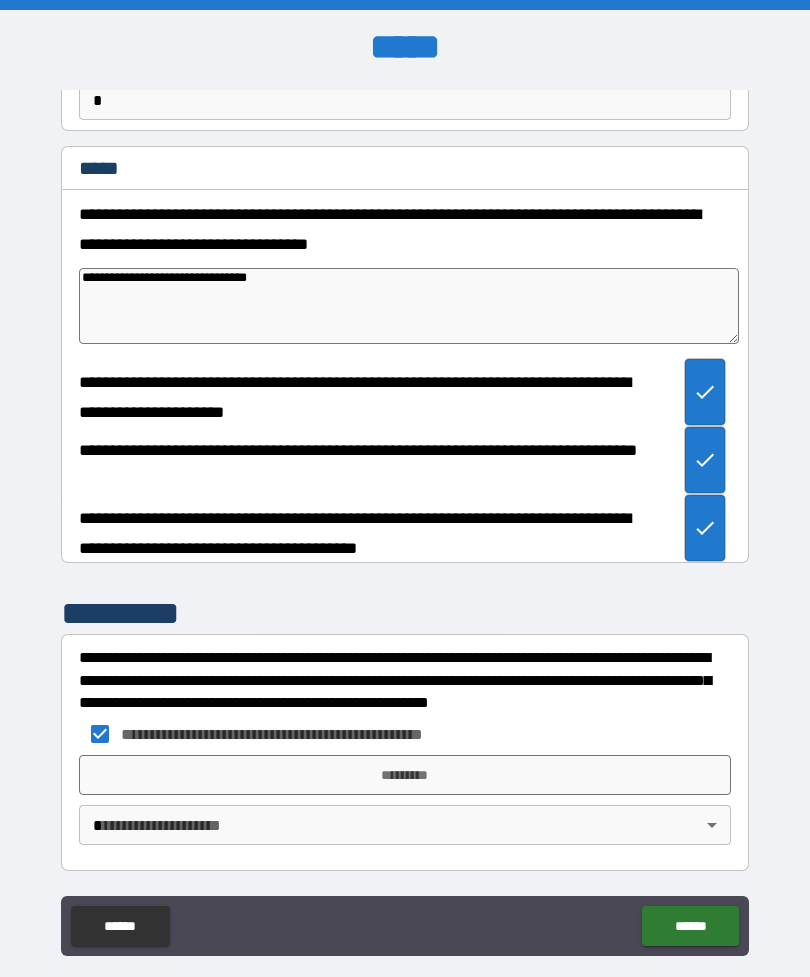 click on "*********" at bounding box center (405, 775) 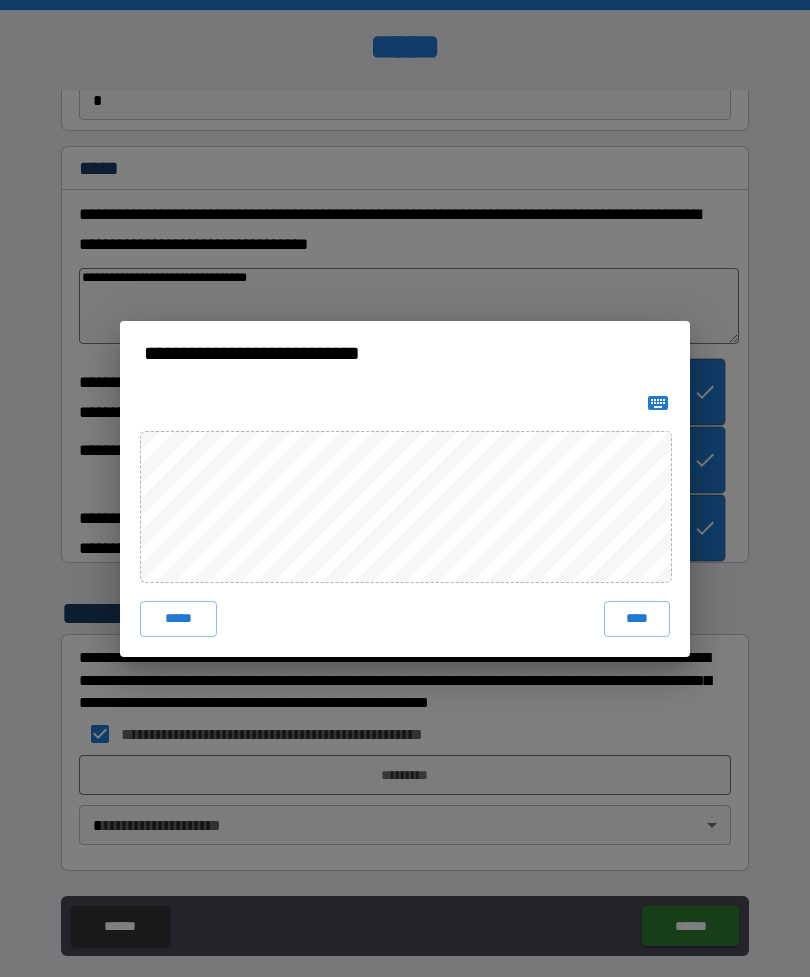 click on "****" at bounding box center [637, 619] 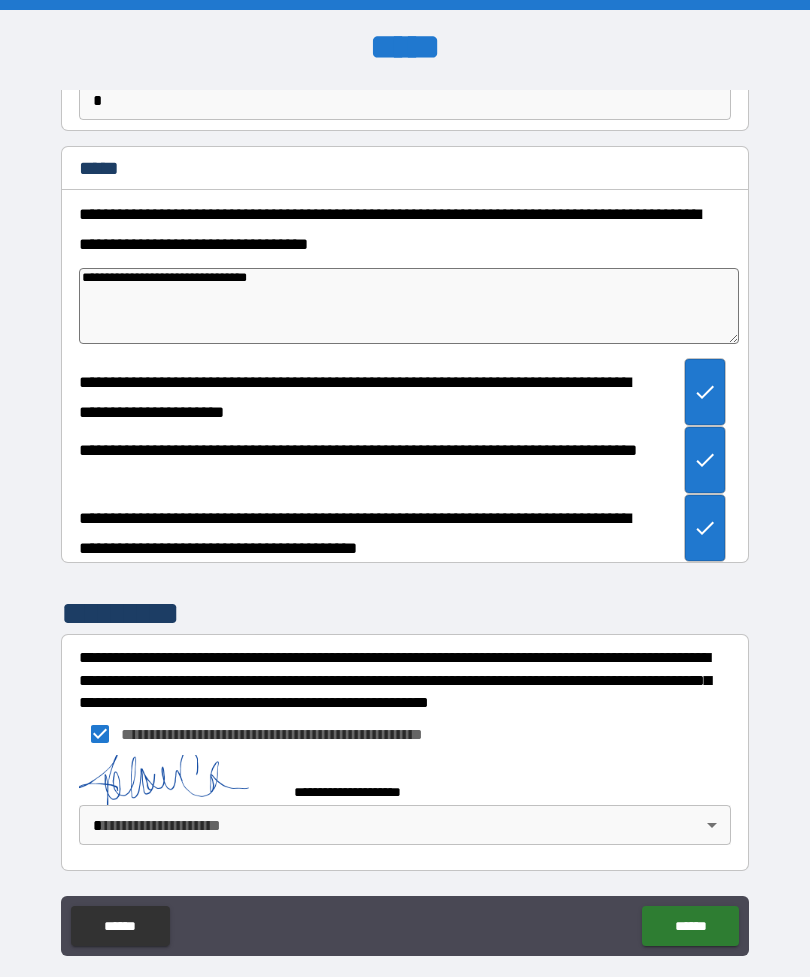 scroll, scrollTop: 193, scrollLeft: 0, axis: vertical 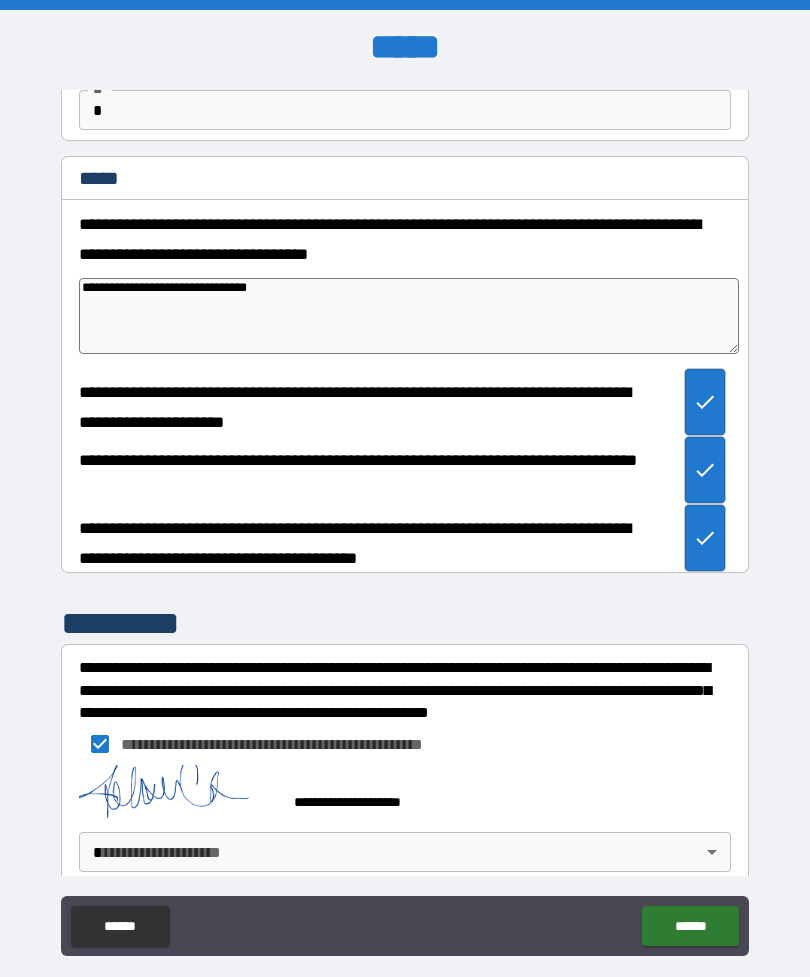 click on "******" at bounding box center (690, 926) 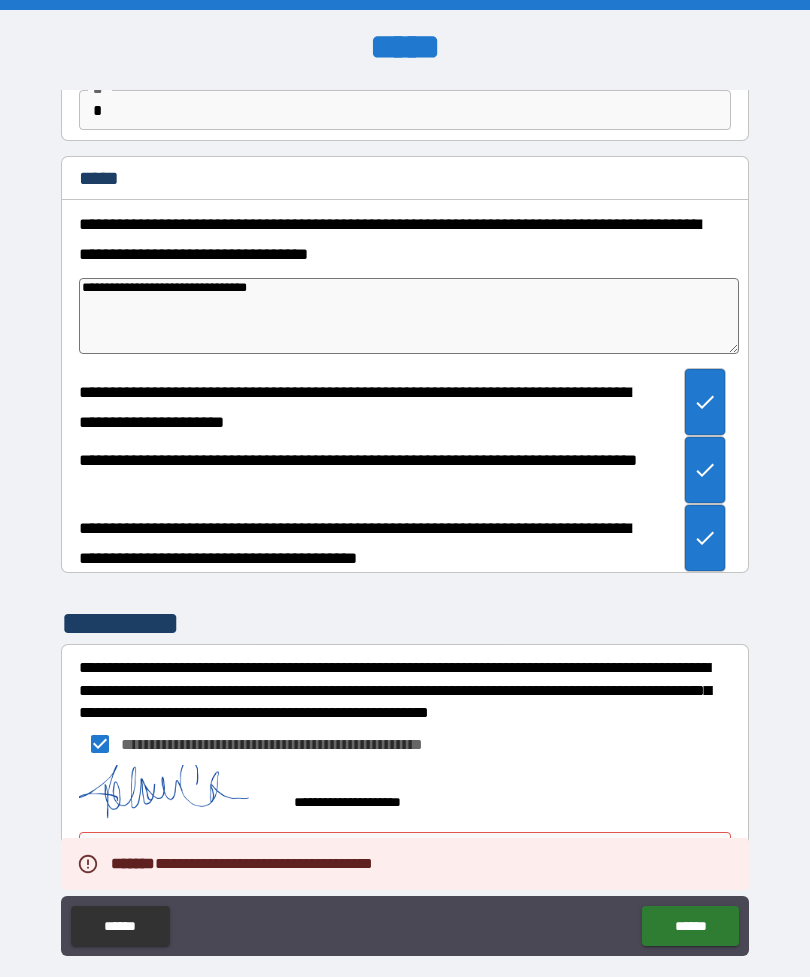 click on "******" at bounding box center (690, 926) 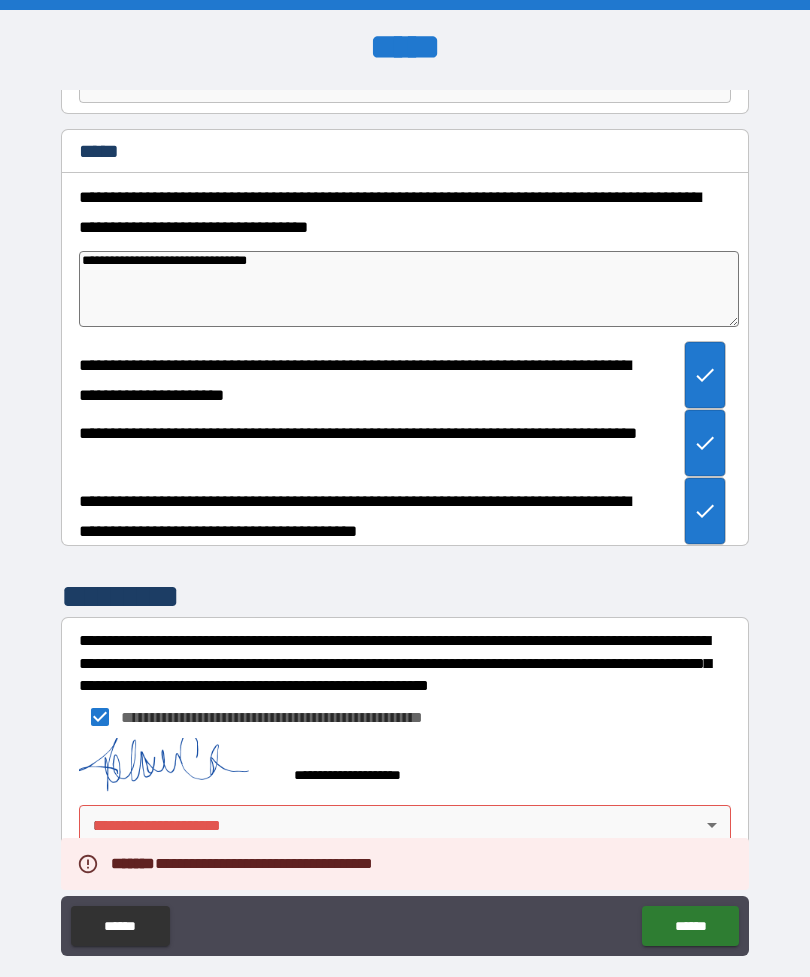 scroll, scrollTop: 220, scrollLeft: 0, axis: vertical 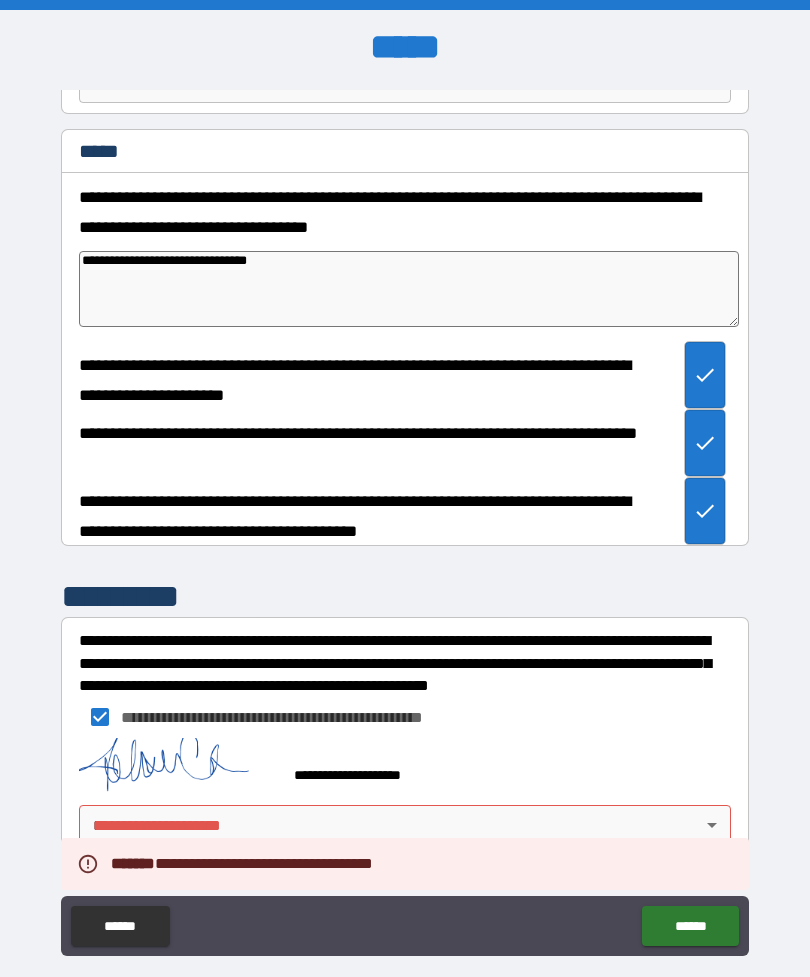 click on "**********" at bounding box center (405, 520) 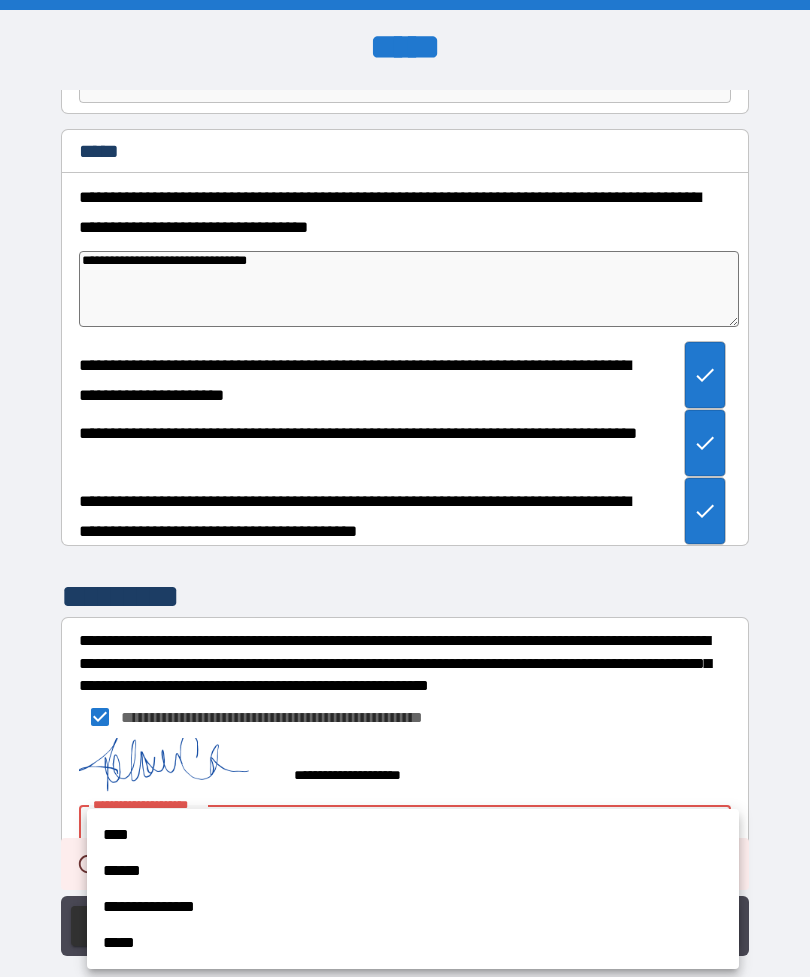click on "**********" at bounding box center (413, 907) 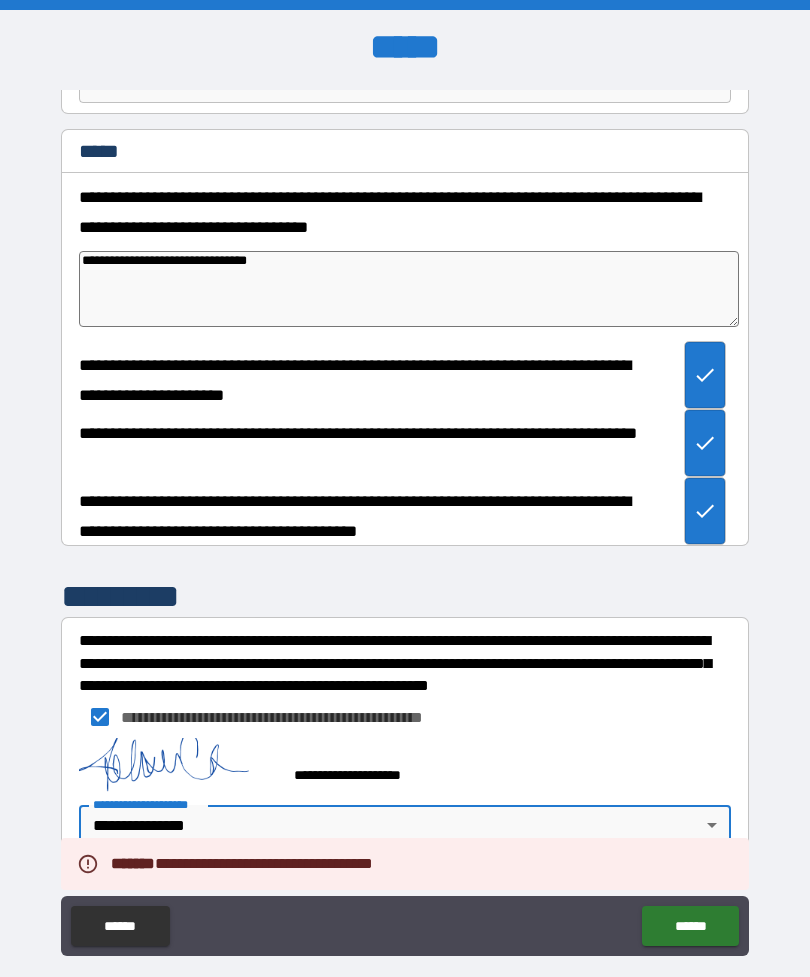 type on "*" 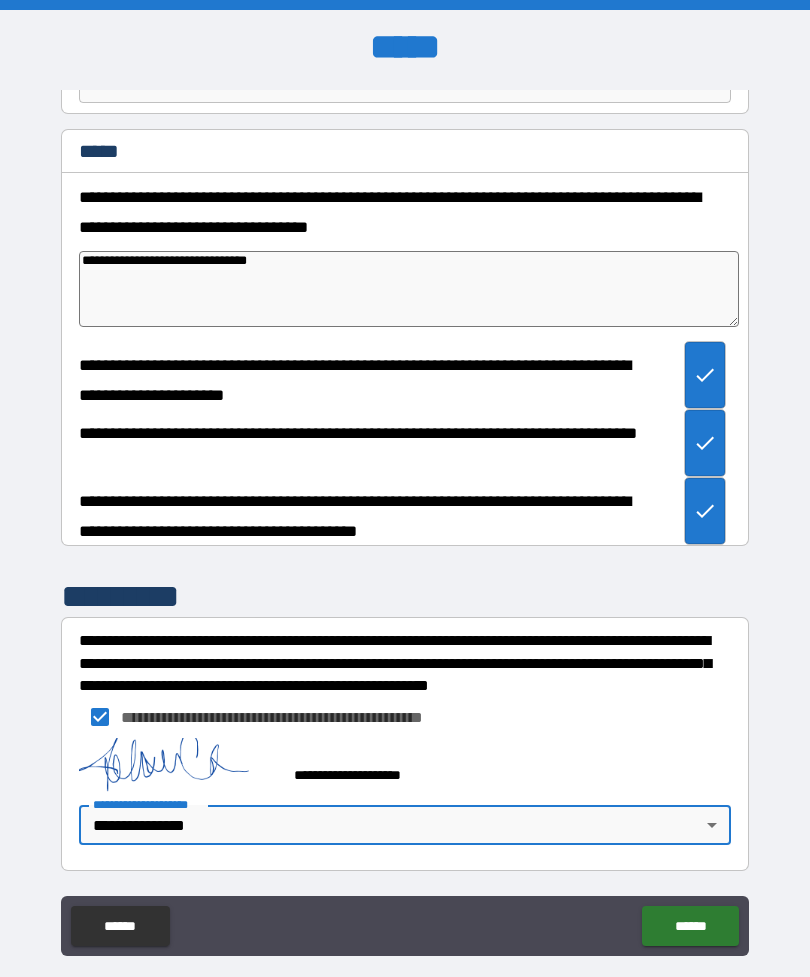 click on "******" at bounding box center (690, 926) 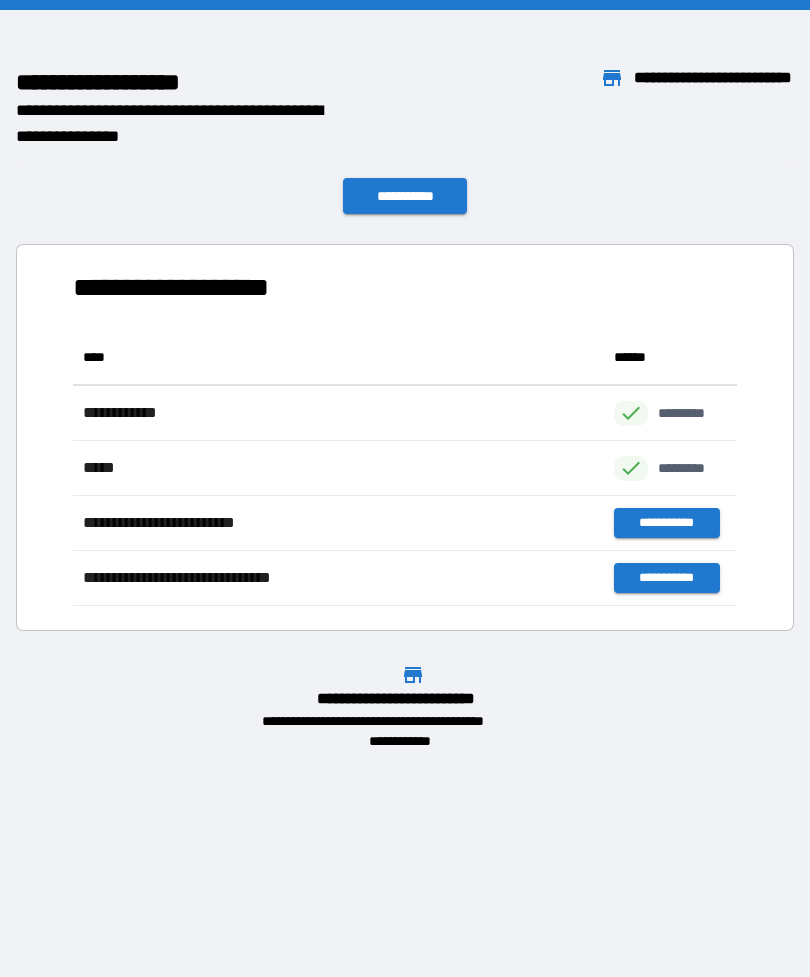 scroll, scrollTop: 1, scrollLeft: 1, axis: both 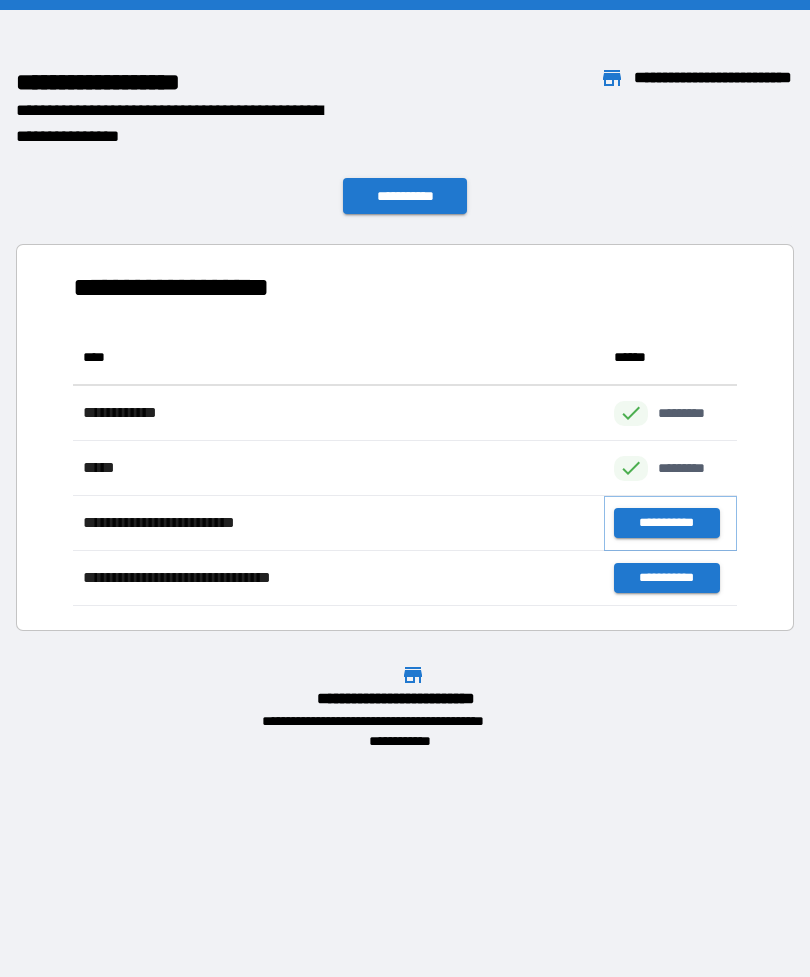 click on "**********" at bounding box center (666, 523) 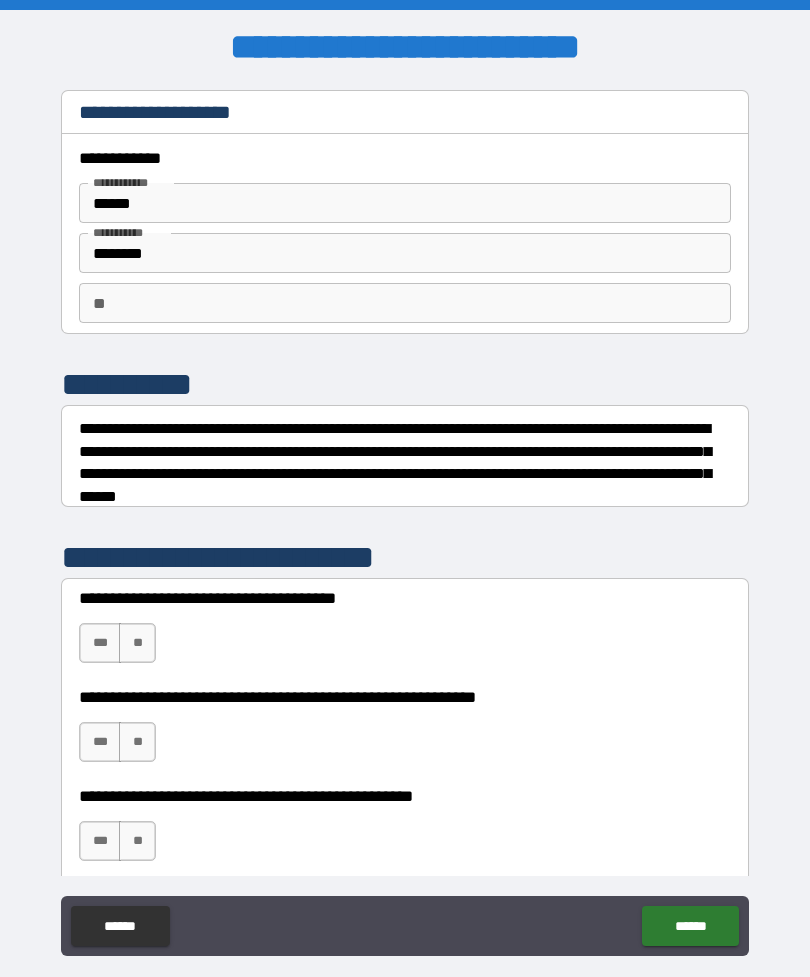 click on "**" at bounding box center (137, 643) 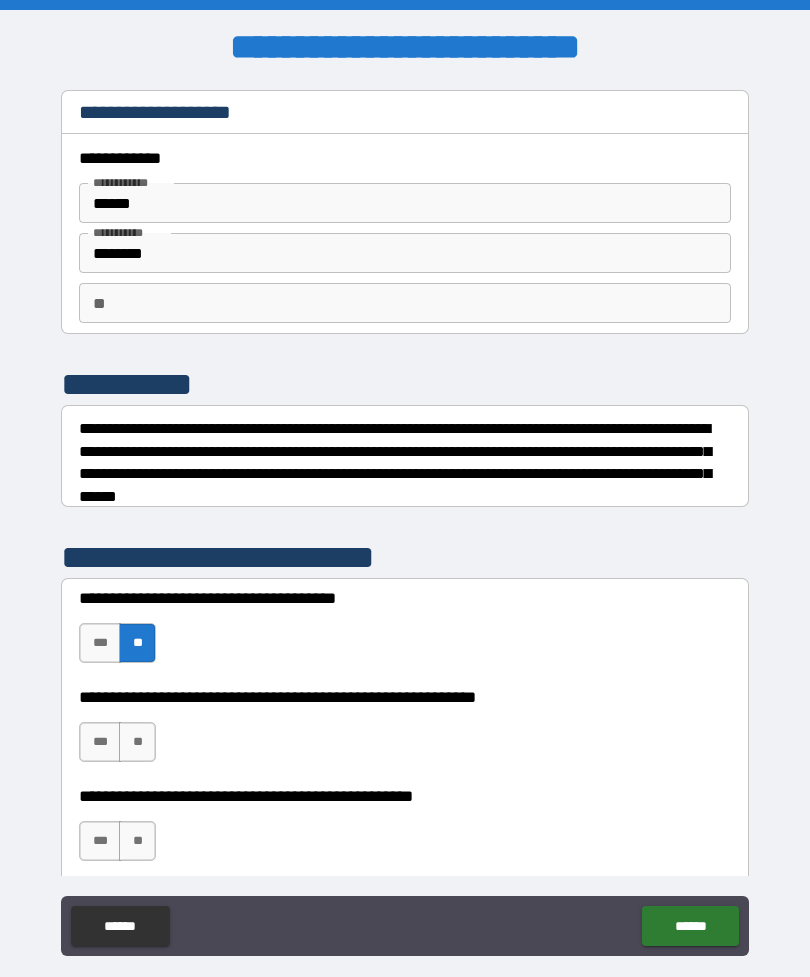 click on "**" at bounding box center [137, 742] 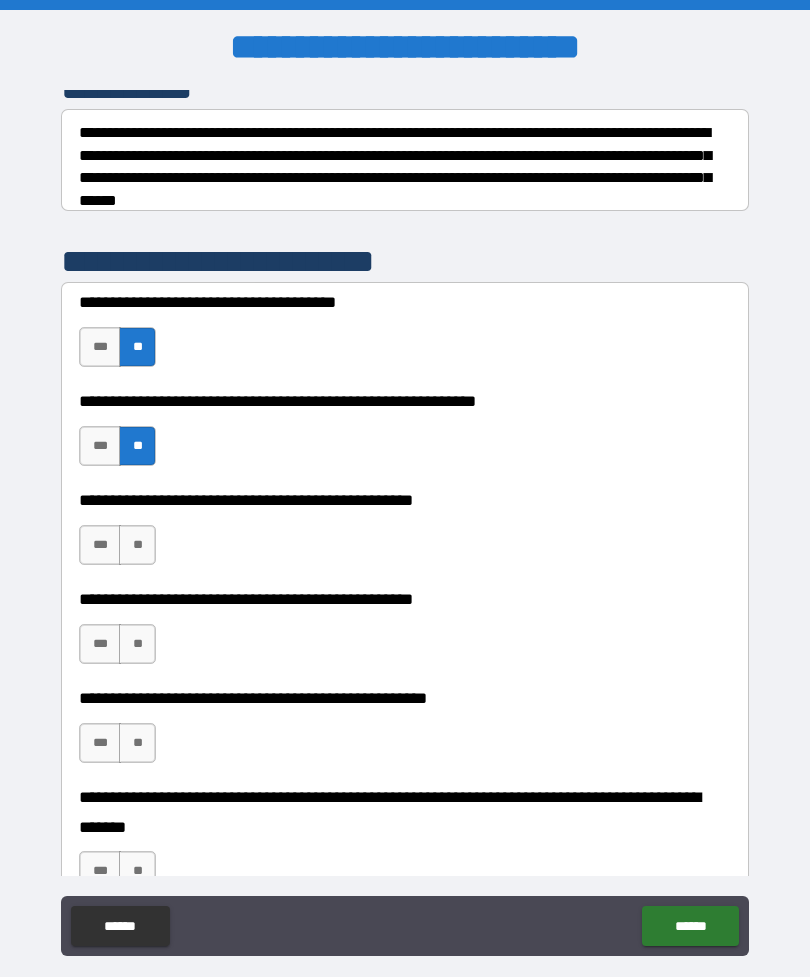 scroll, scrollTop: 300, scrollLeft: 0, axis: vertical 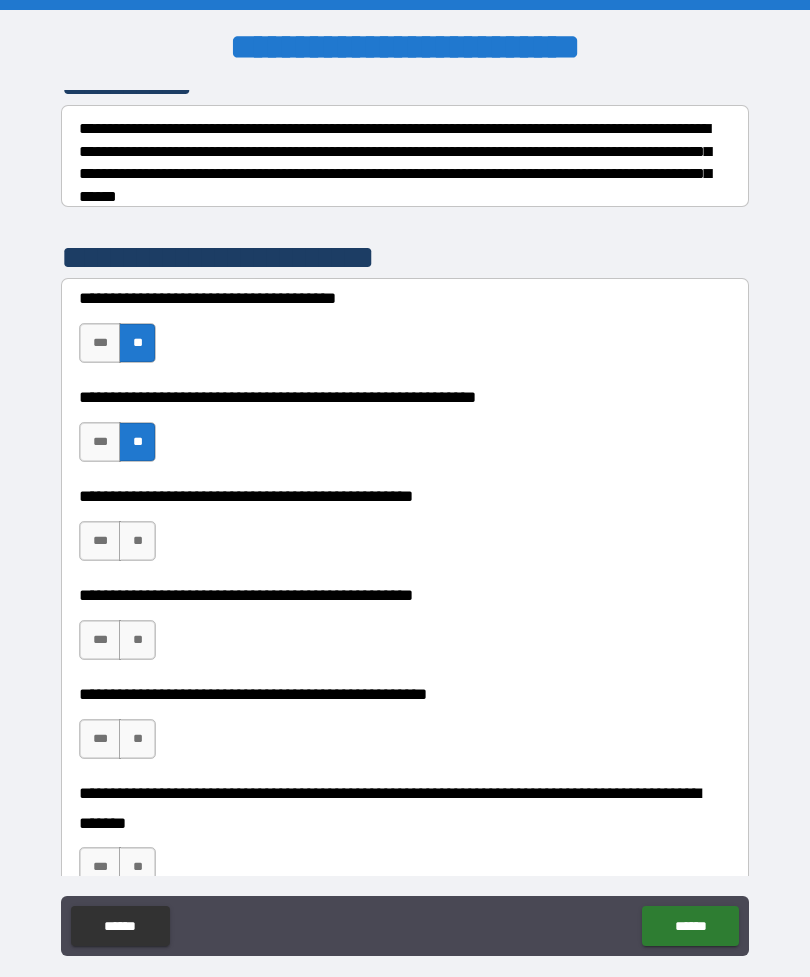 click on "**" at bounding box center [137, 541] 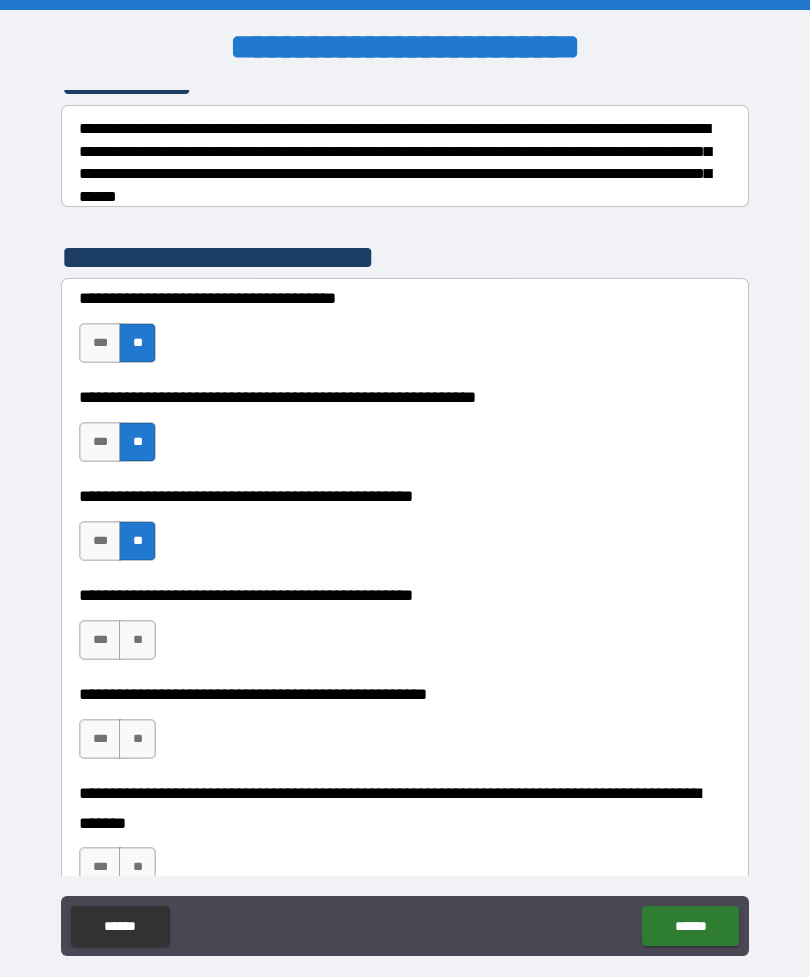 click on "**" at bounding box center (137, 640) 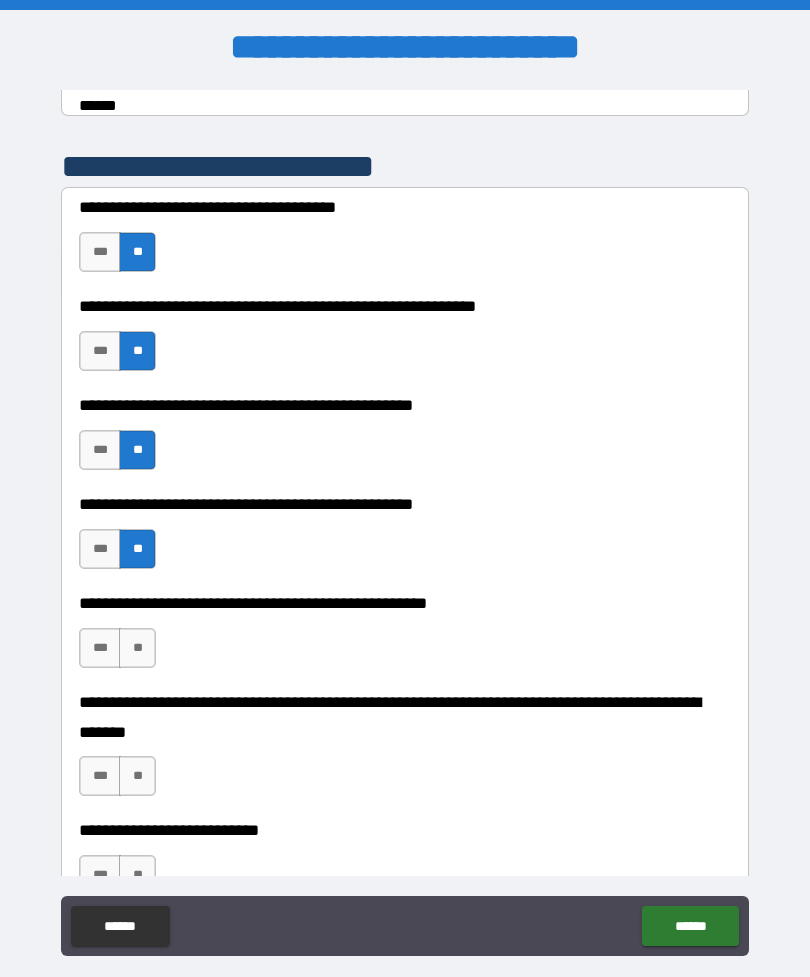 scroll, scrollTop: 532, scrollLeft: 0, axis: vertical 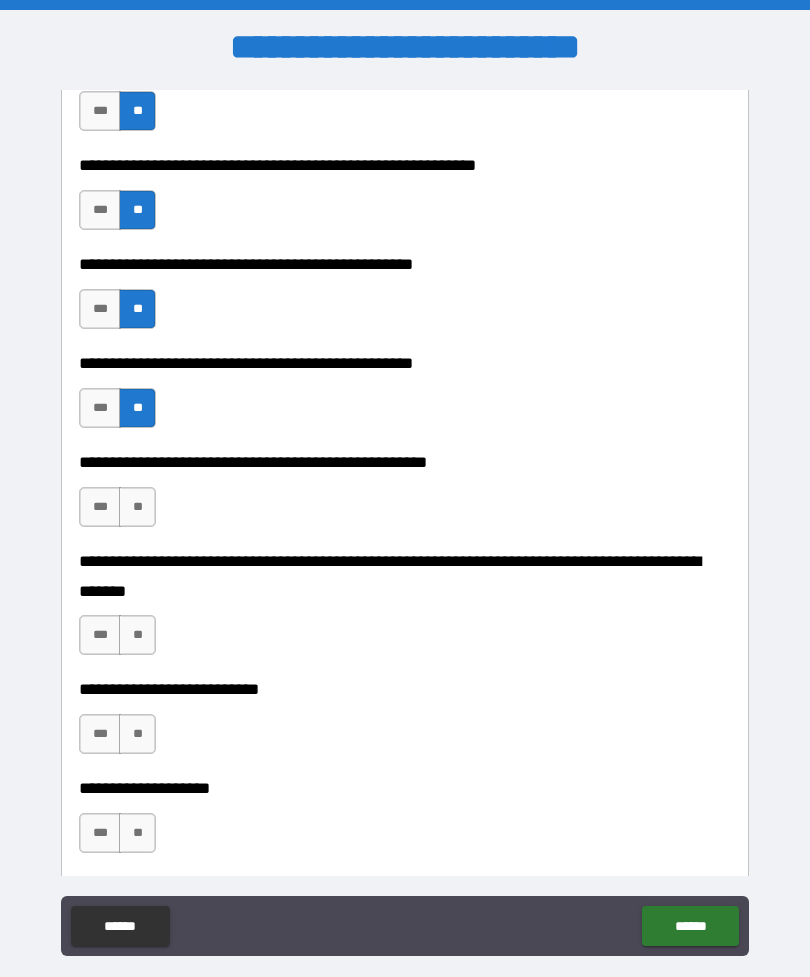 click on "**" at bounding box center (137, 507) 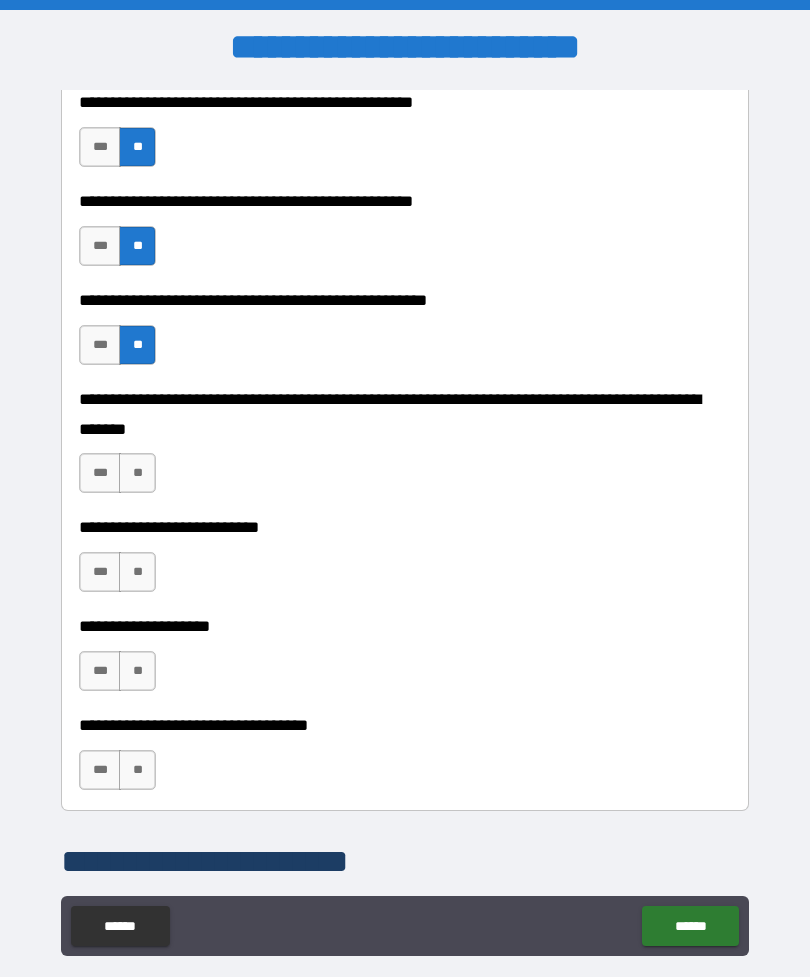 scroll, scrollTop: 695, scrollLeft: 0, axis: vertical 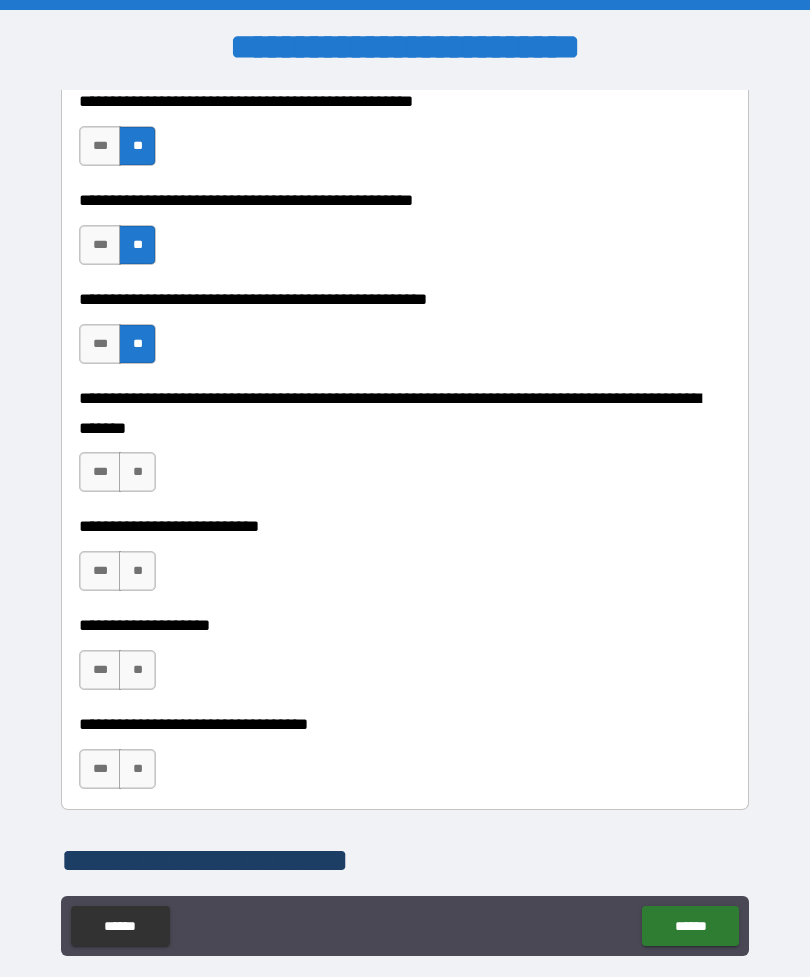 click on "**" at bounding box center (137, 472) 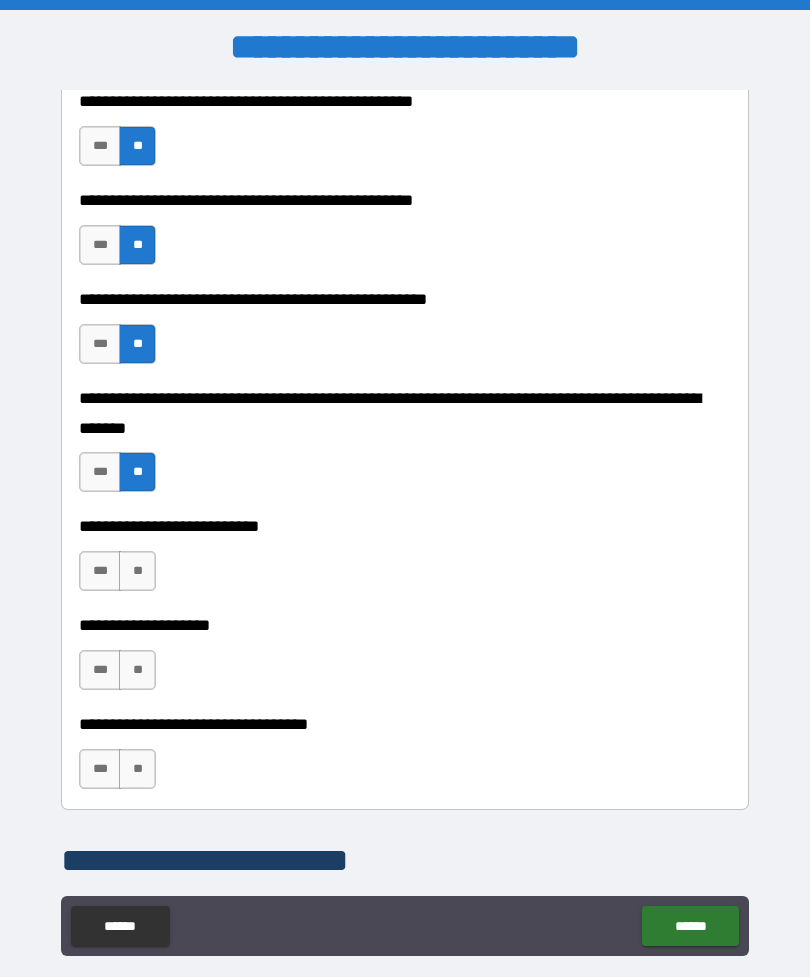 click on "**" at bounding box center (137, 571) 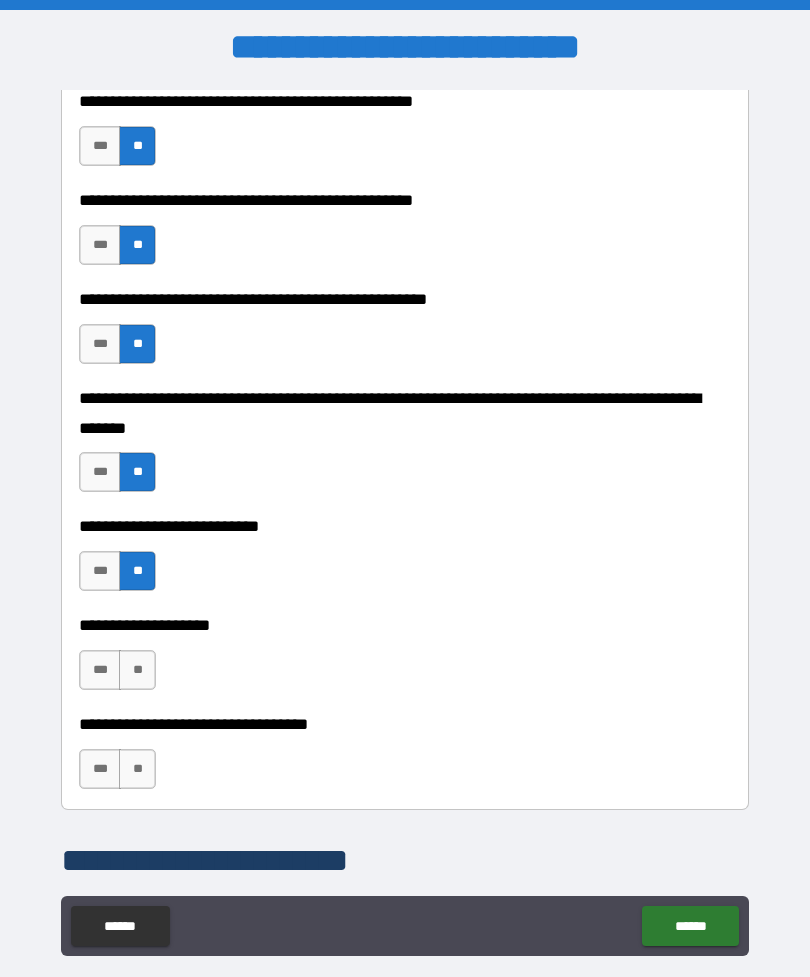 click on "**" at bounding box center (137, 670) 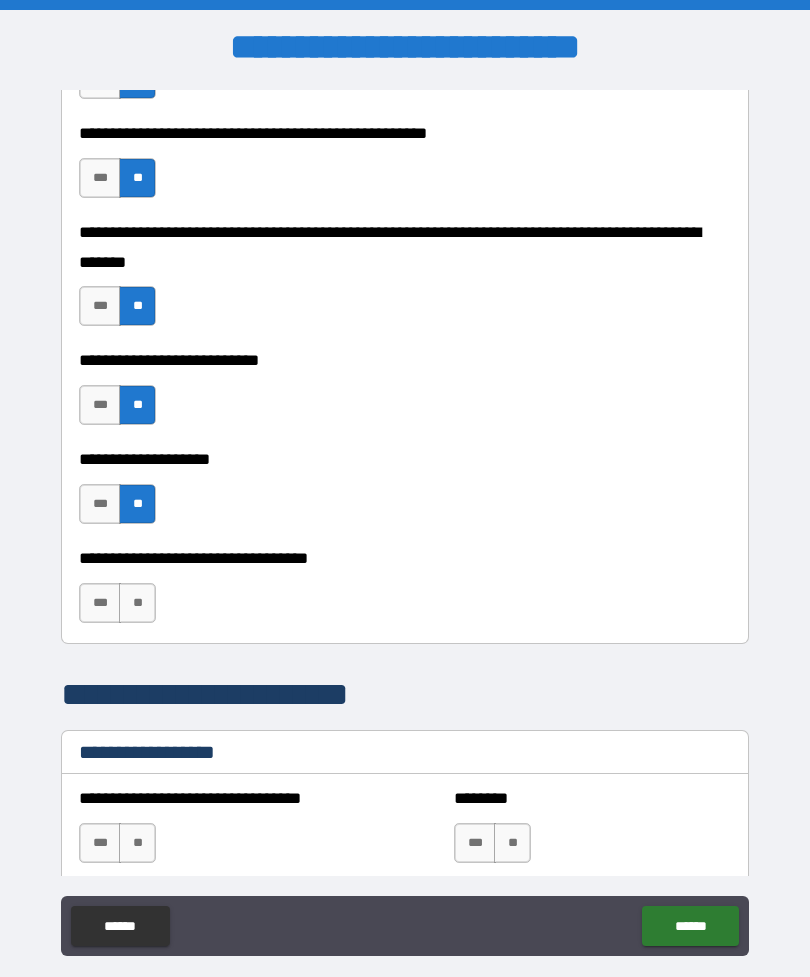 scroll, scrollTop: 954, scrollLeft: 0, axis: vertical 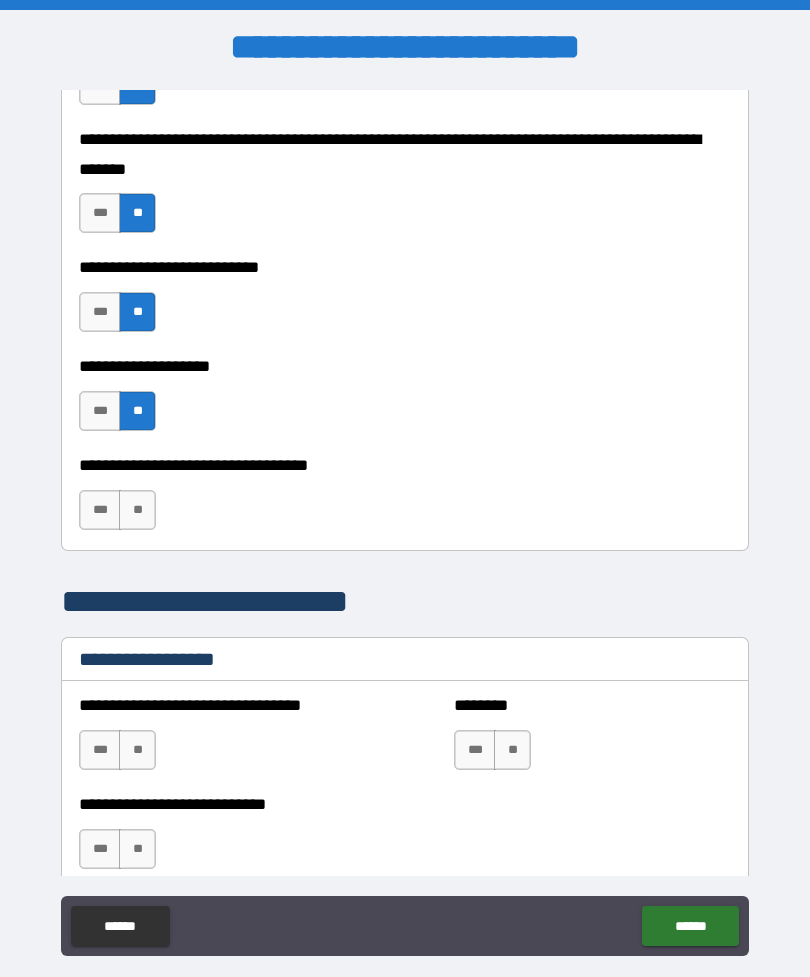 click on "**" at bounding box center [137, 510] 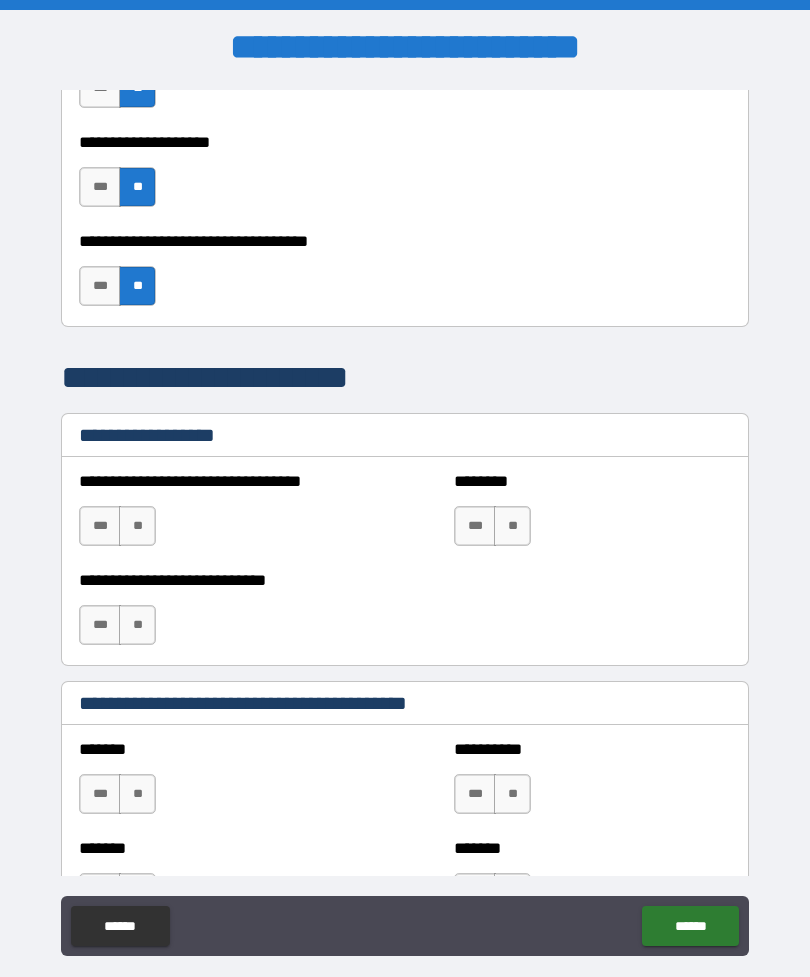 scroll, scrollTop: 1175, scrollLeft: 0, axis: vertical 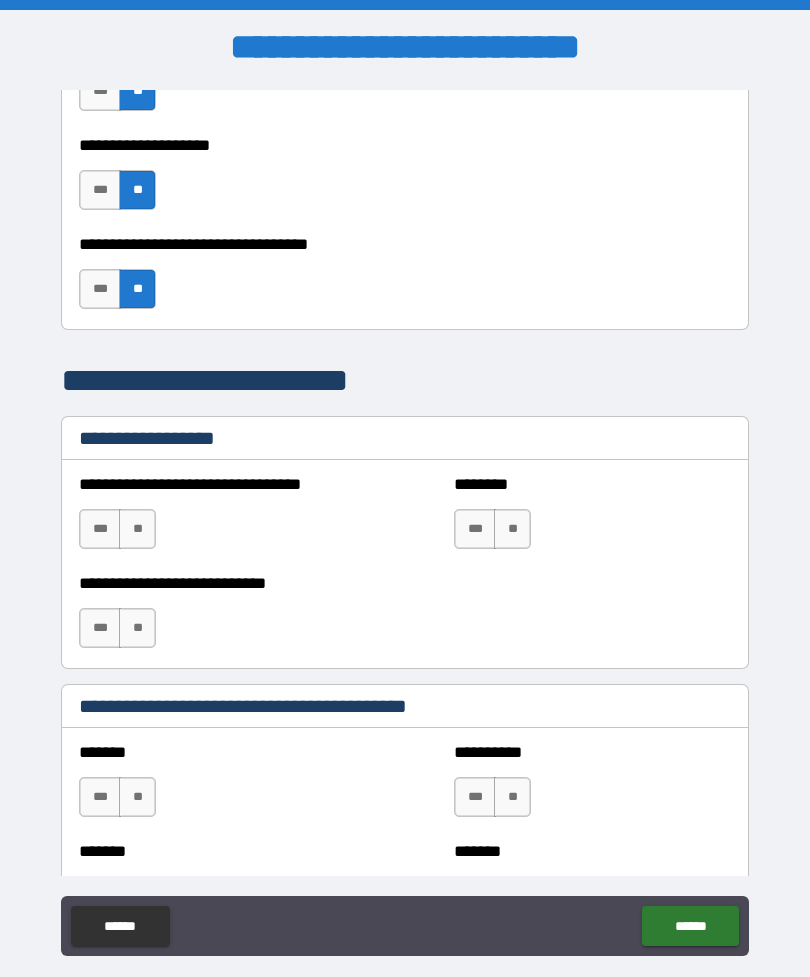 click on "**" at bounding box center (137, 529) 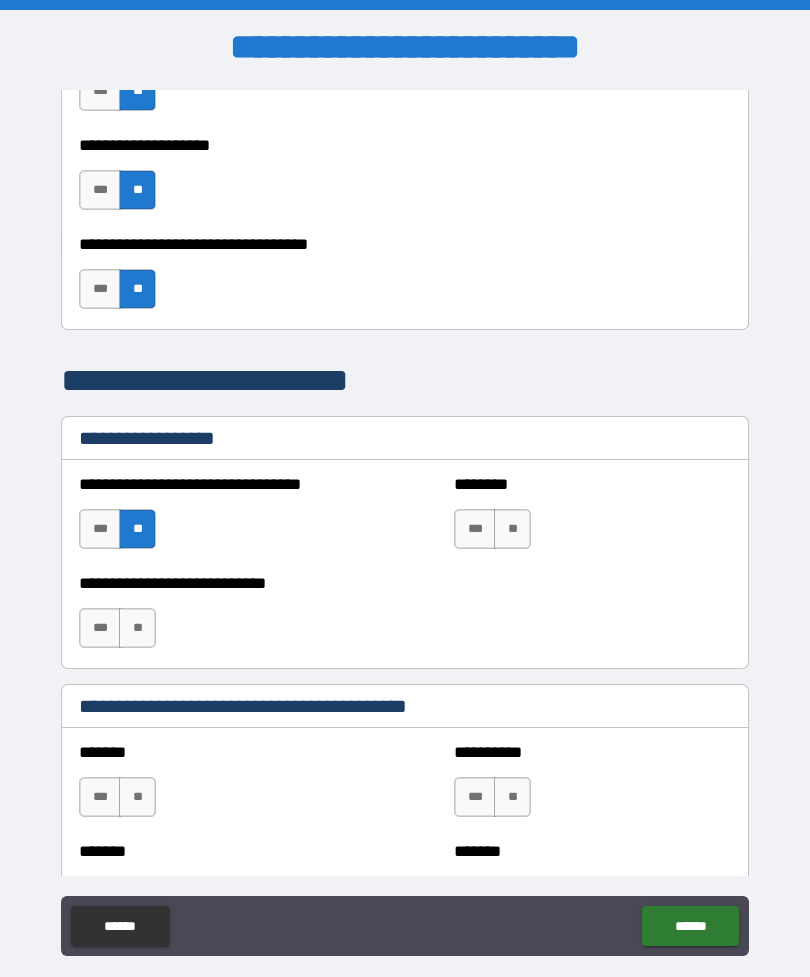 click on "**" at bounding box center (512, 529) 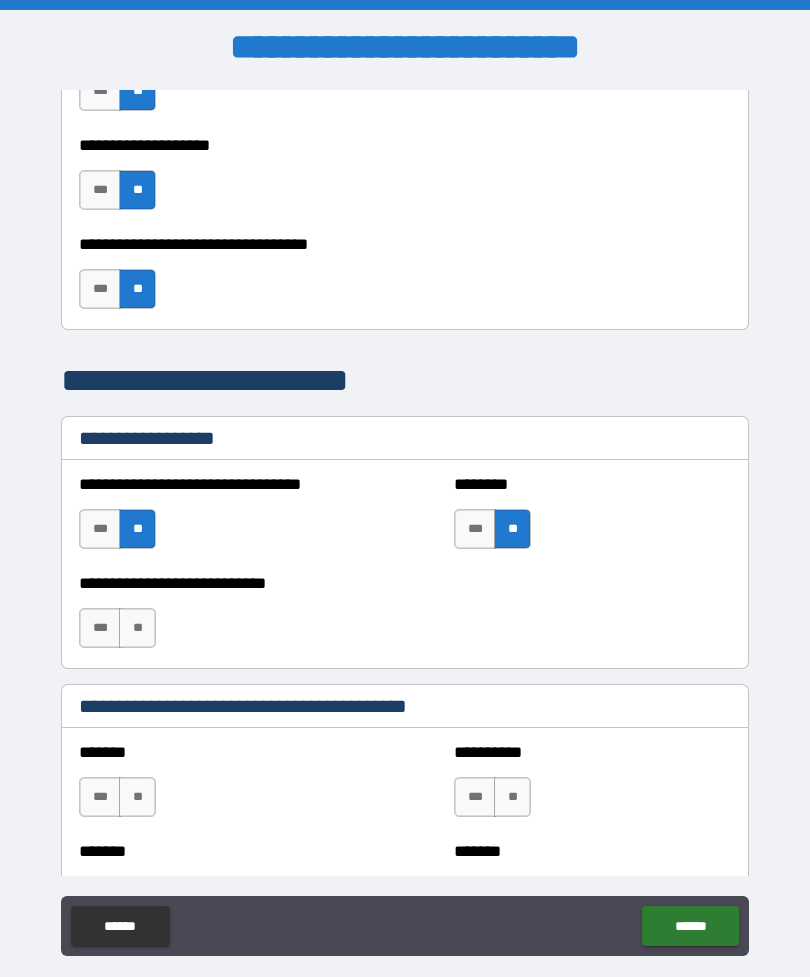 click on "**" at bounding box center (137, 628) 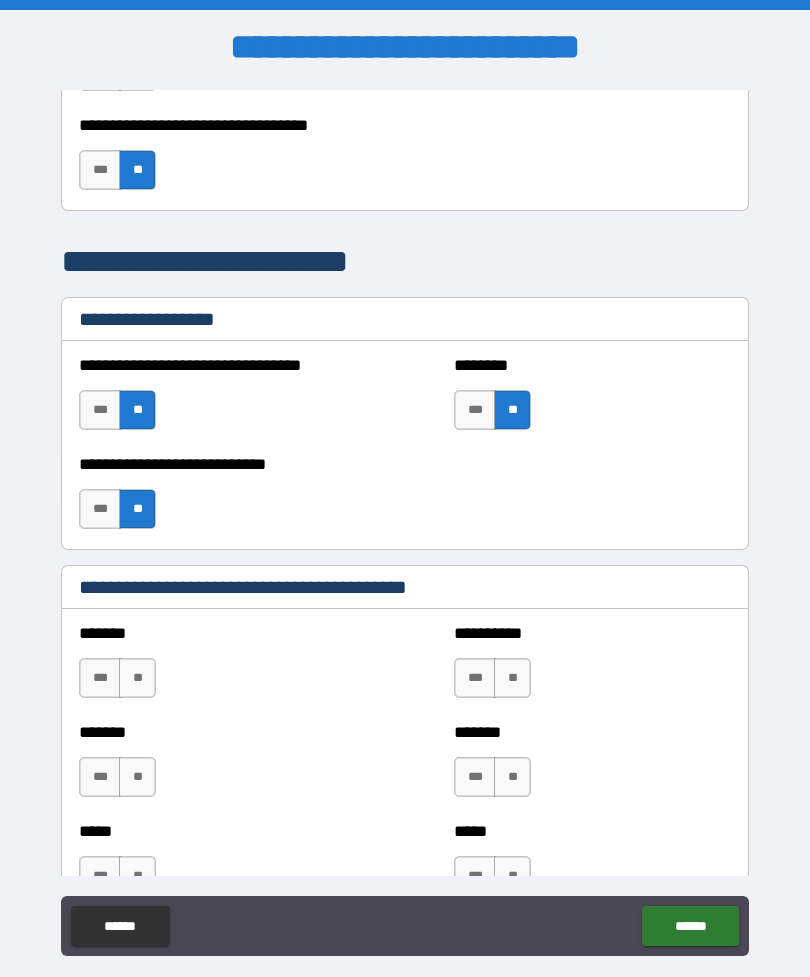 scroll, scrollTop: 1358, scrollLeft: 0, axis: vertical 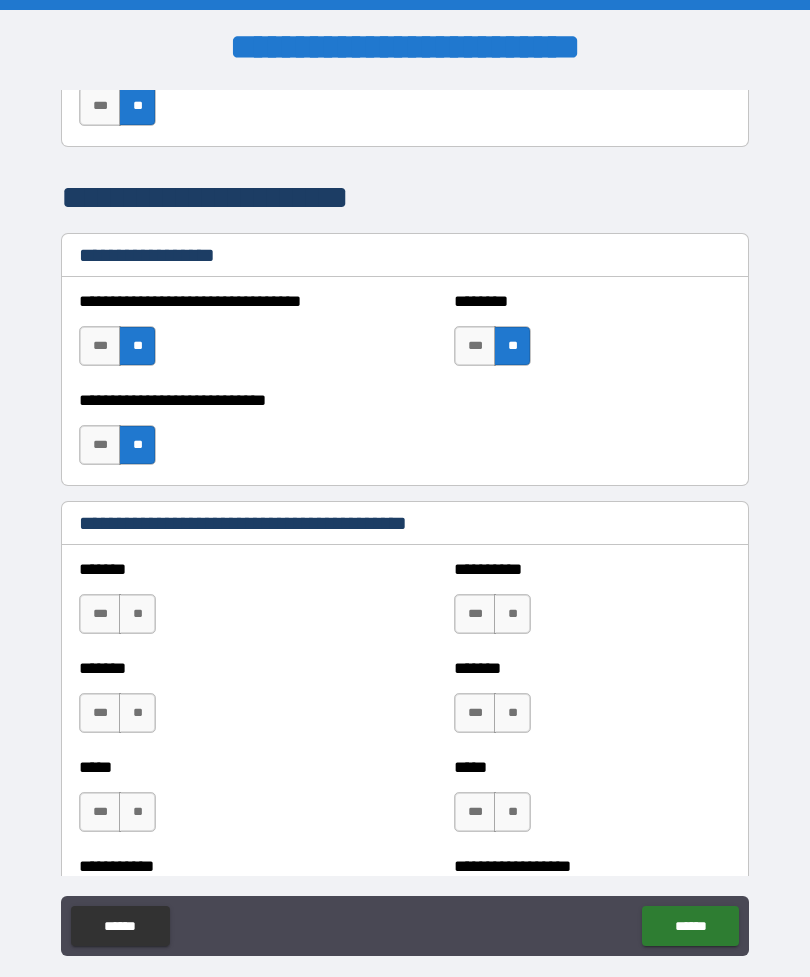 click on "**" at bounding box center [512, 614] 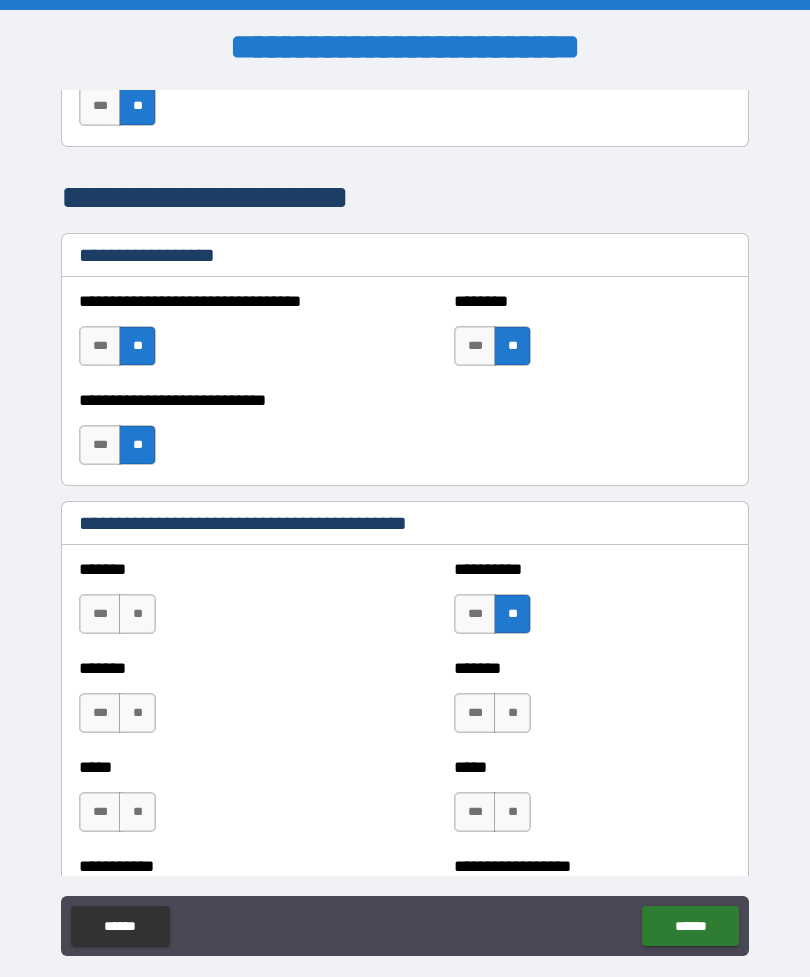click on "**" at bounding box center [137, 614] 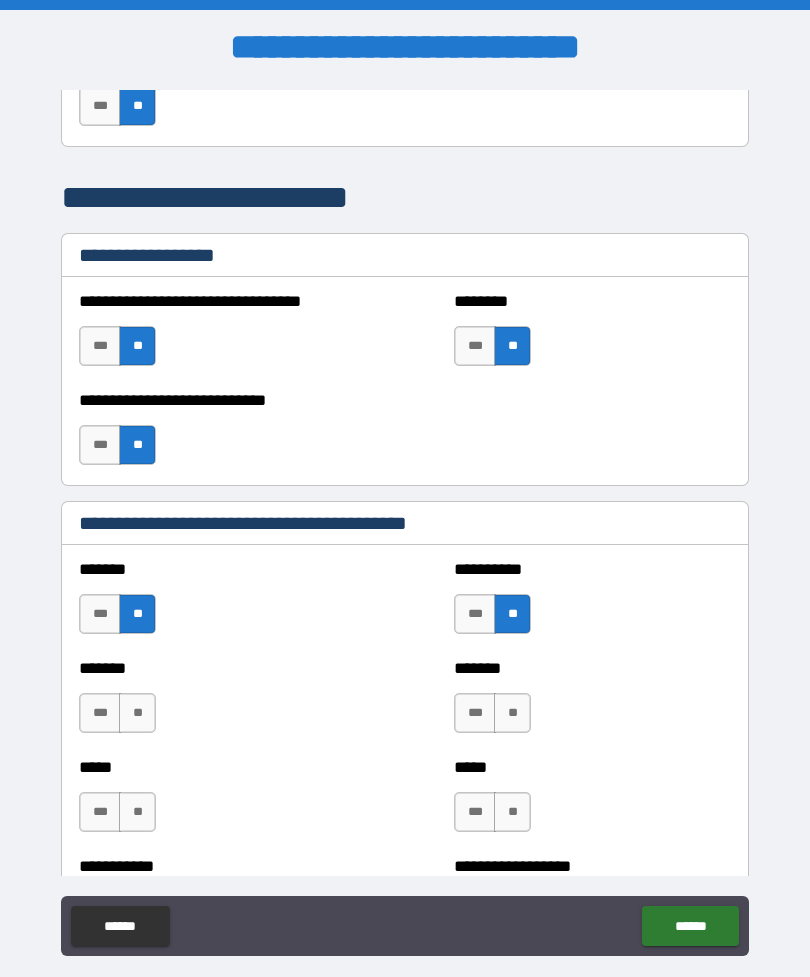 click on "**" at bounding box center (137, 713) 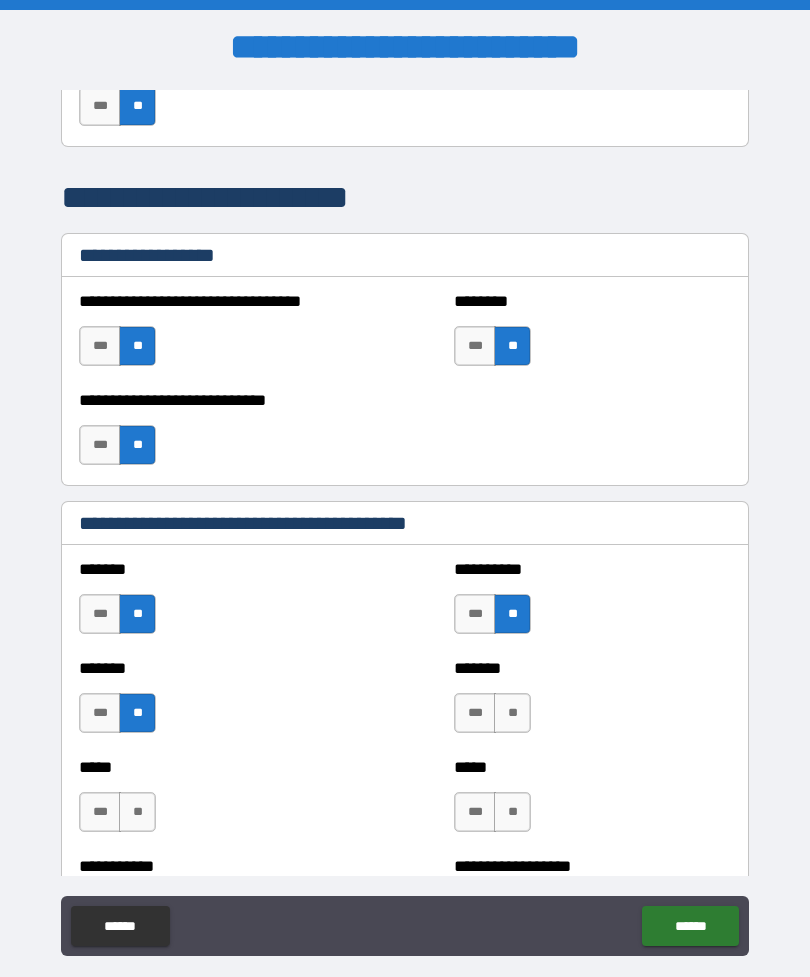 click on "**" at bounding box center (512, 713) 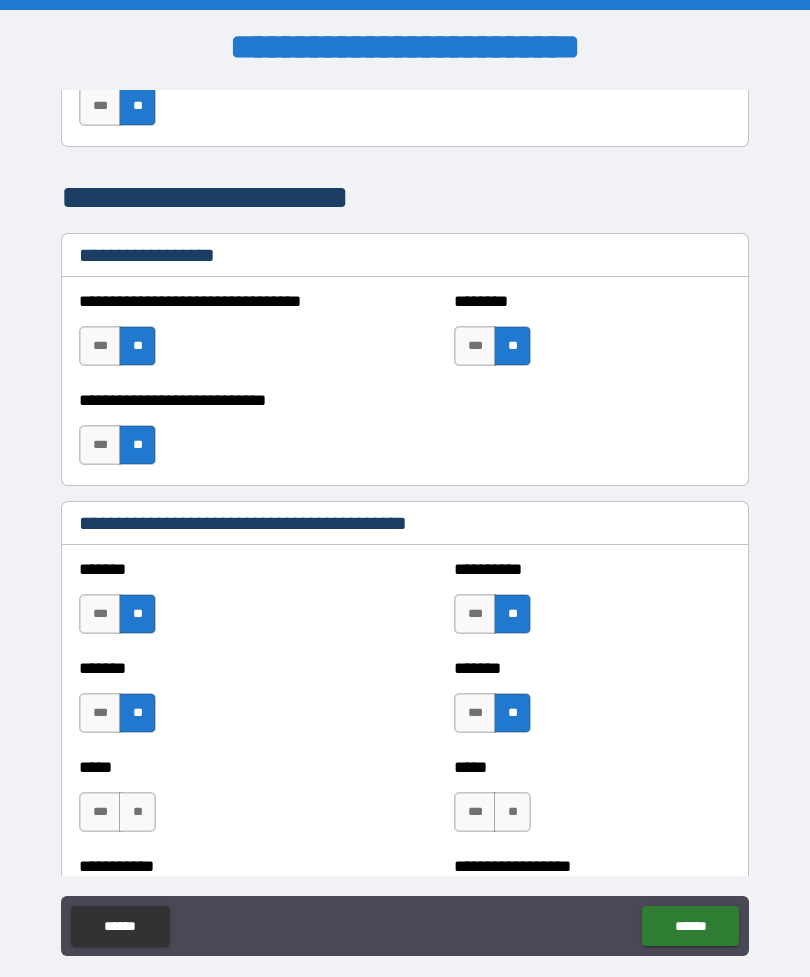 click on "**" at bounding box center [512, 812] 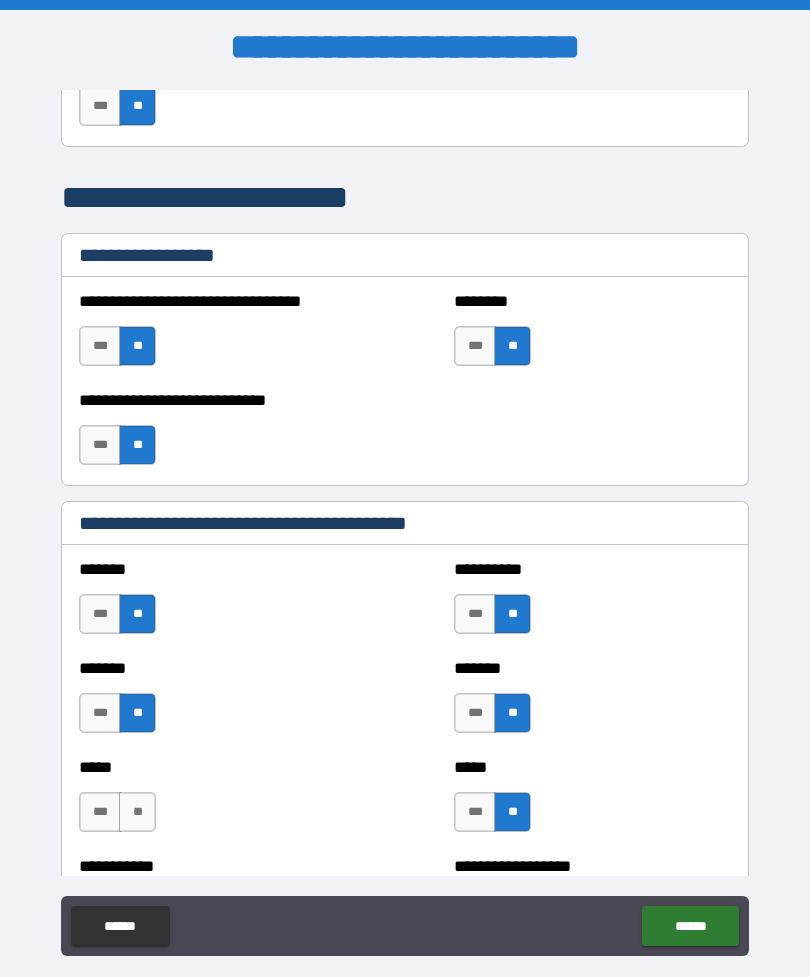click on "**" at bounding box center (137, 812) 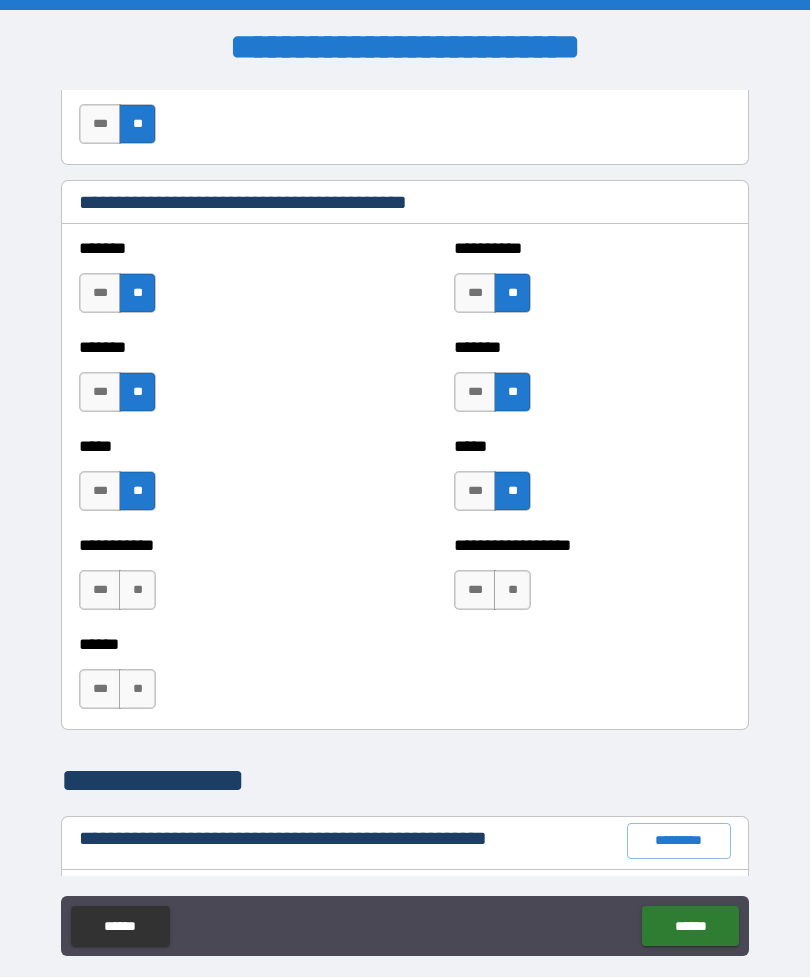 scroll, scrollTop: 1689, scrollLeft: 0, axis: vertical 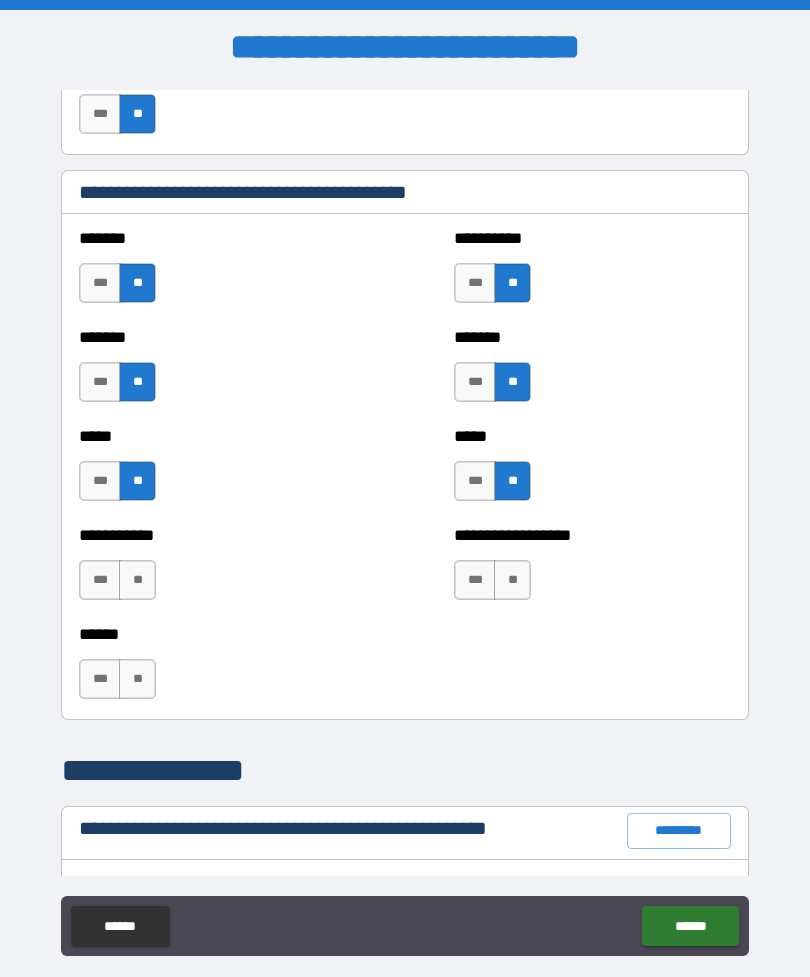 click on "**" at bounding box center [512, 580] 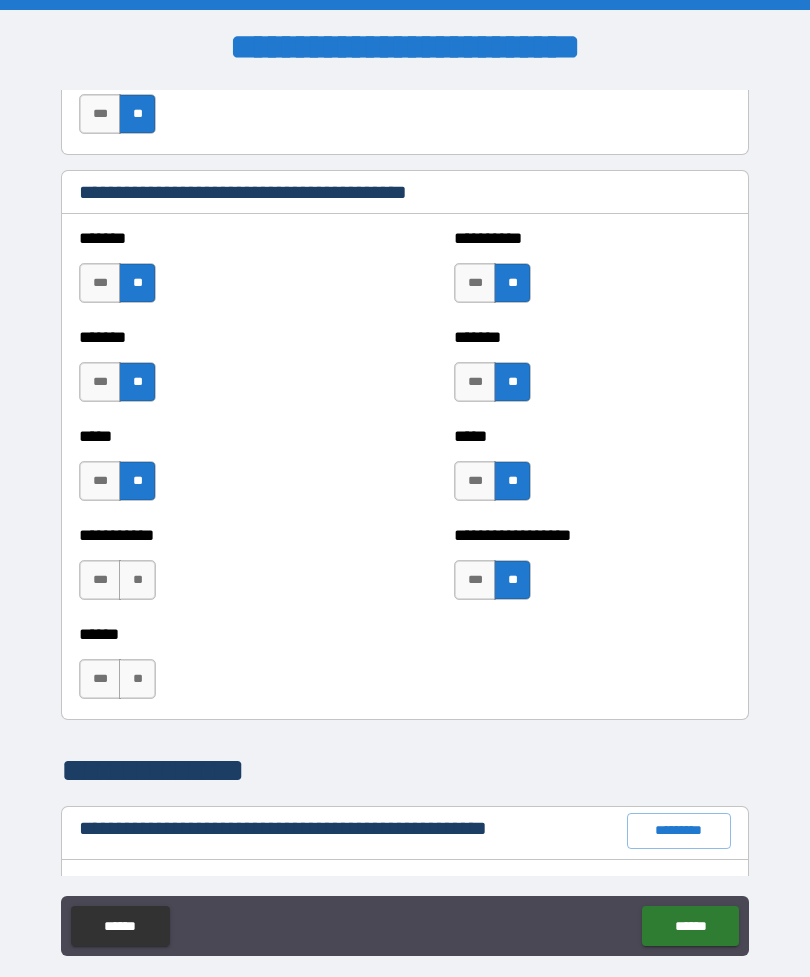click on "**" at bounding box center (137, 580) 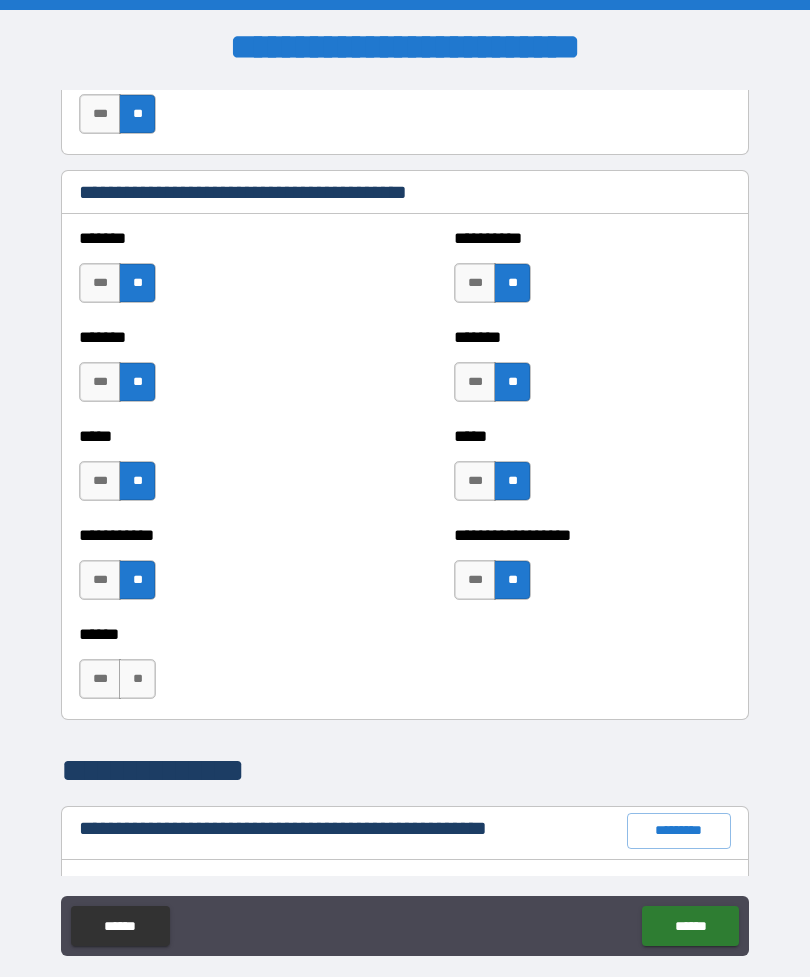 click on "**" at bounding box center (137, 679) 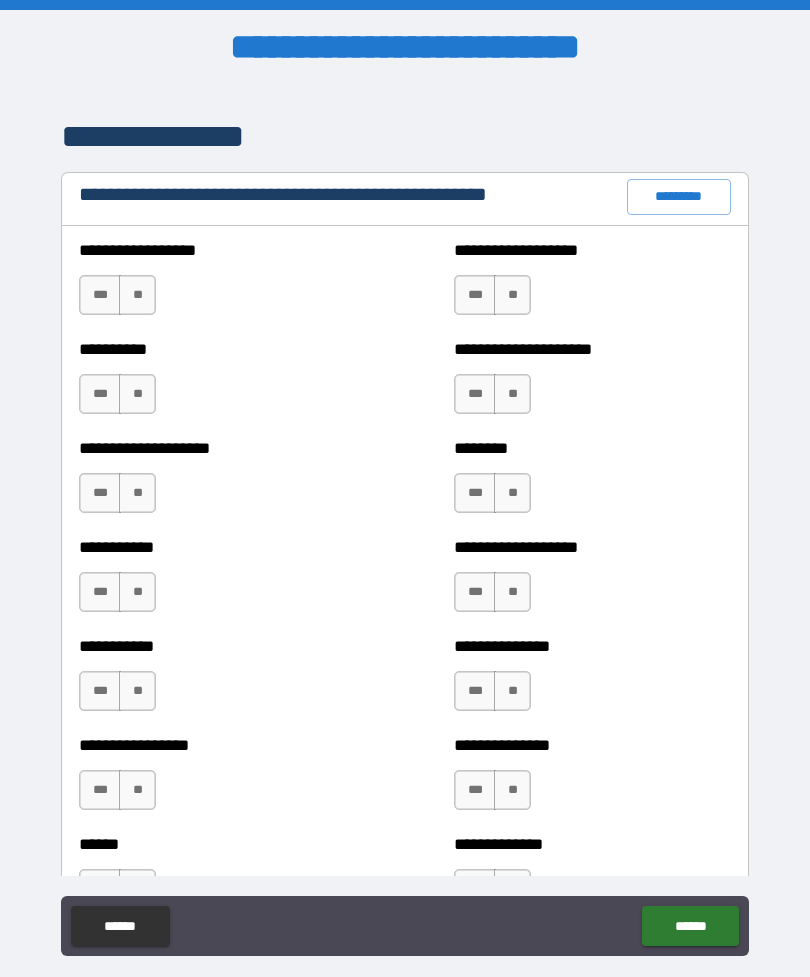 scroll, scrollTop: 2321, scrollLeft: 0, axis: vertical 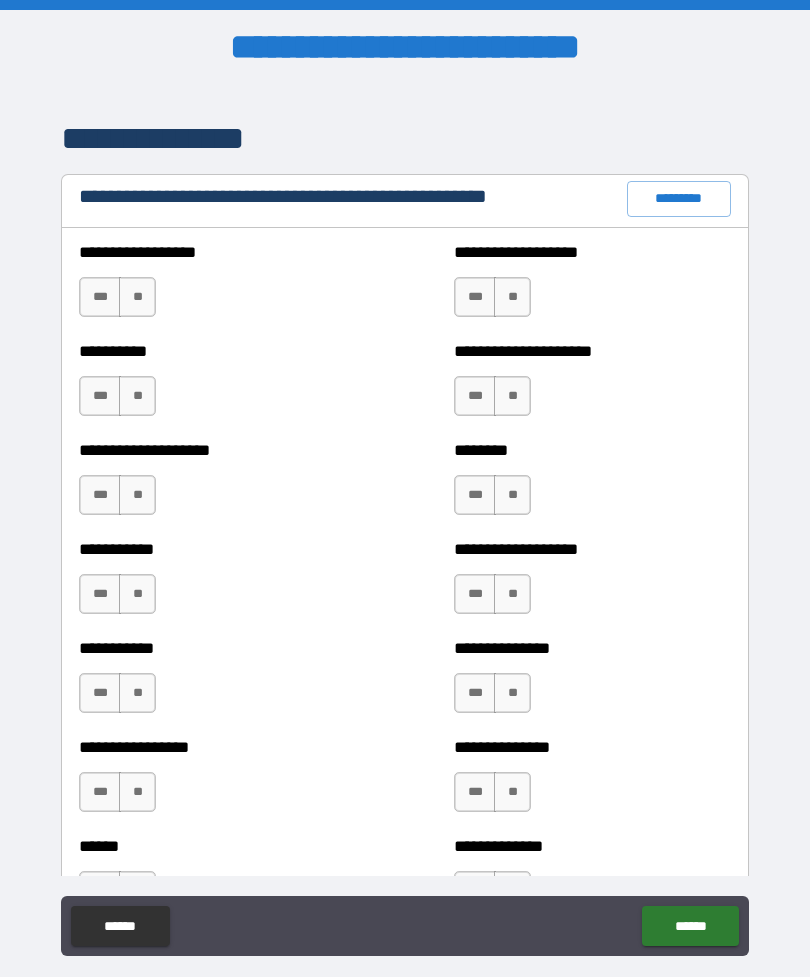 click on "**" at bounding box center (137, 297) 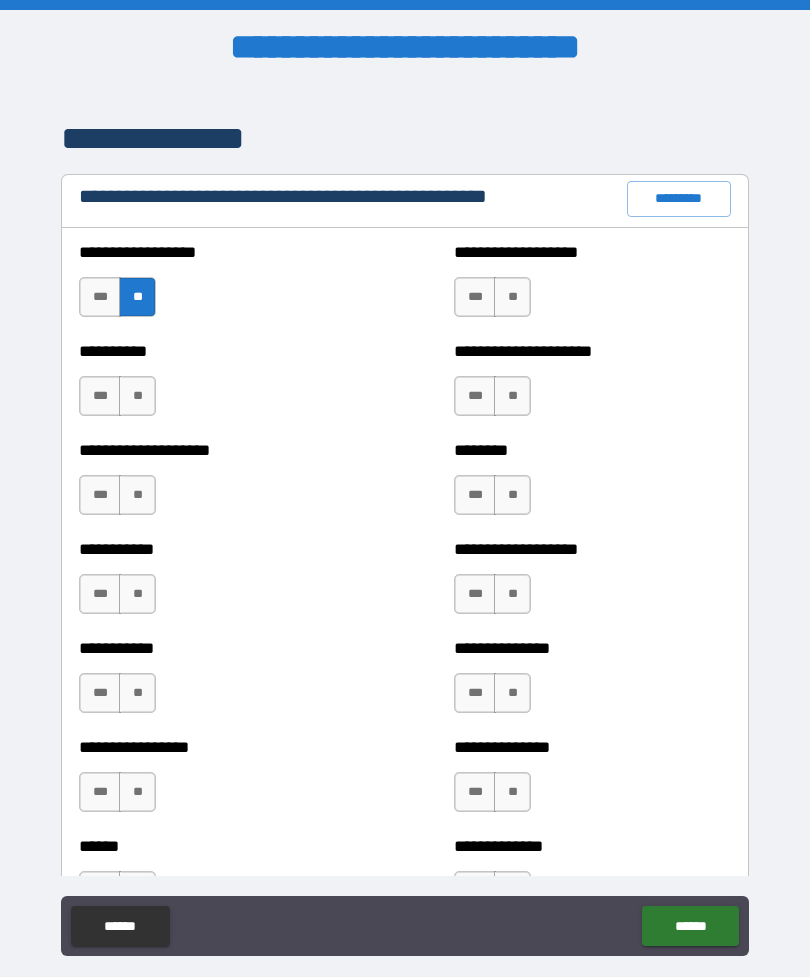 click on "**" at bounding box center [137, 396] 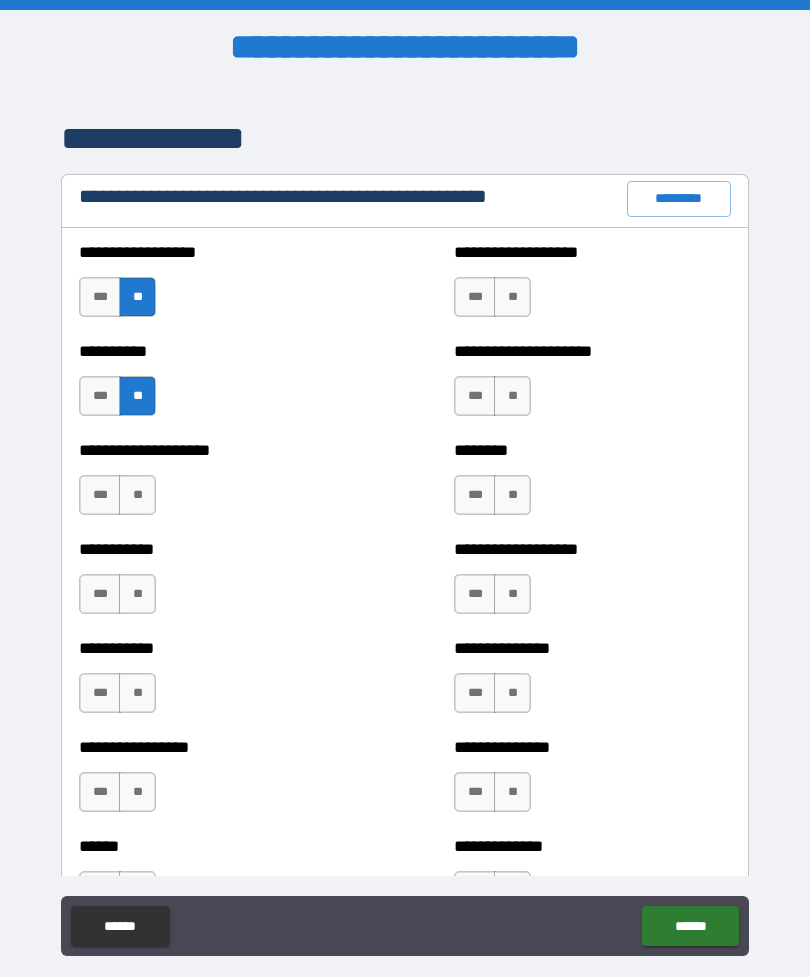click on "**" at bounding box center (137, 495) 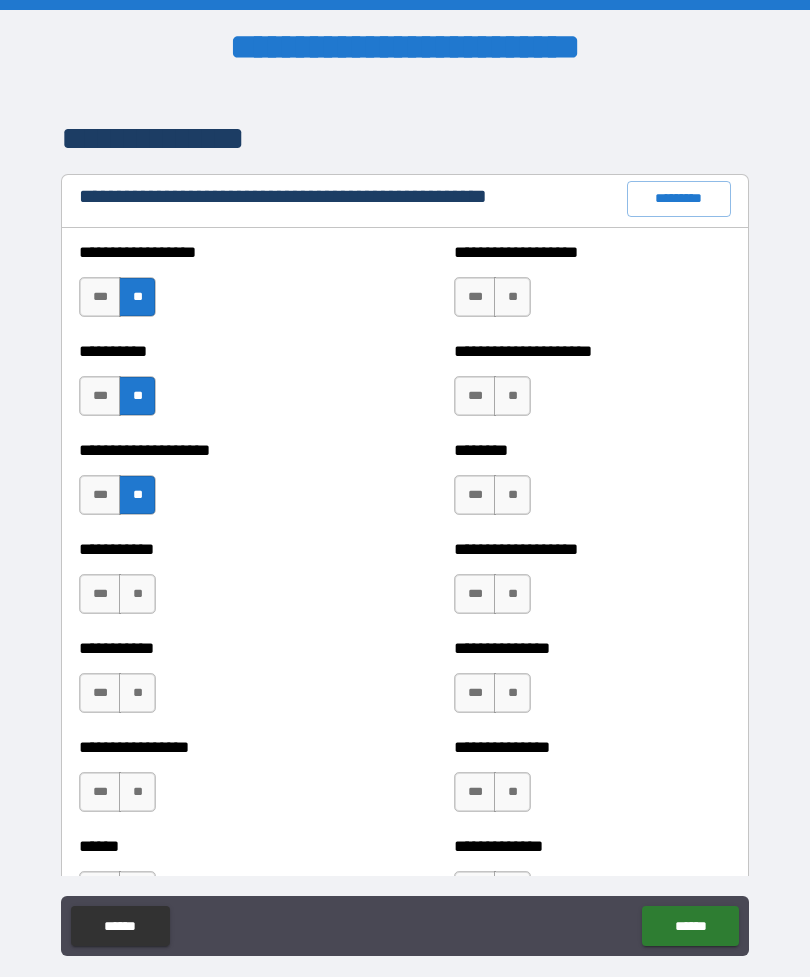 click on "**" at bounding box center [137, 594] 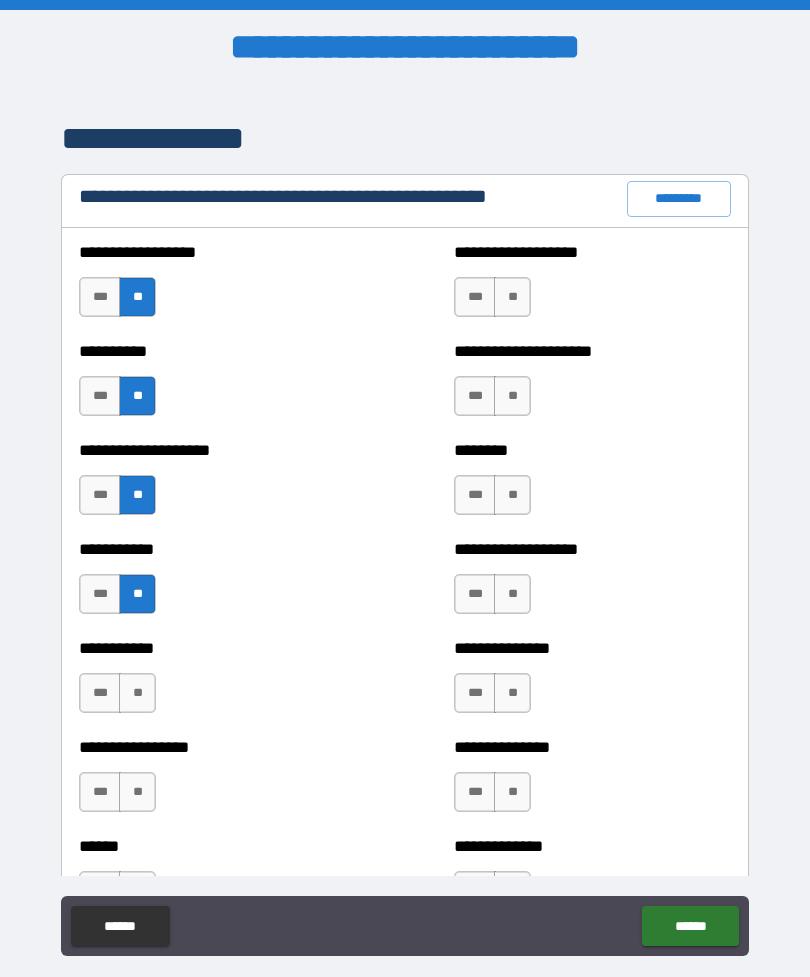 click on "**" at bounding box center (137, 693) 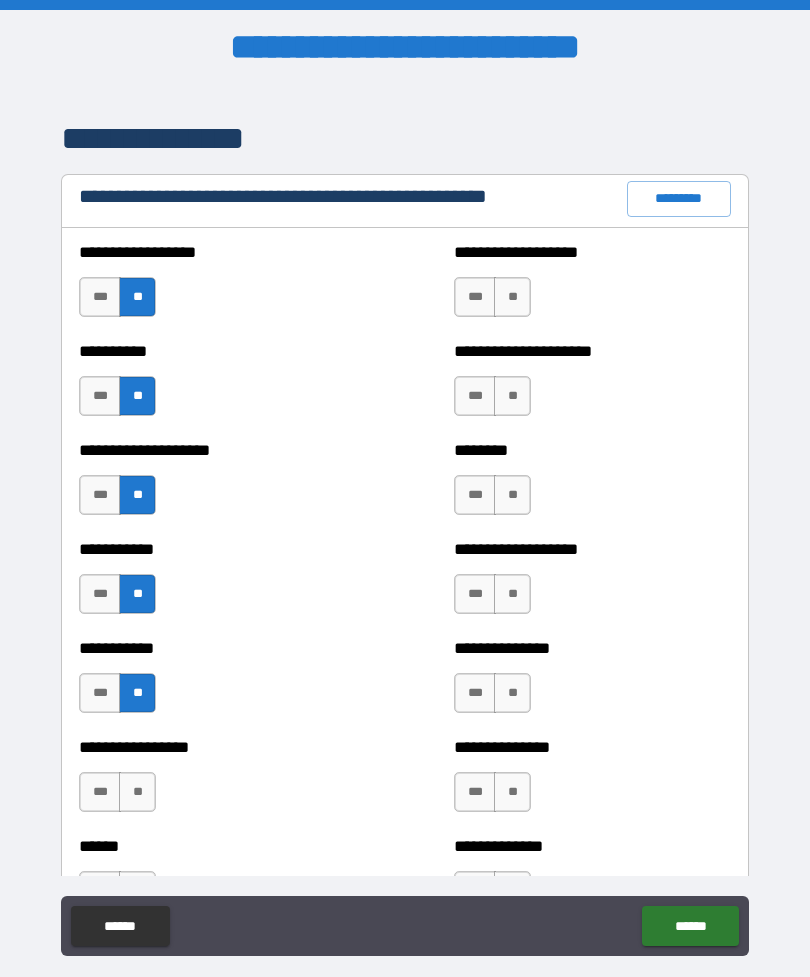 click on "**" at bounding box center [137, 792] 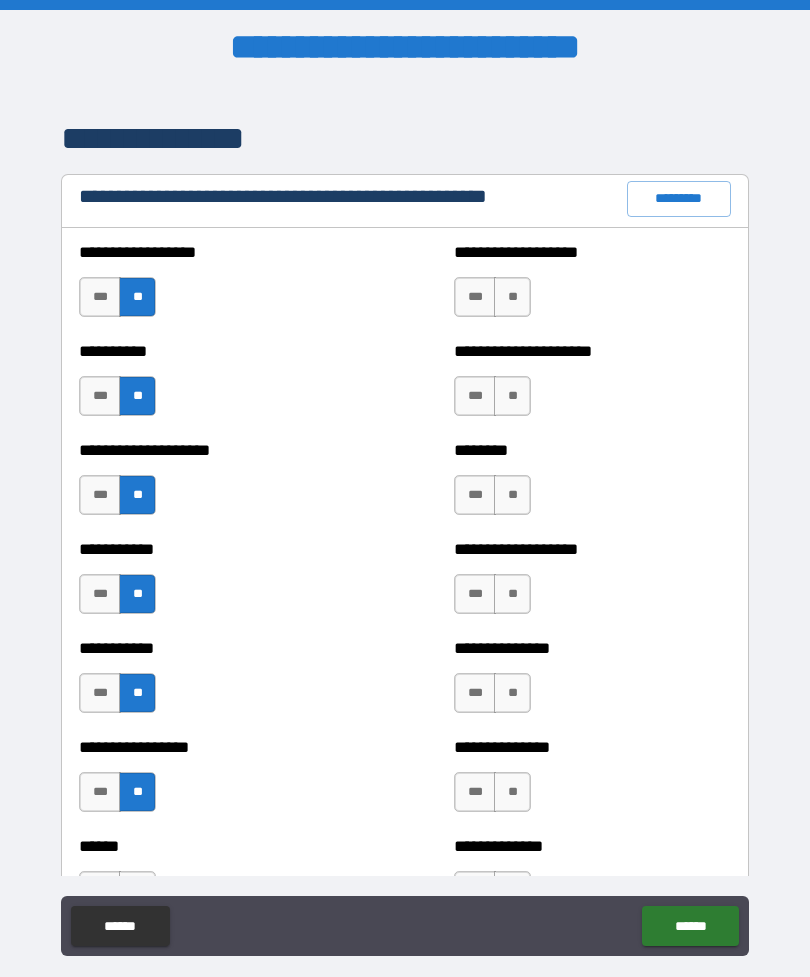 click on "**" at bounding box center [512, 297] 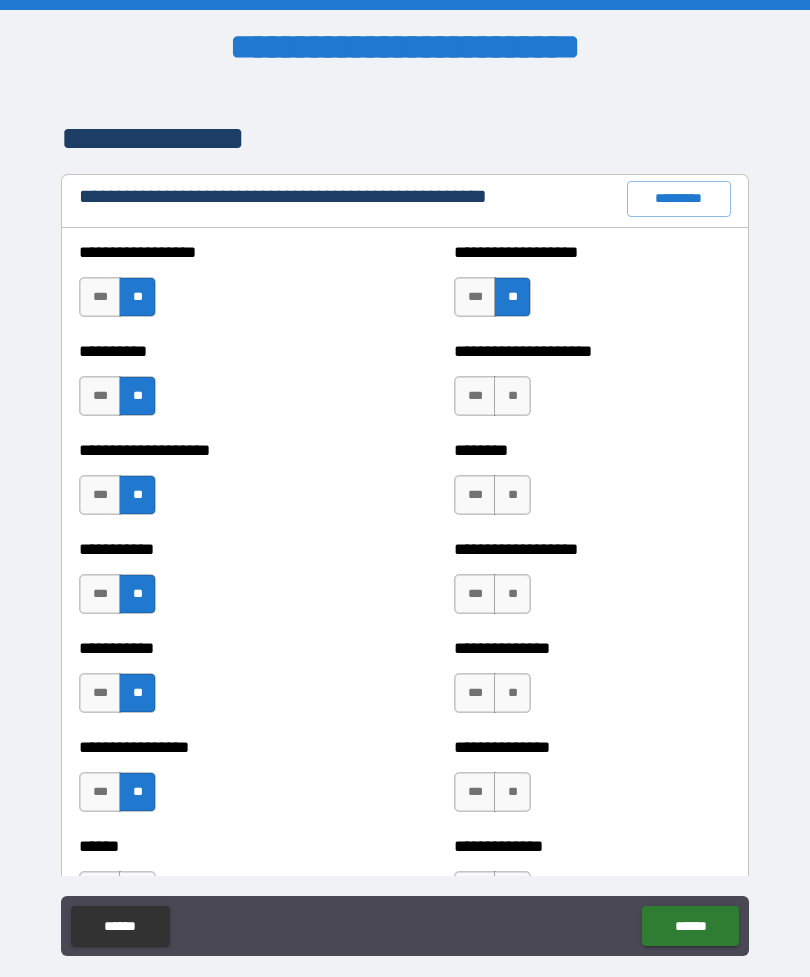 click on "**" at bounding box center [512, 396] 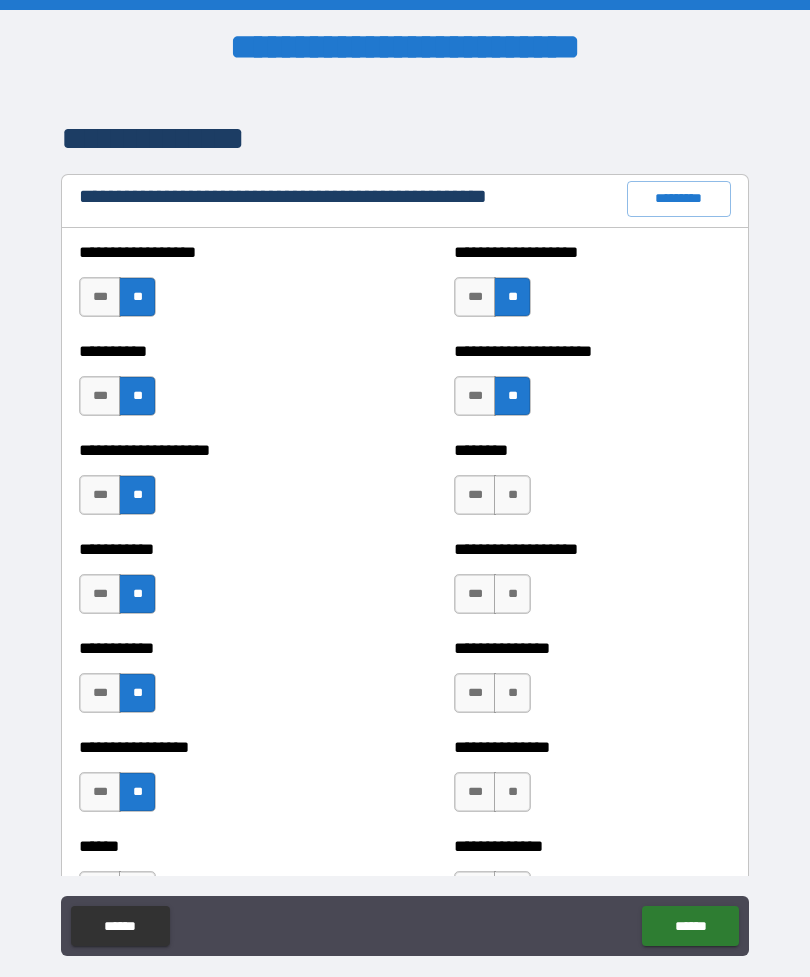 click on "**" at bounding box center [512, 495] 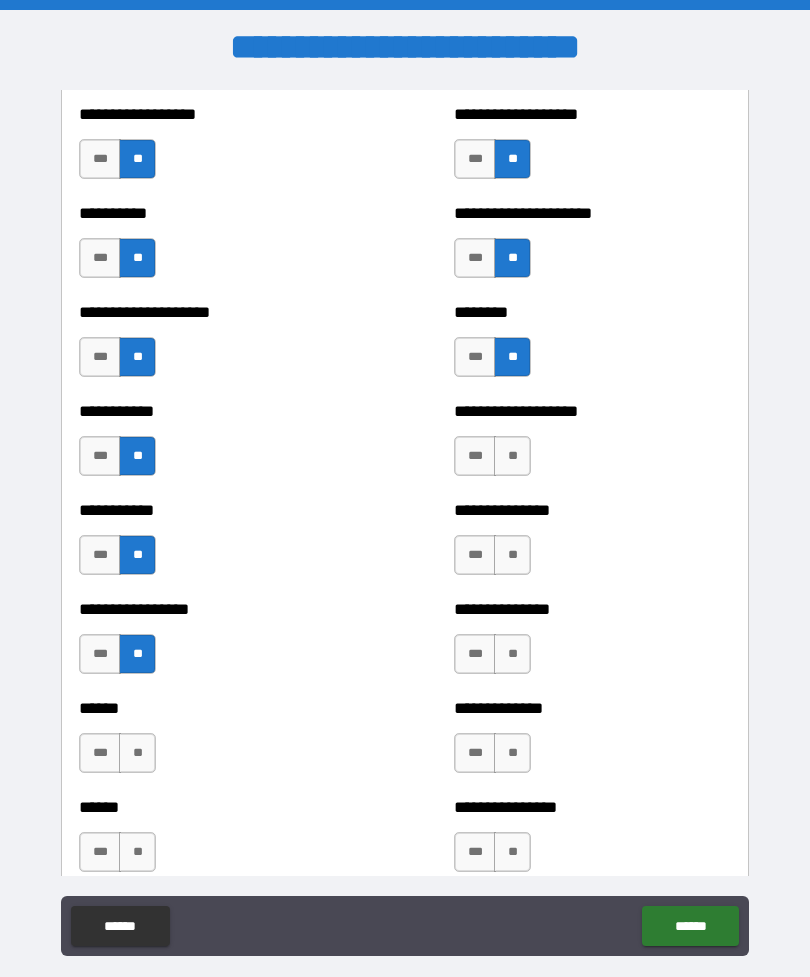 scroll, scrollTop: 2548, scrollLeft: 0, axis: vertical 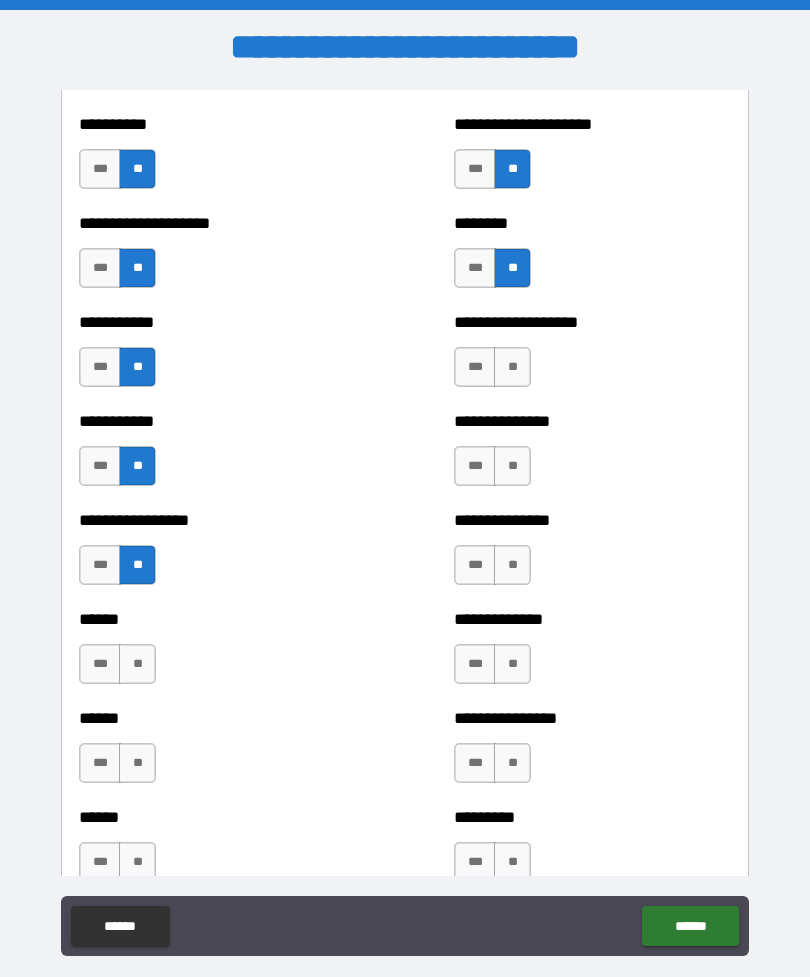 click on "**" at bounding box center [512, 367] 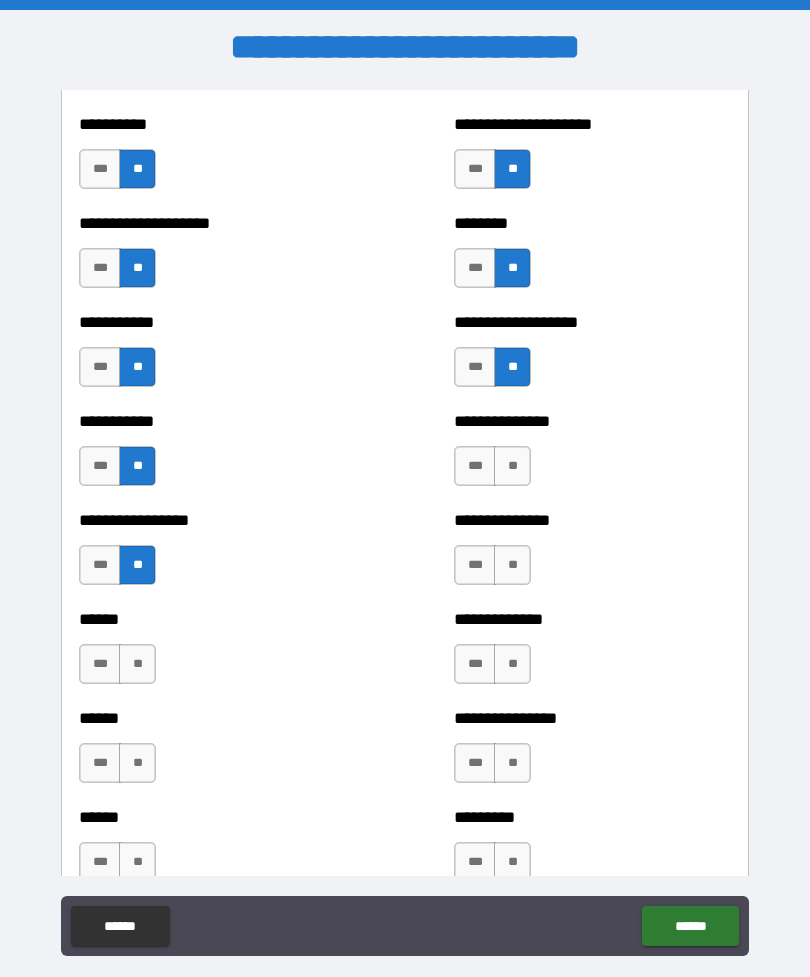click on "**" at bounding box center [512, 466] 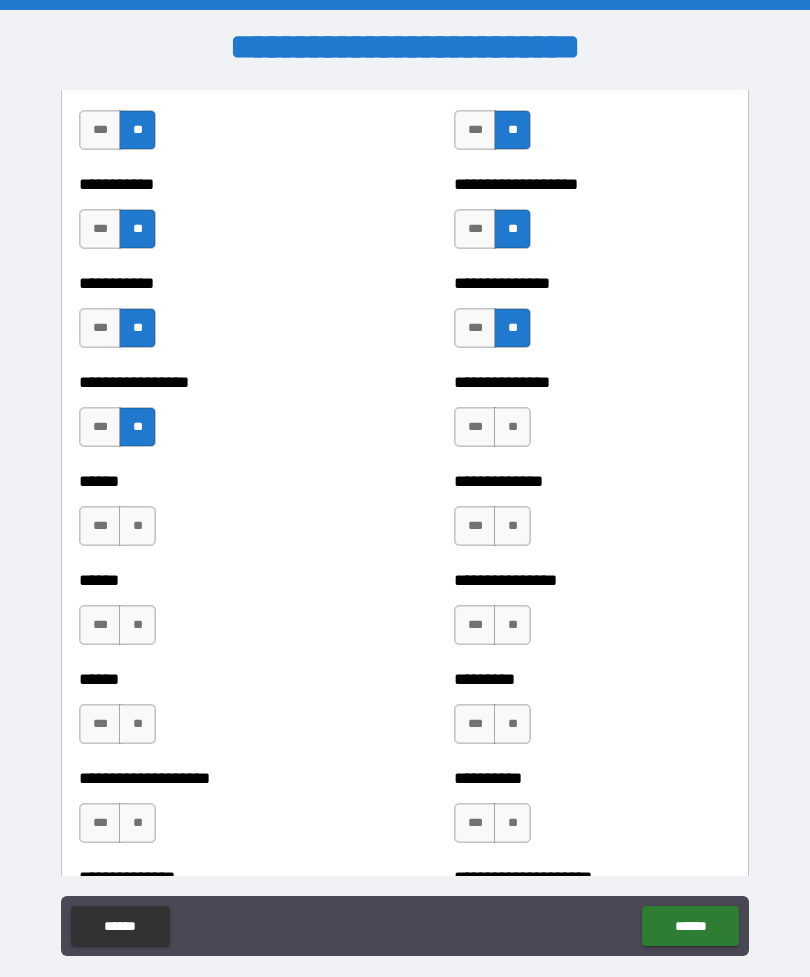 scroll, scrollTop: 2714, scrollLeft: 0, axis: vertical 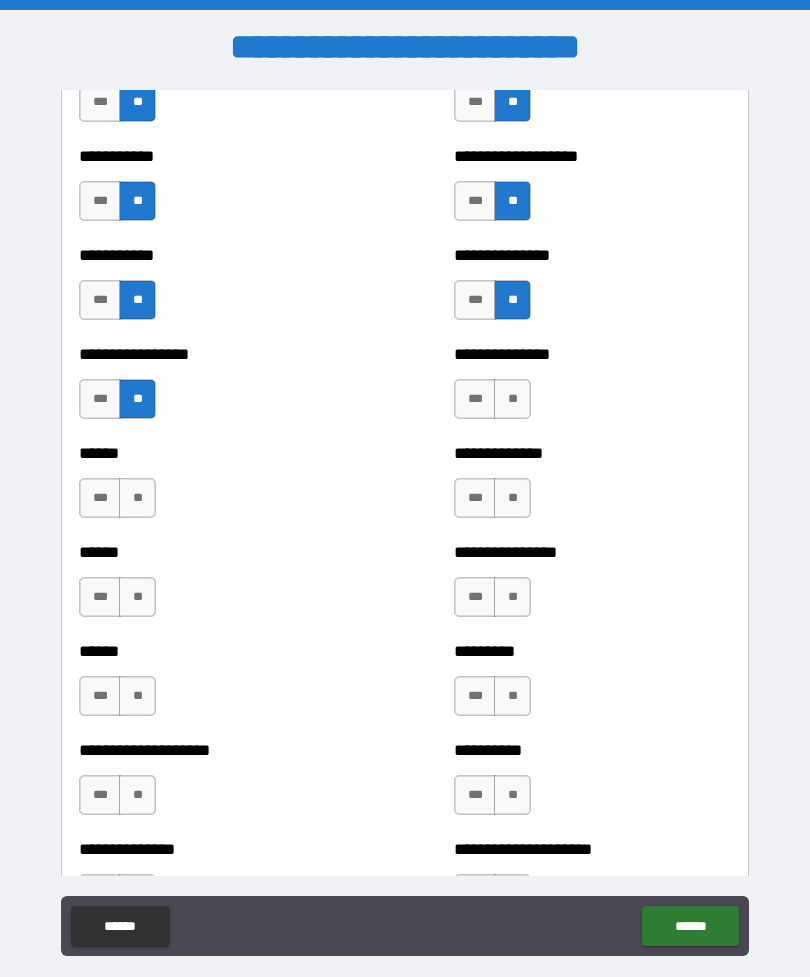click on "**" at bounding box center [512, 399] 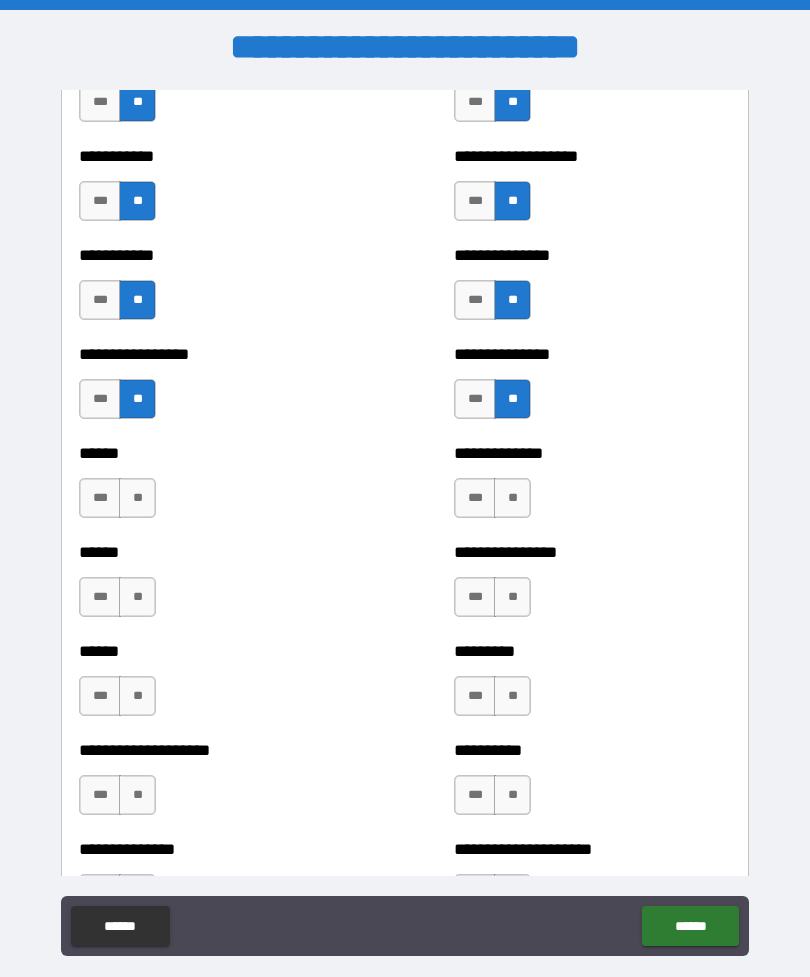 click on "**" at bounding box center (512, 498) 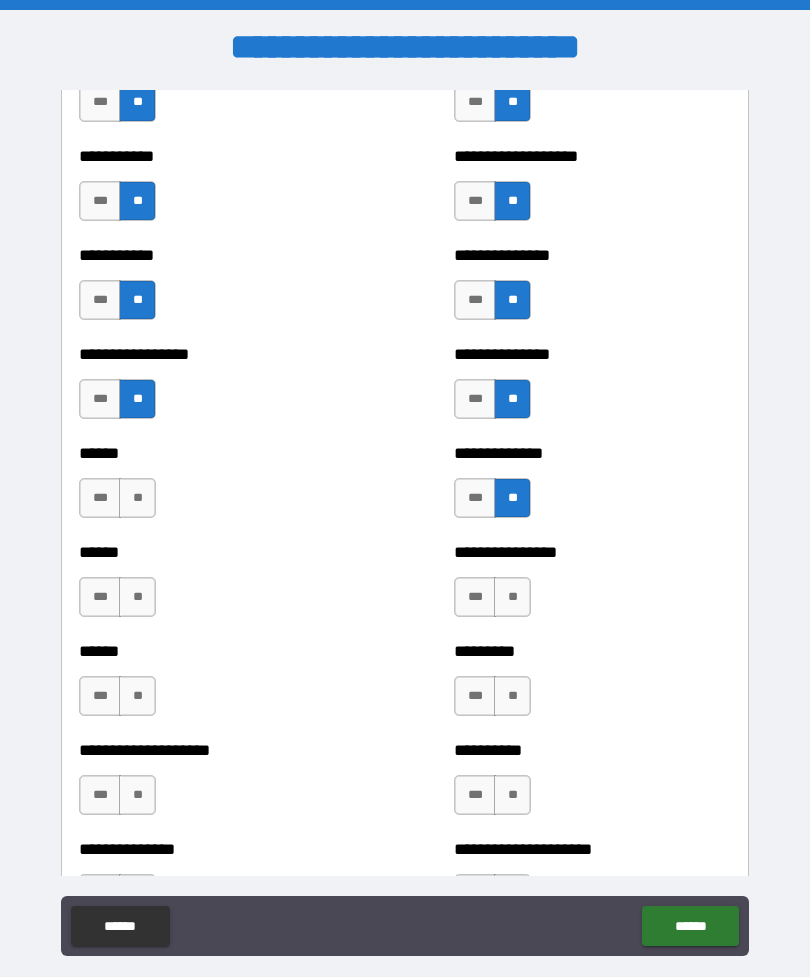 click on "**" at bounding box center [512, 597] 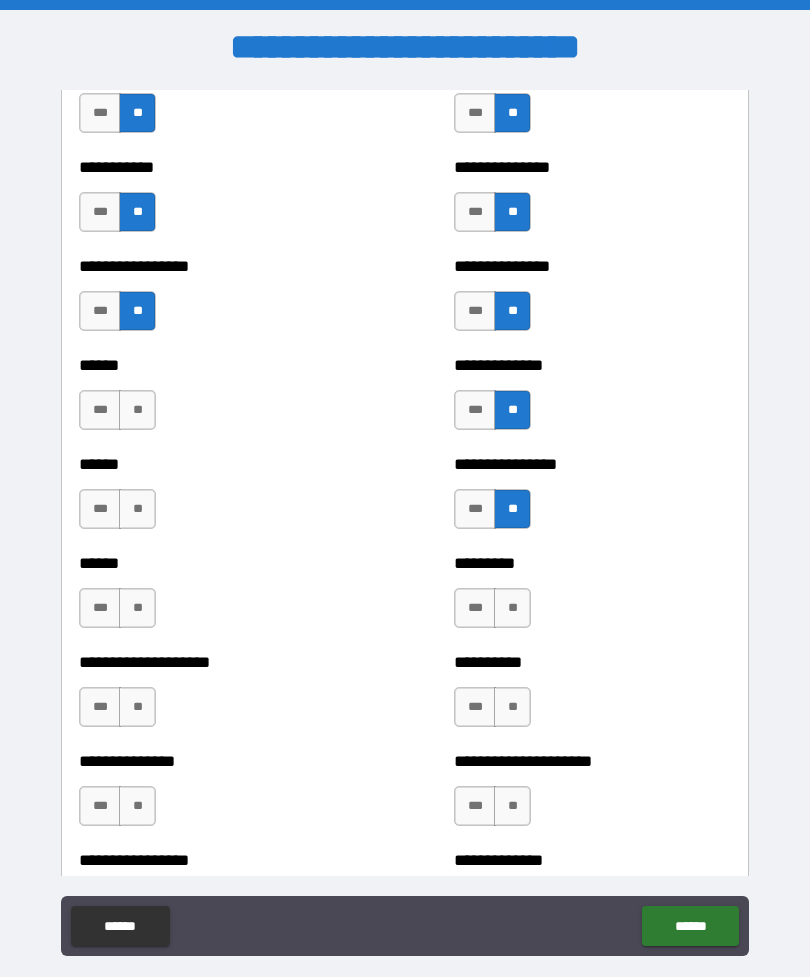 scroll, scrollTop: 2836, scrollLeft: 0, axis: vertical 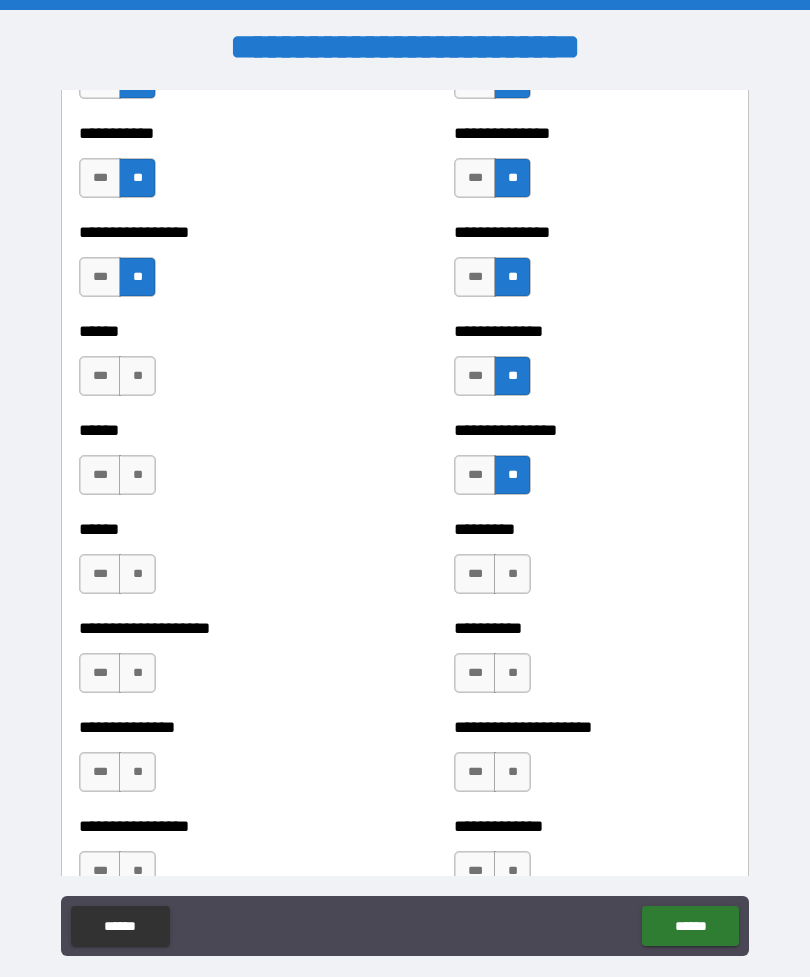 click on "**" at bounding box center [512, 574] 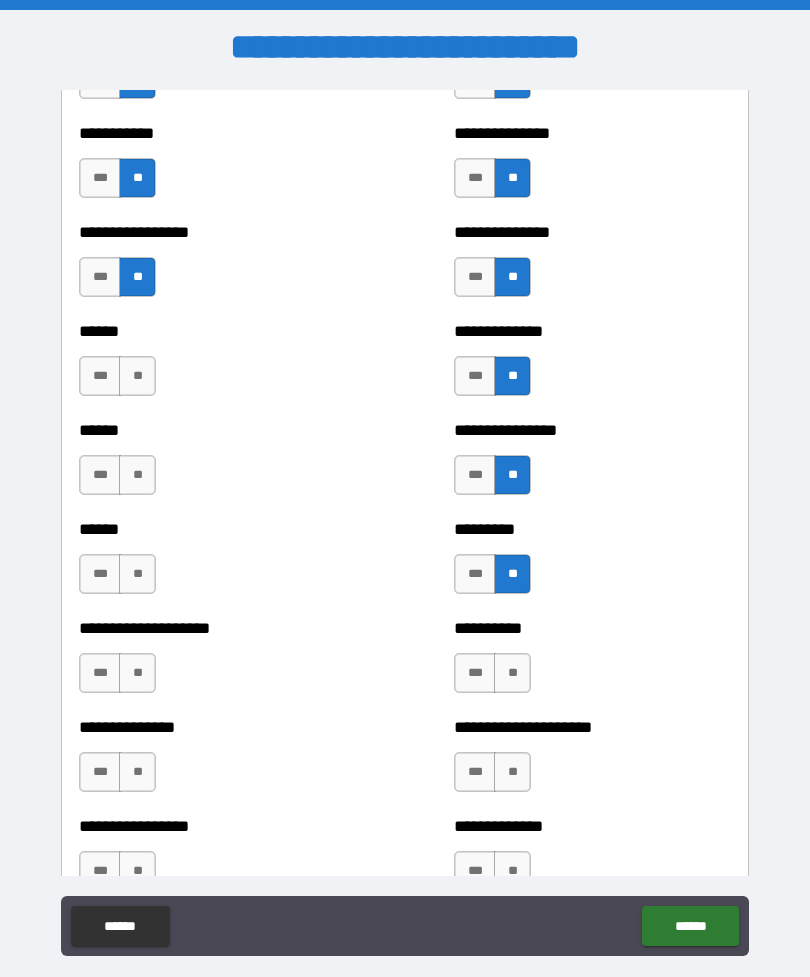 click on "**" at bounding box center [512, 673] 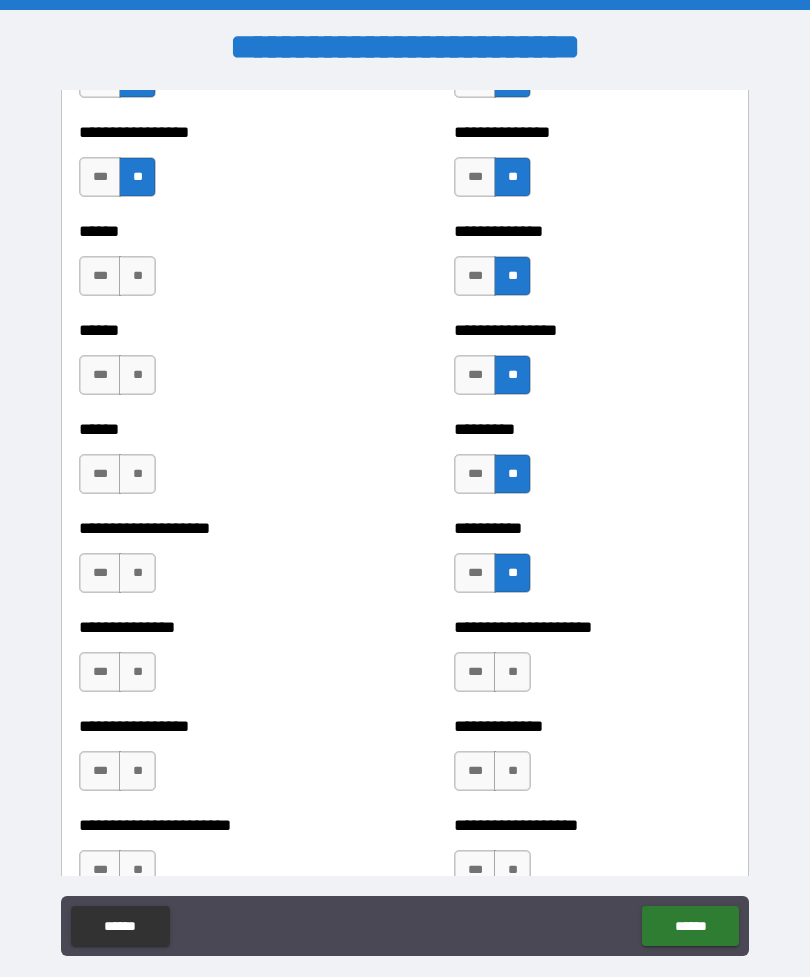scroll, scrollTop: 2935, scrollLeft: 0, axis: vertical 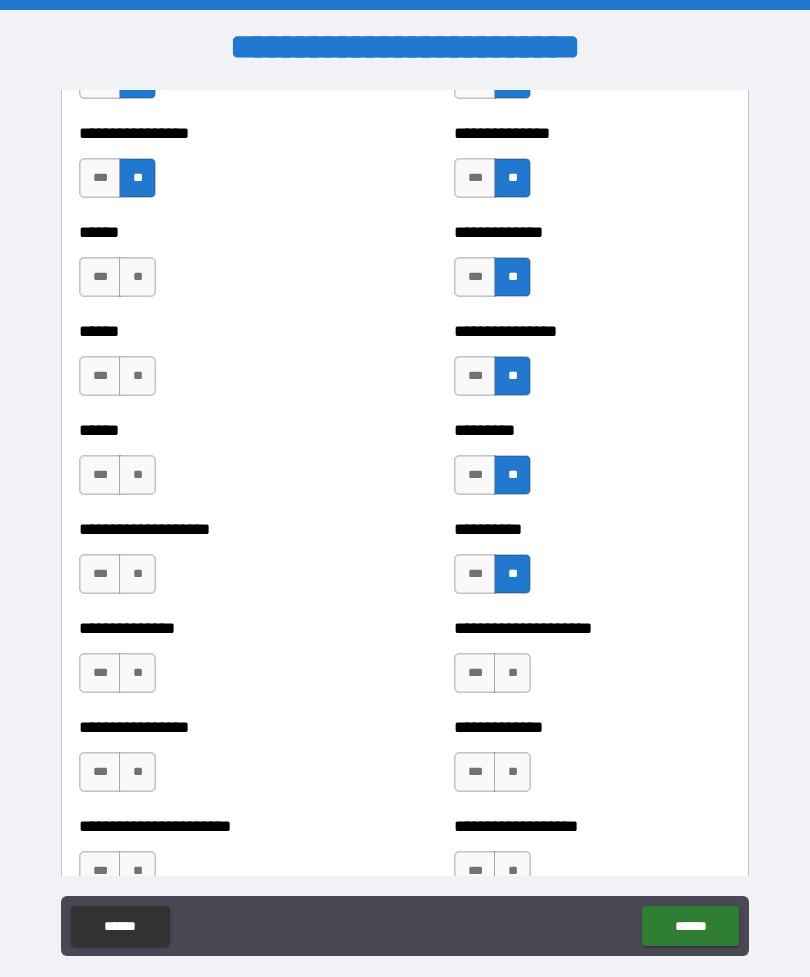click on "**" at bounding box center [137, 277] 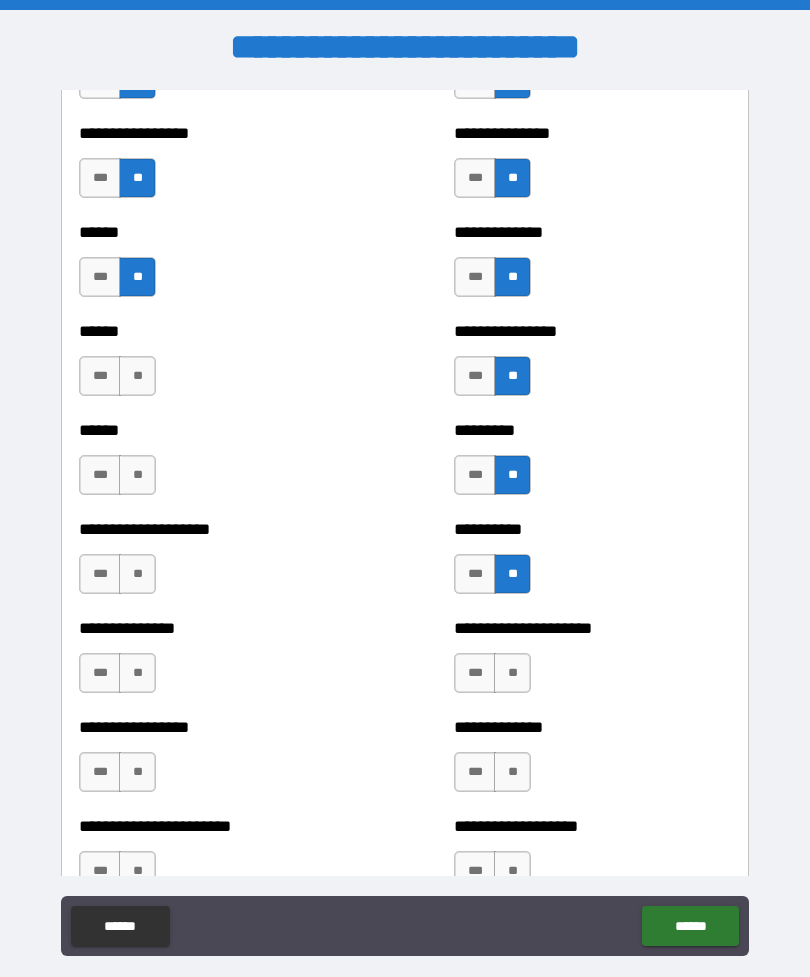 click on "**" at bounding box center (137, 376) 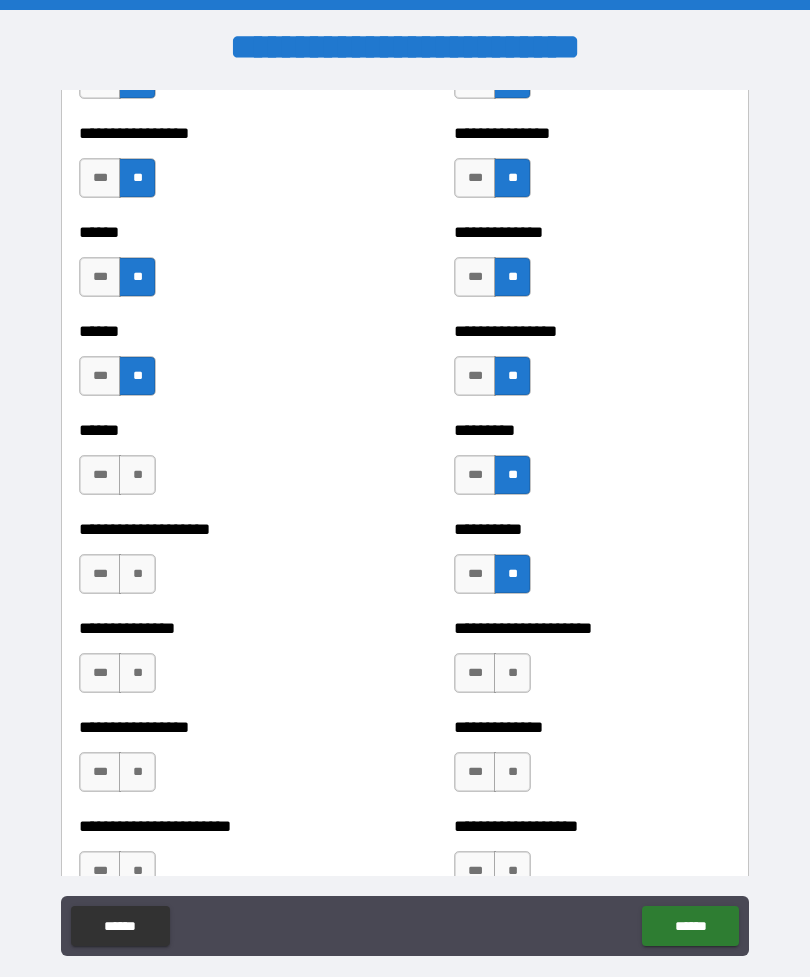 click on "****** *** **" at bounding box center [217, 465] 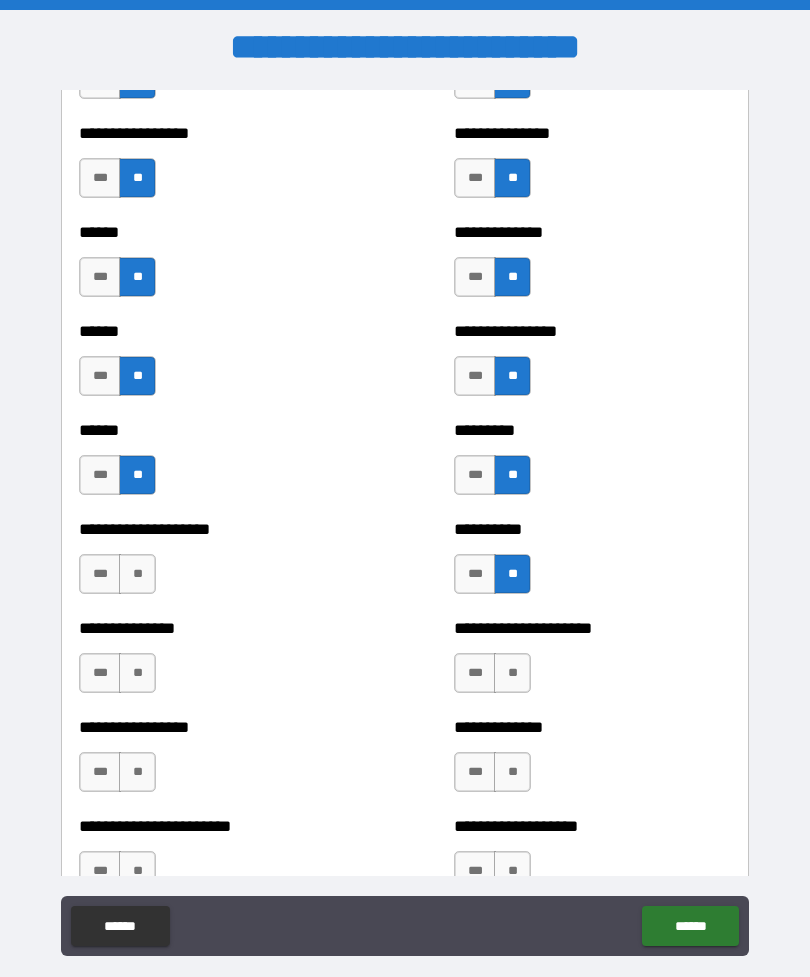 click on "**" at bounding box center [137, 574] 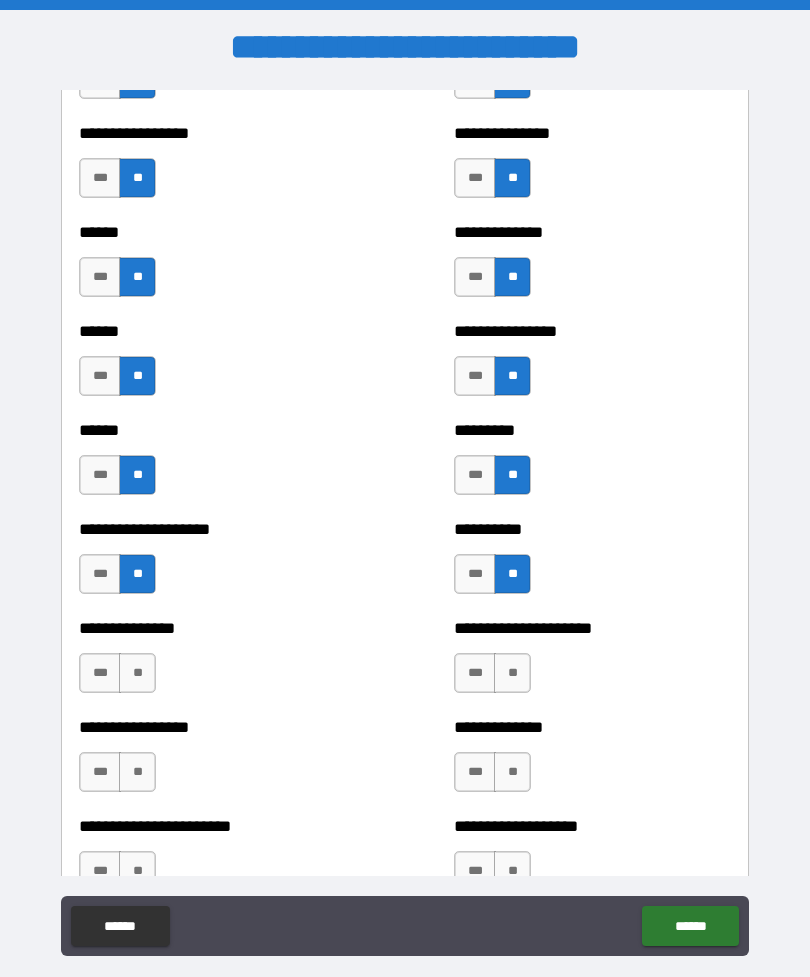 click on "***" at bounding box center [100, 673] 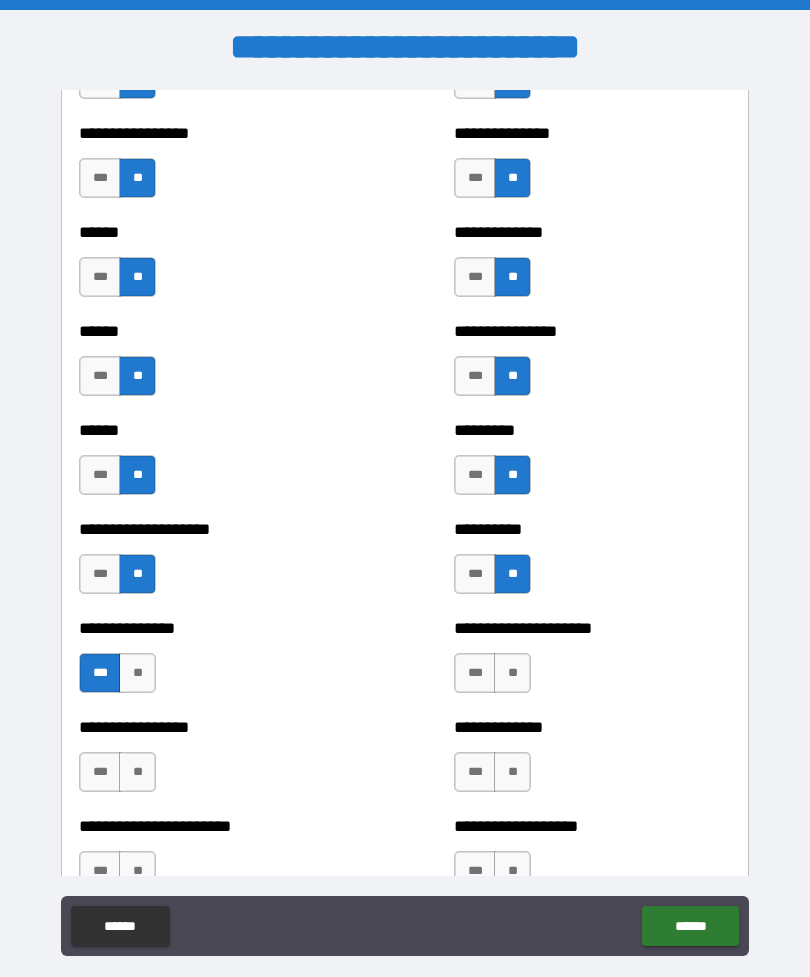 click on "**" at bounding box center [137, 673] 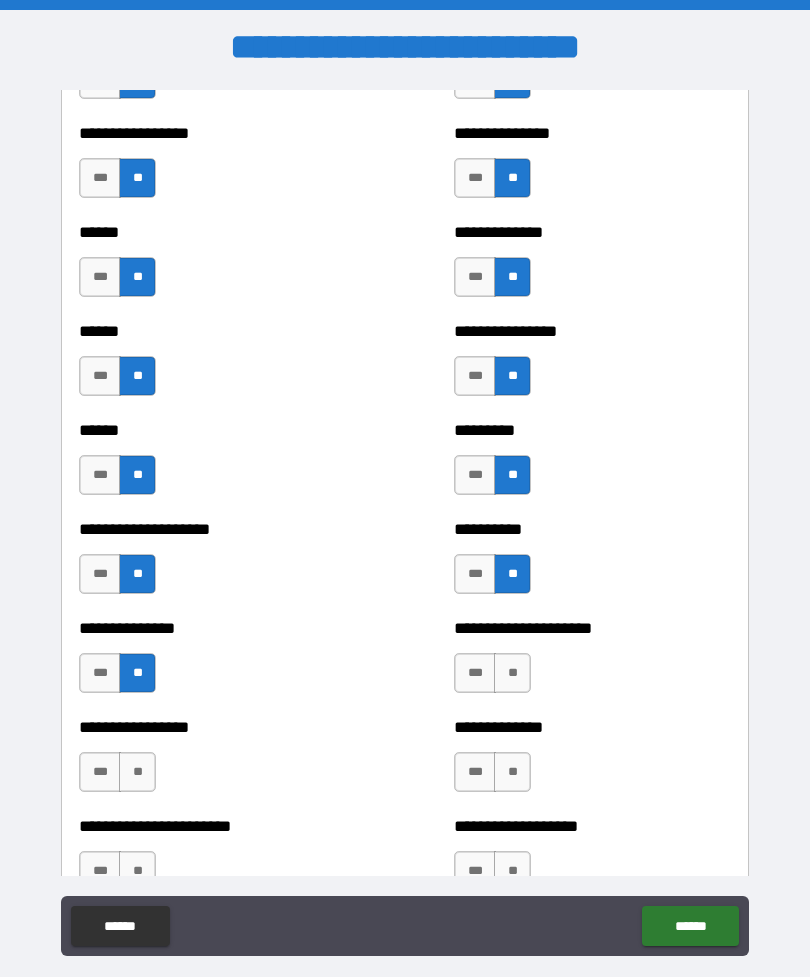click on "**" at bounding box center [137, 772] 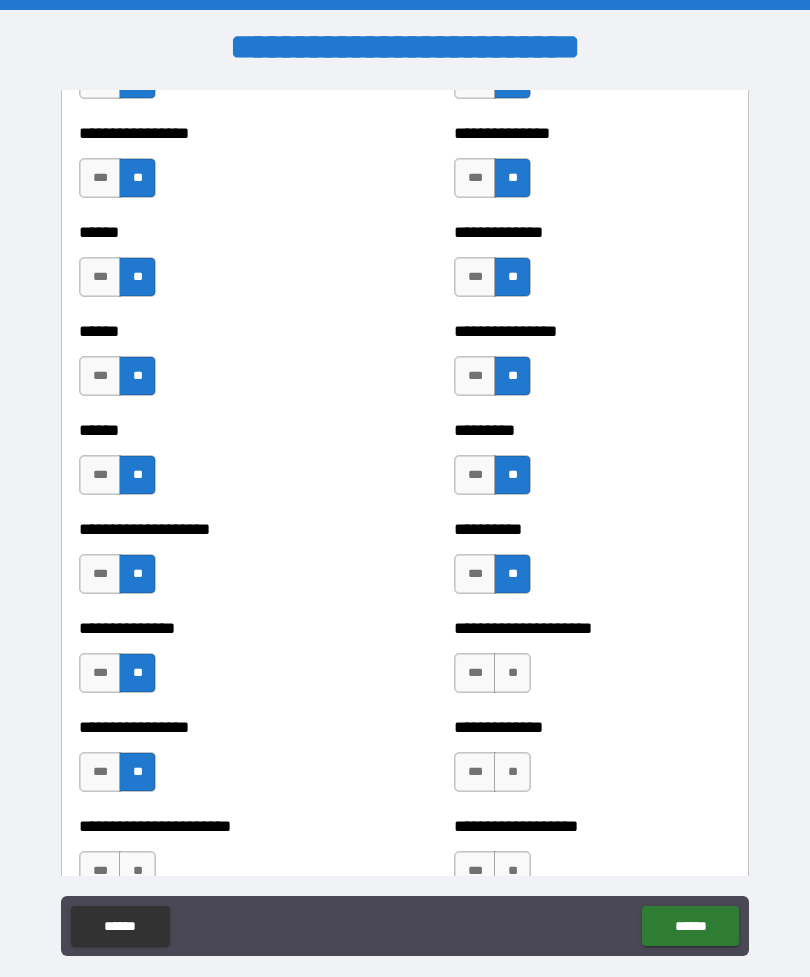 click on "**" at bounding box center [512, 673] 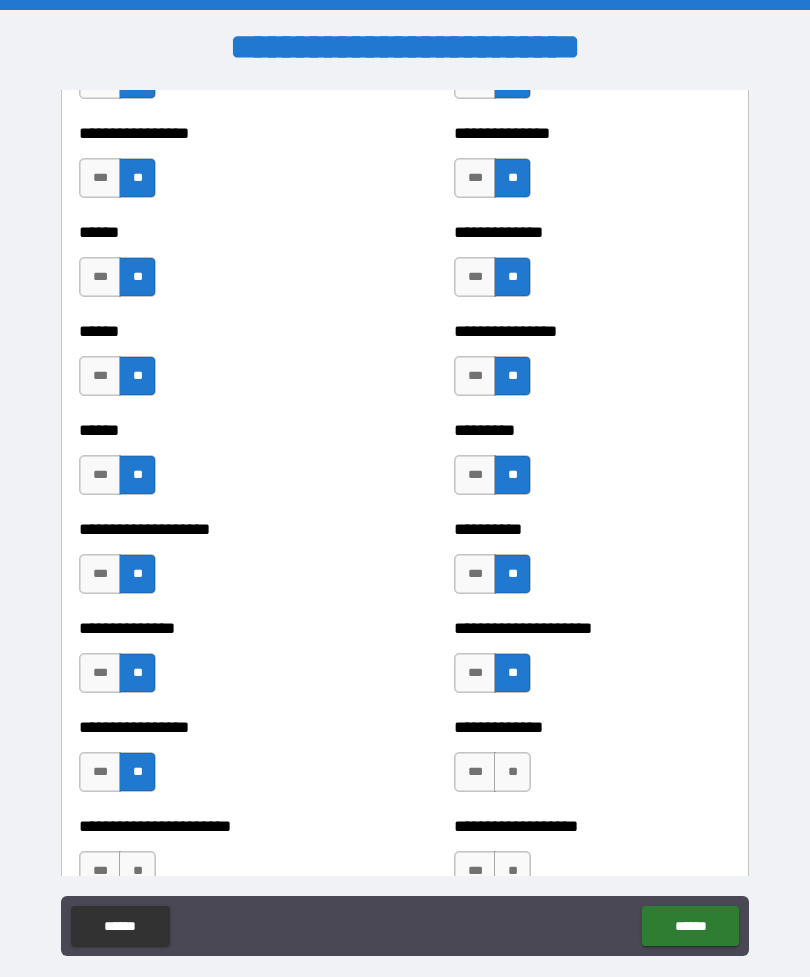 click on "**" at bounding box center (512, 772) 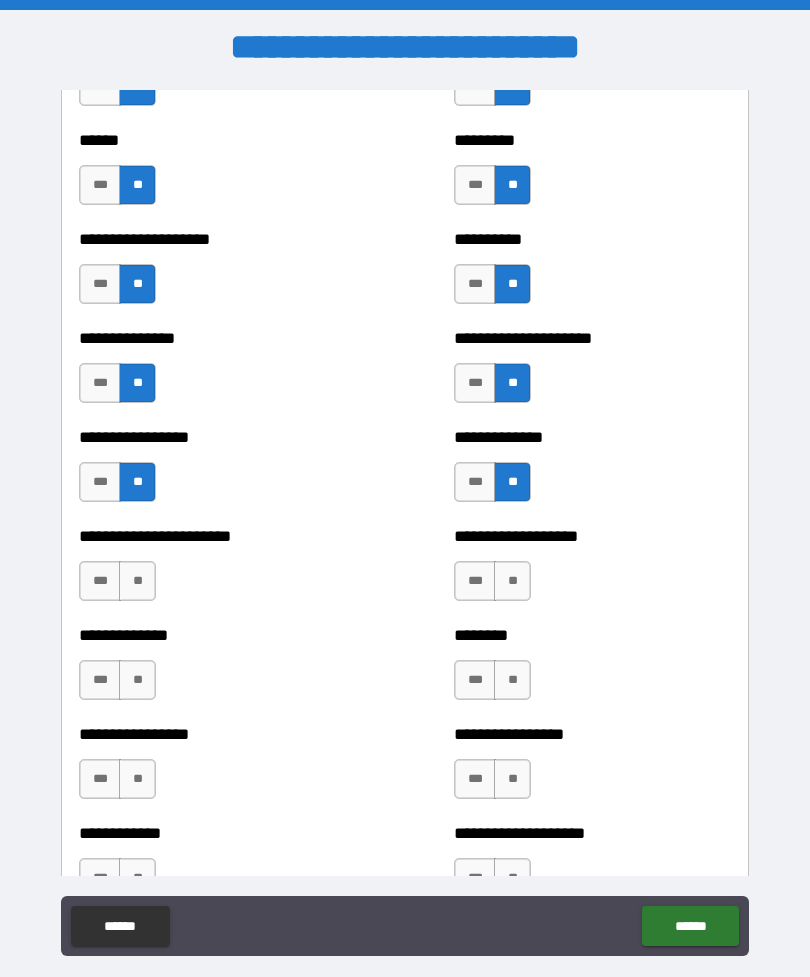 scroll, scrollTop: 3223, scrollLeft: 0, axis: vertical 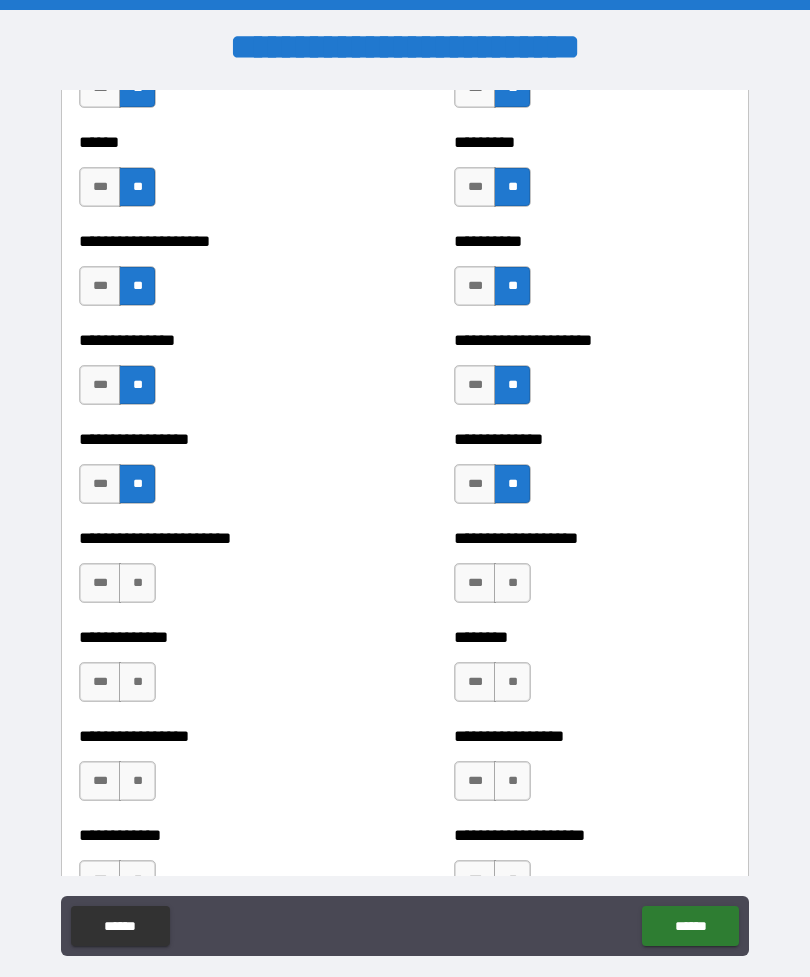 click on "**" at bounding box center (512, 583) 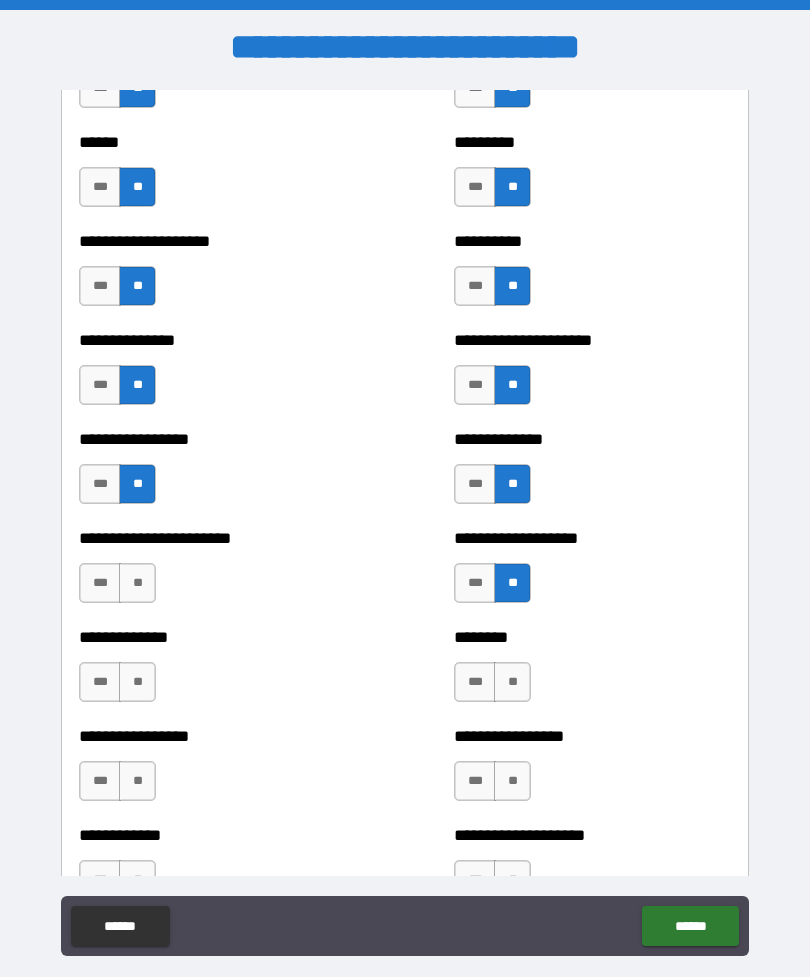 click on "**" at bounding box center (512, 682) 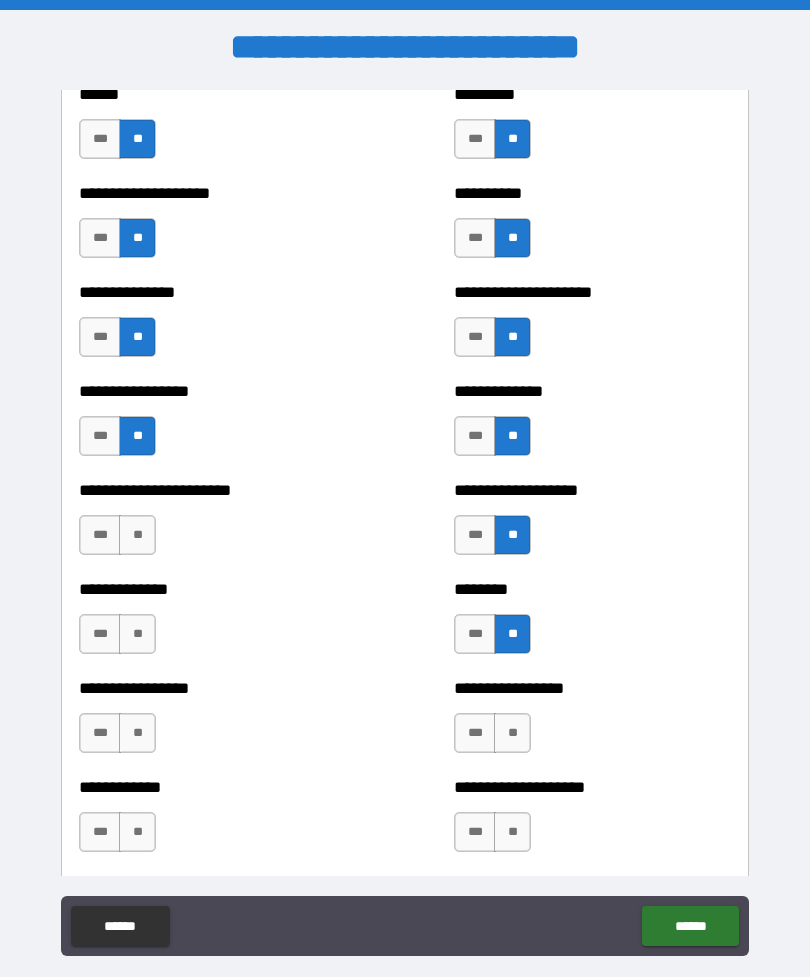 scroll, scrollTop: 3274, scrollLeft: 0, axis: vertical 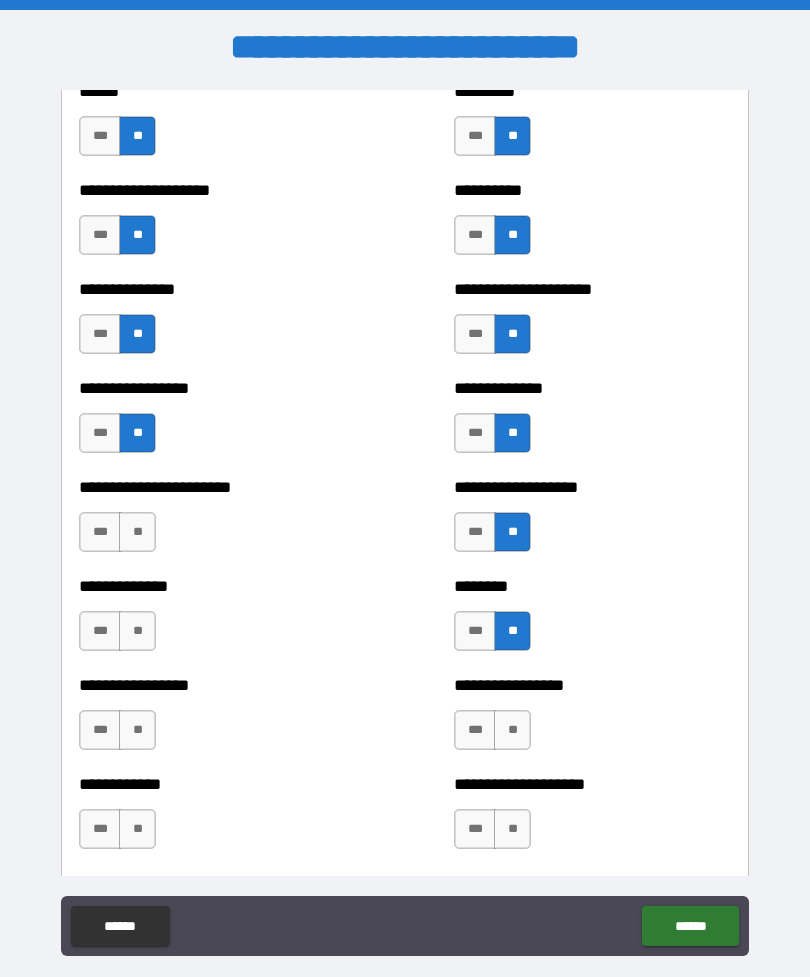 click on "**" at bounding box center [137, 532] 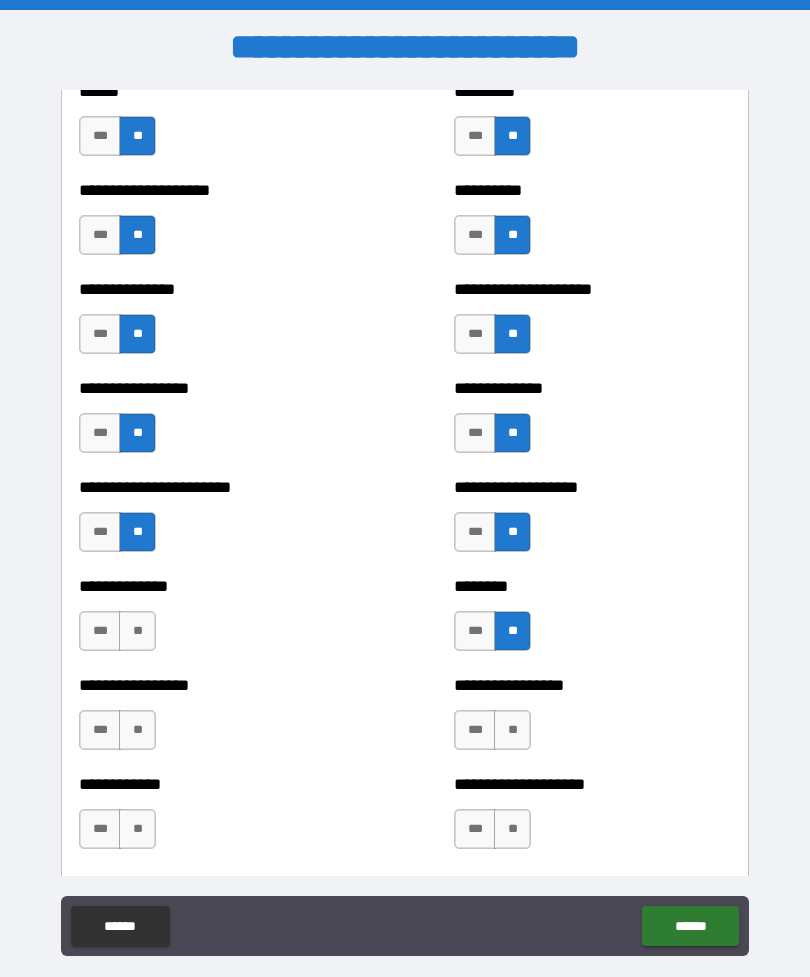 click on "**" at bounding box center (137, 631) 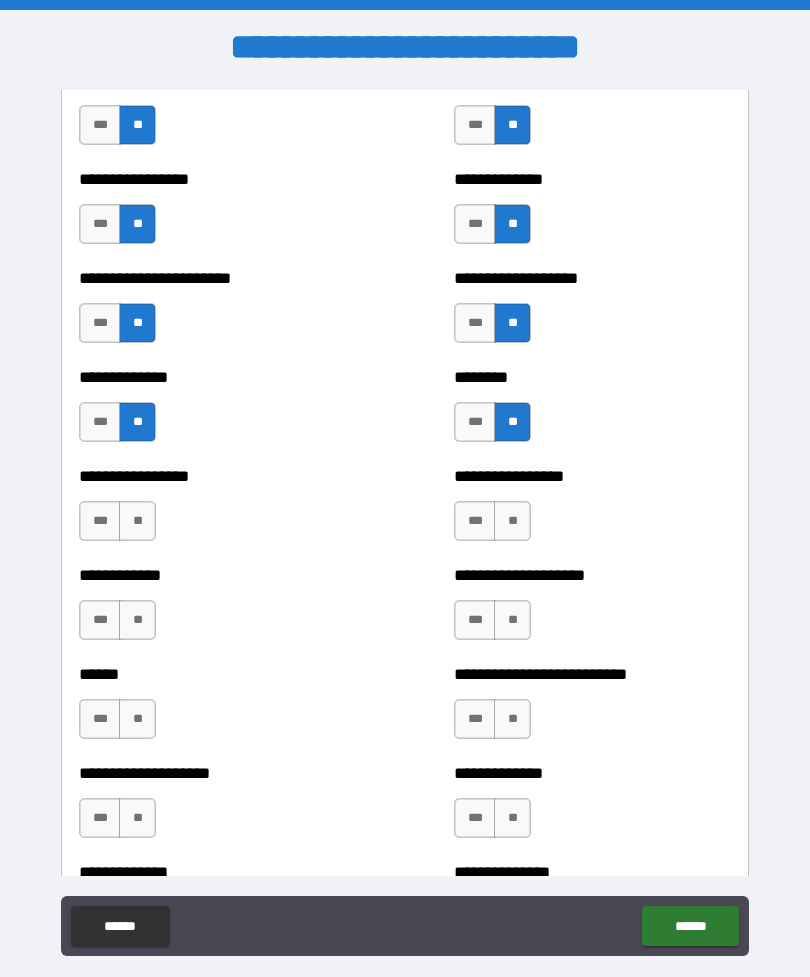 scroll, scrollTop: 3478, scrollLeft: 0, axis: vertical 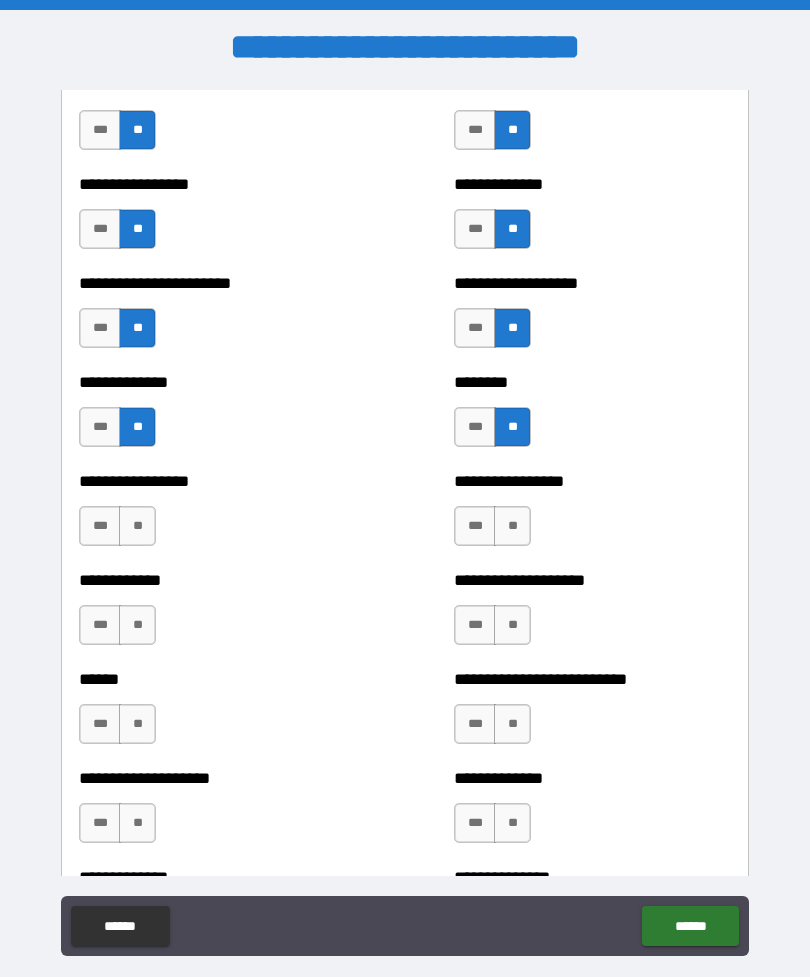 click on "**" at bounding box center [137, 526] 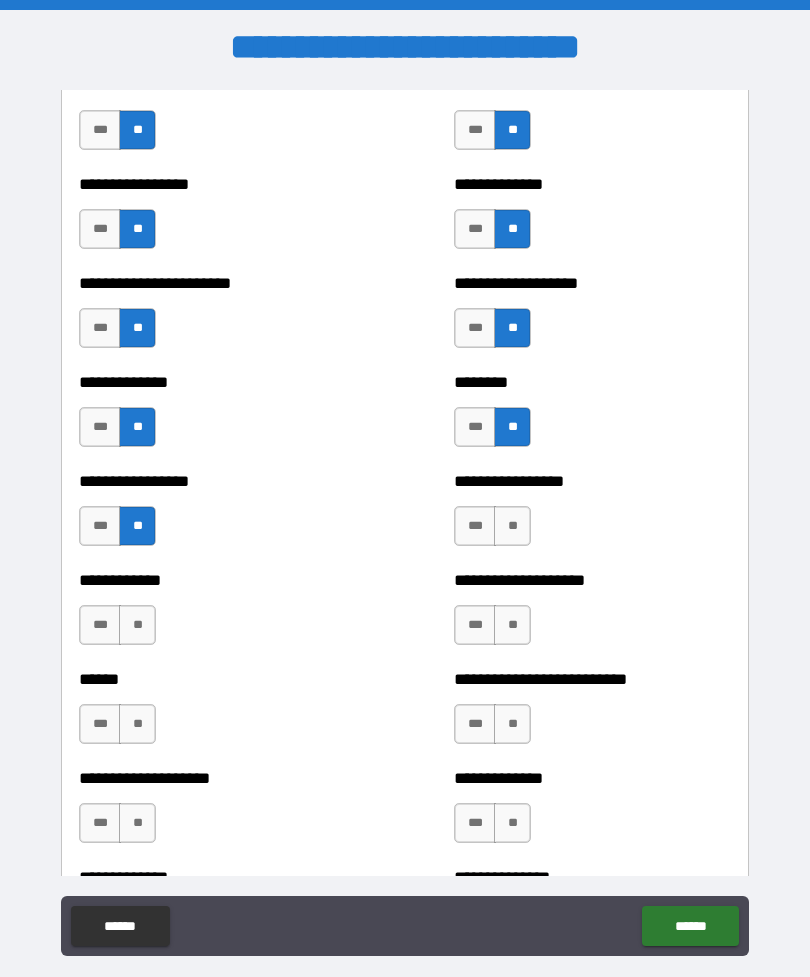 click on "**" at bounding box center (137, 625) 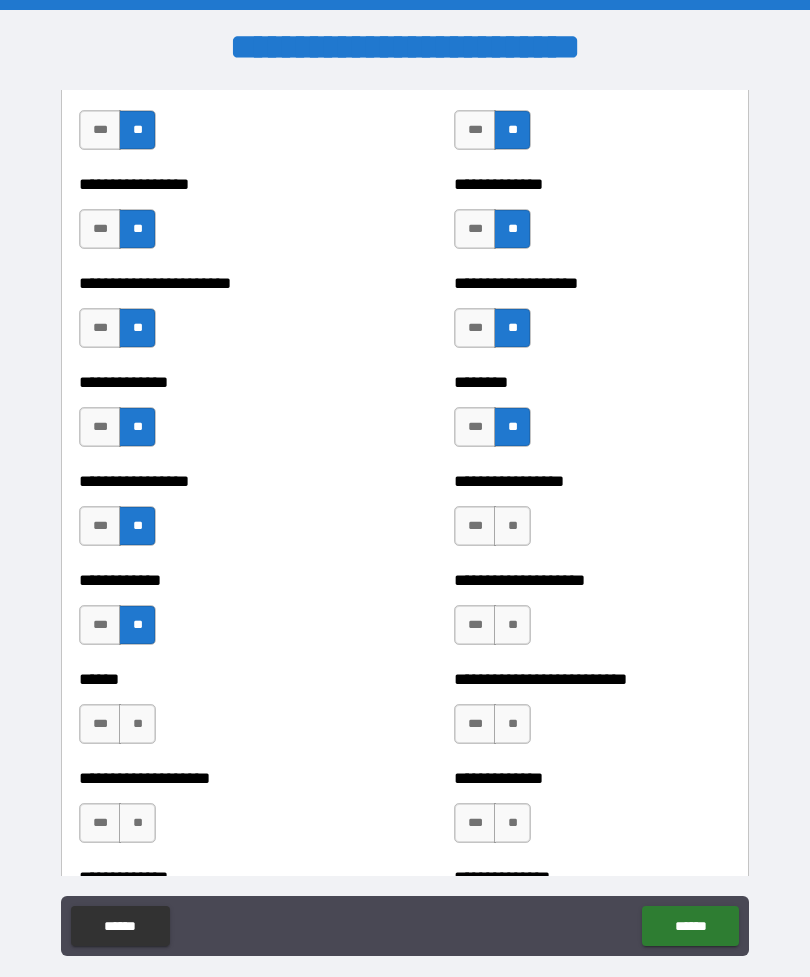 click on "**" at bounding box center [137, 724] 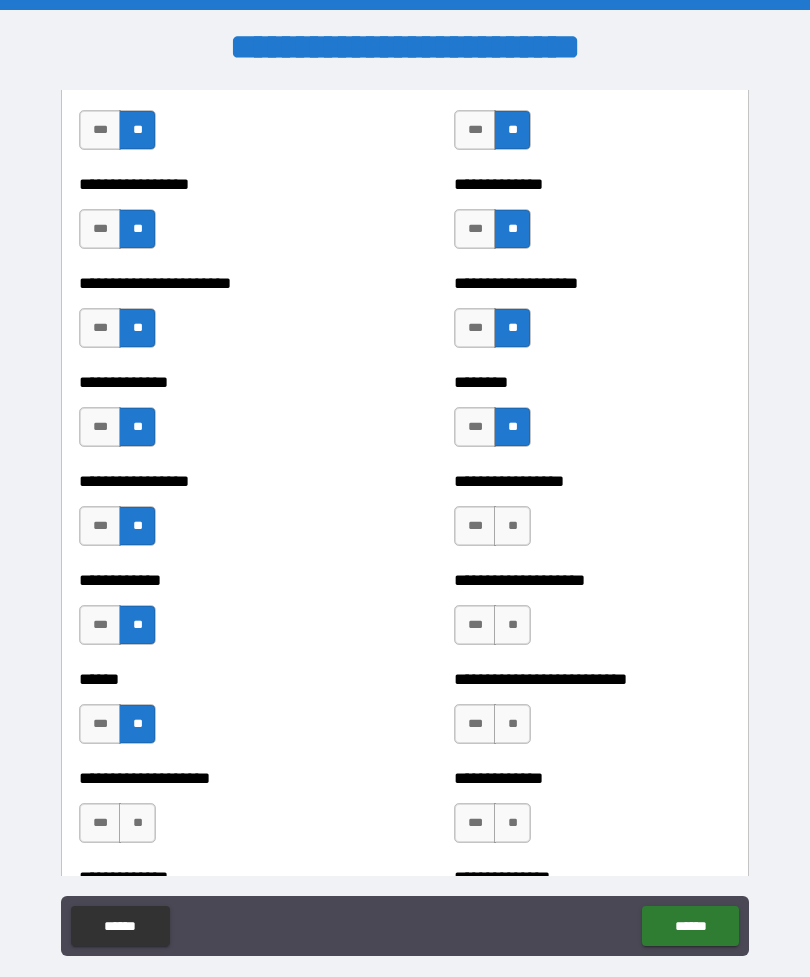 click on "**" at bounding box center (137, 823) 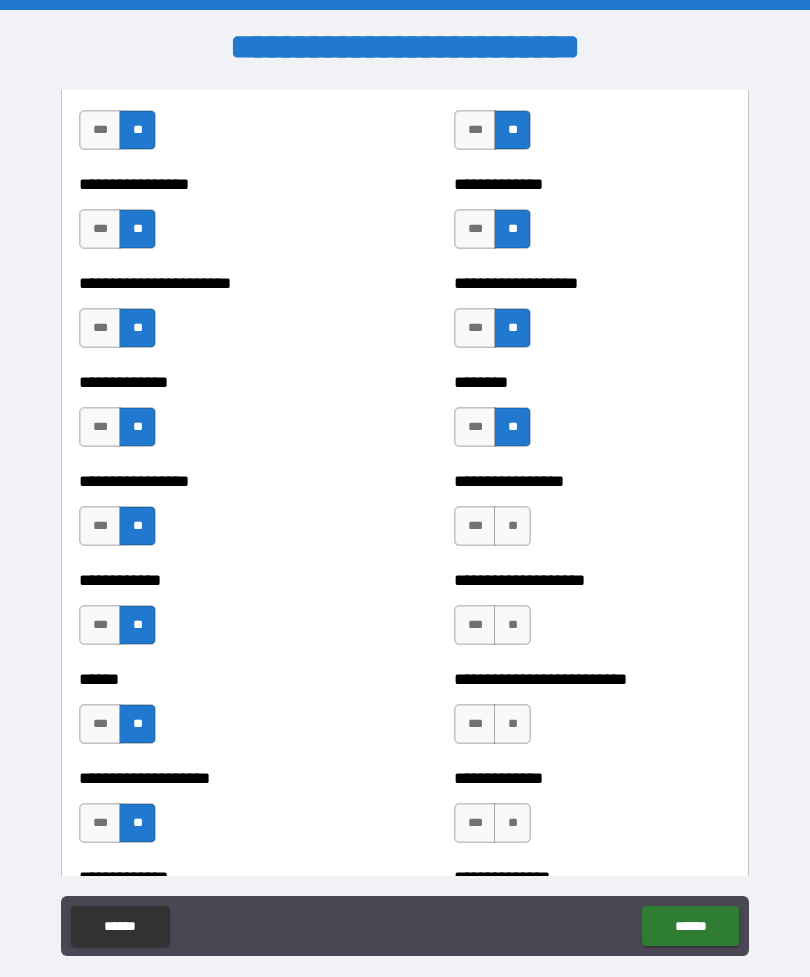 click on "**" at bounding box center (512, 526) 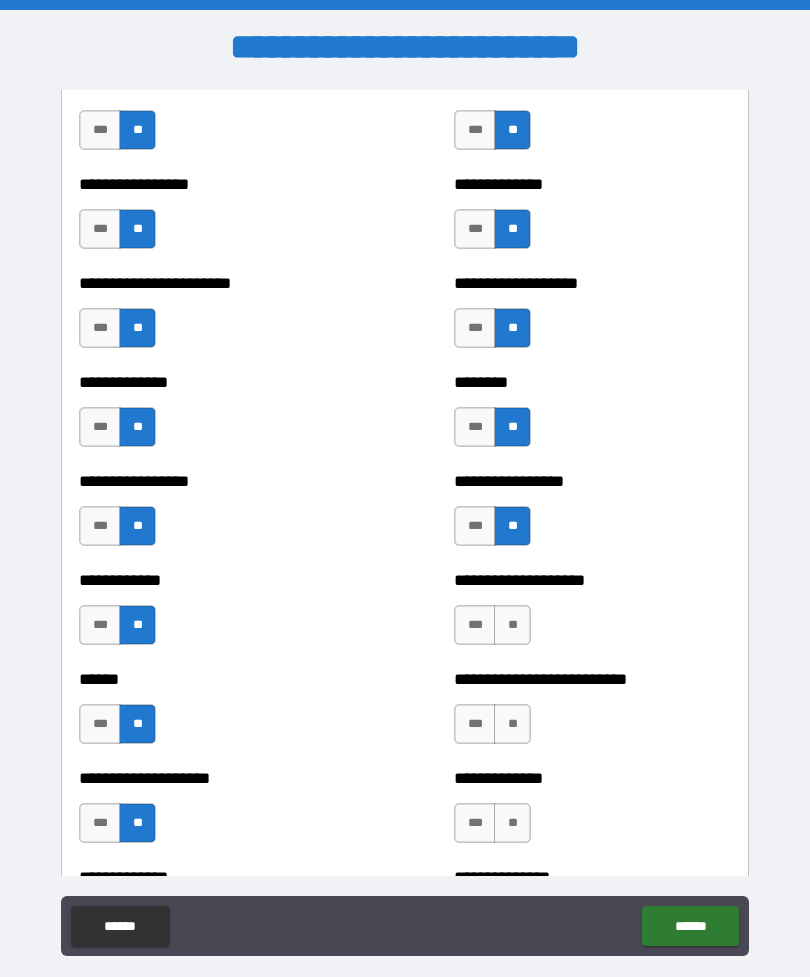 click on "**" at bounding box center (512, 625) 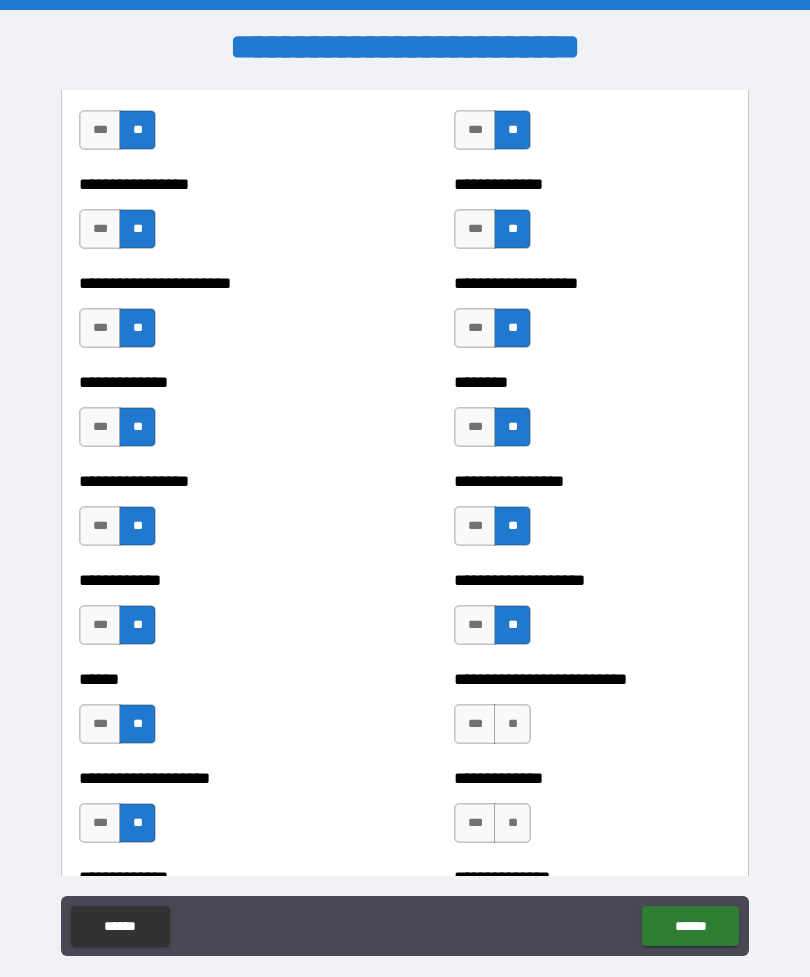 click on "**" at bounding box center (512, 724) 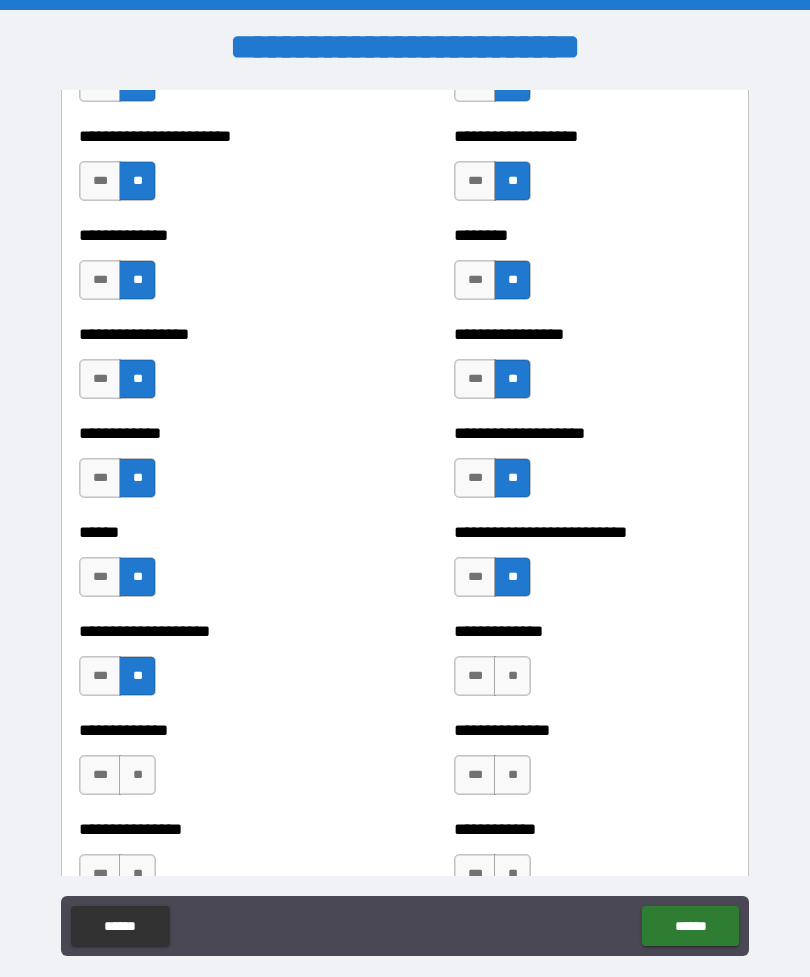 scroll, scrollTop: 3628, scrollLeft: 0, axis: vertical 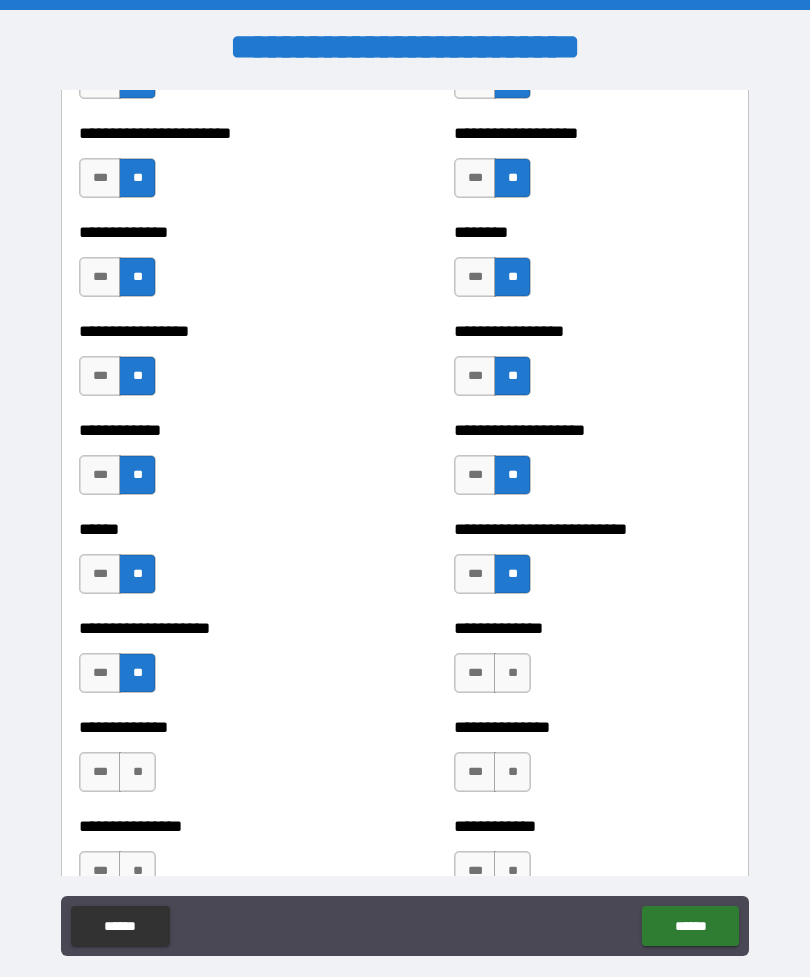click on "**" at bounding box center (512, 673) 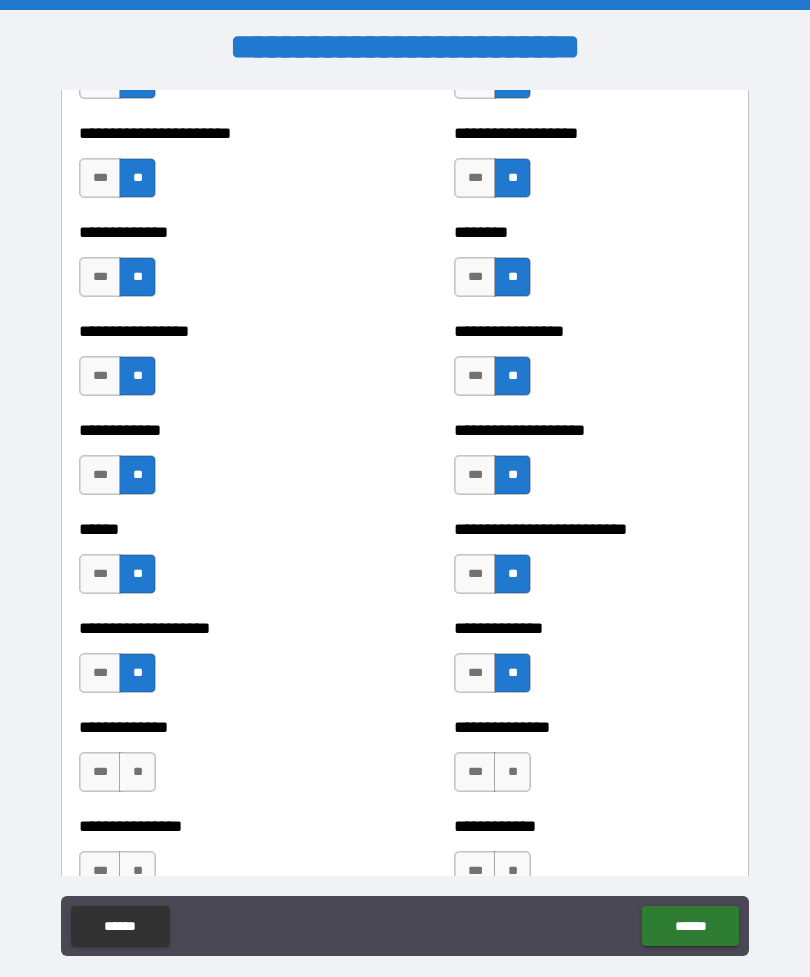 click on "**" at bounding box center (512, 772) 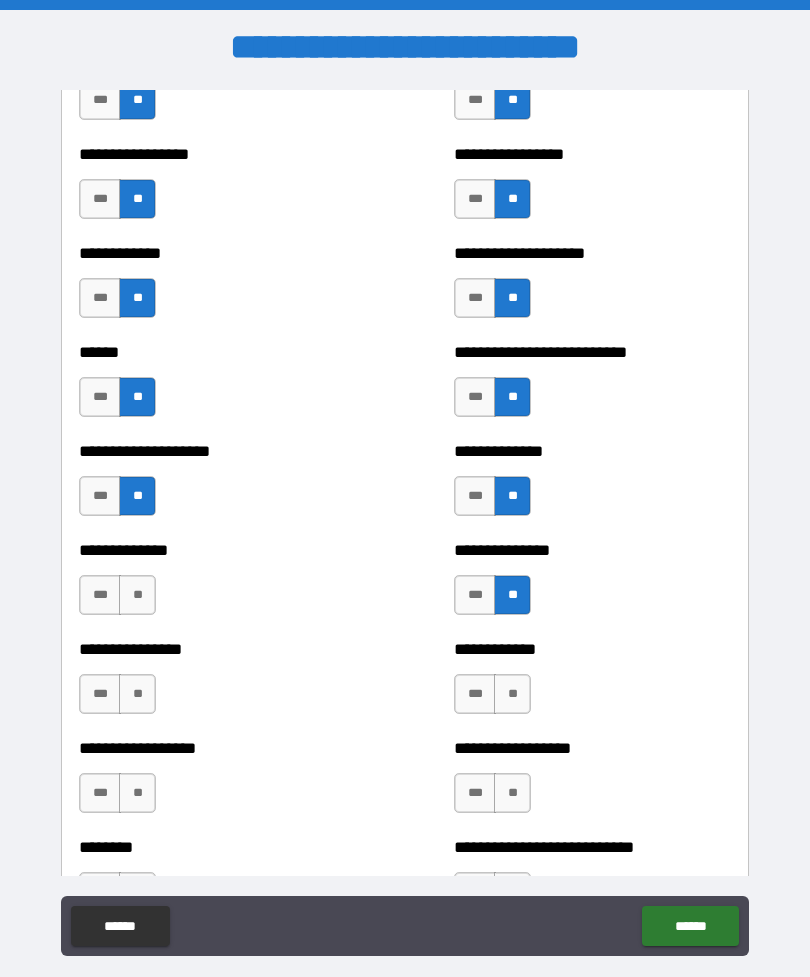 scroll, scrollTop: 3795, scrollLeft: 0, axis: vertical 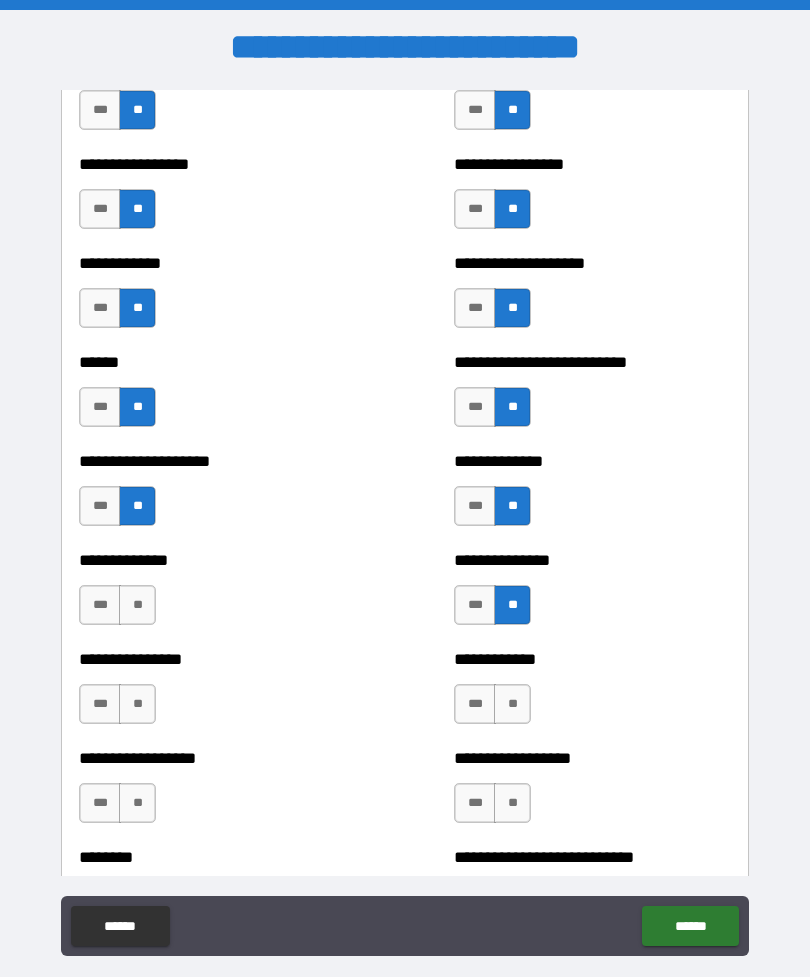 click on "**" at bounding box center [137, 605] 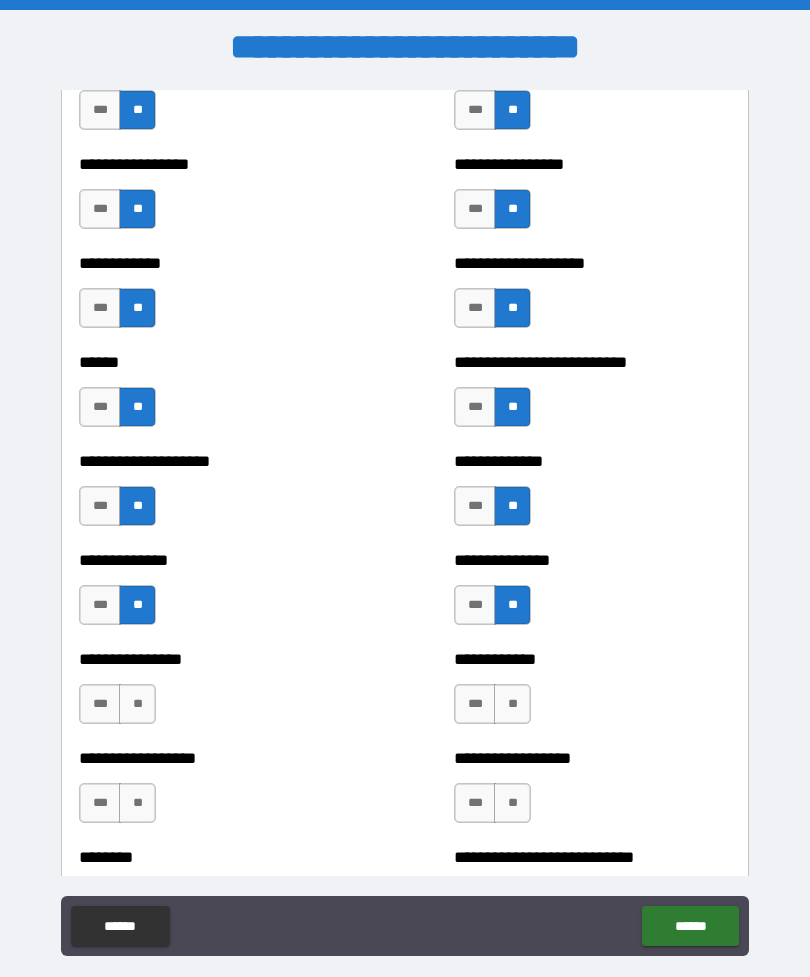 click on "**" at bounding box center (137, 704) 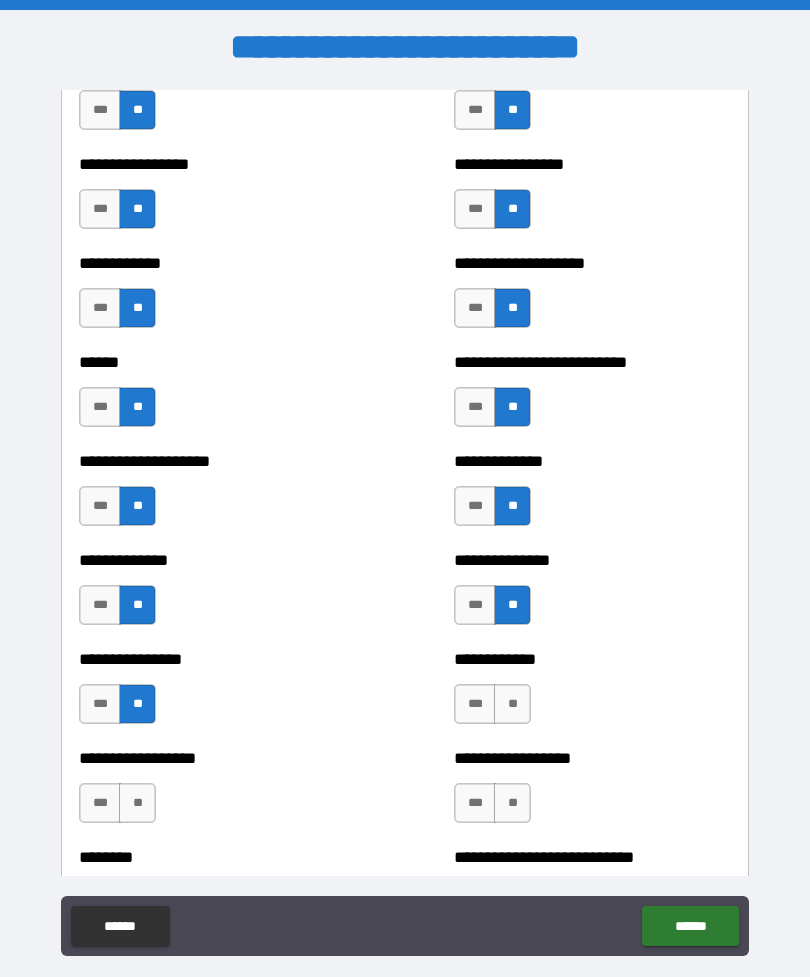 click on "**" at bounding box center [137, 803] 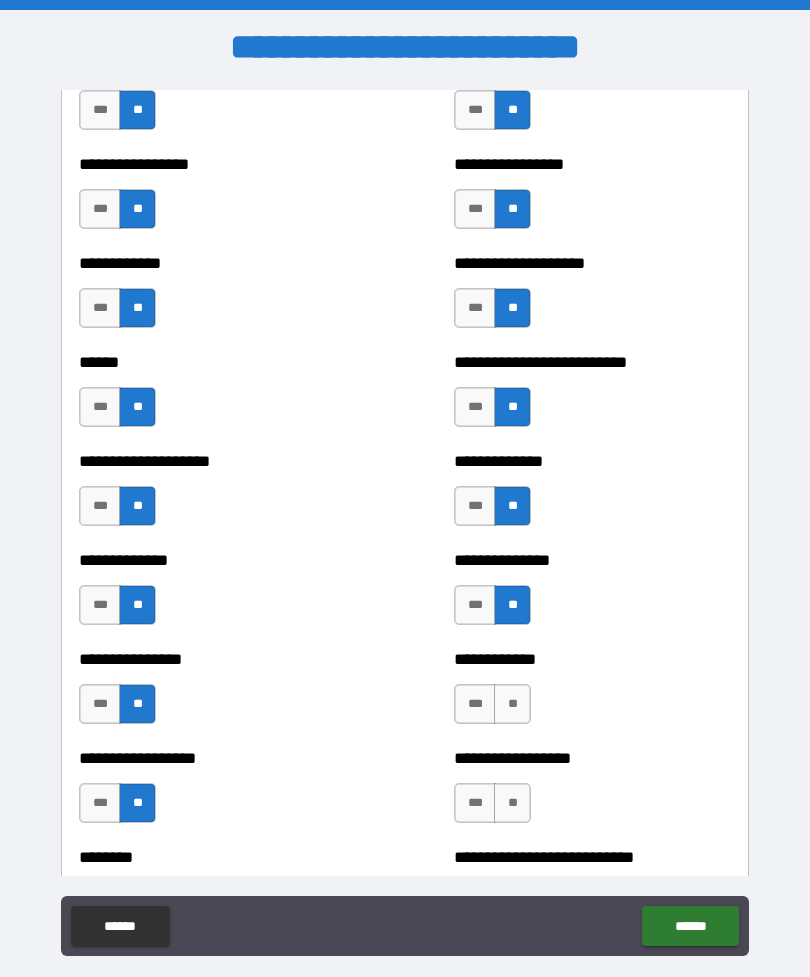 click on "***" at bounding box center (475, 704) 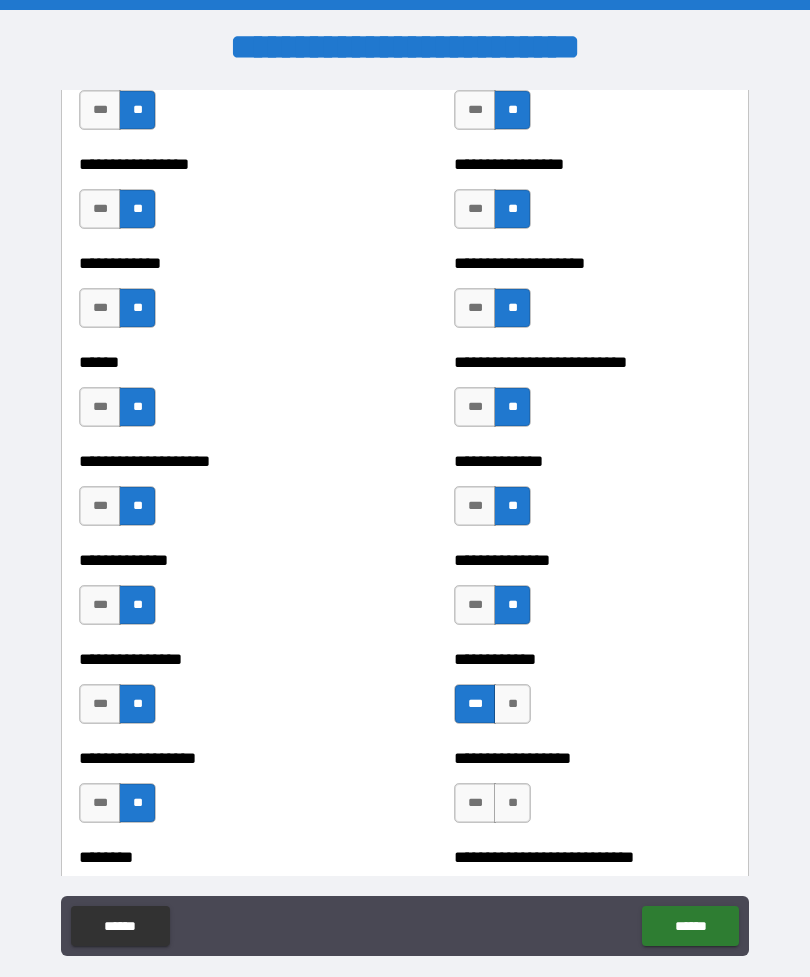 click on "**" at bounding box center [512, 803] 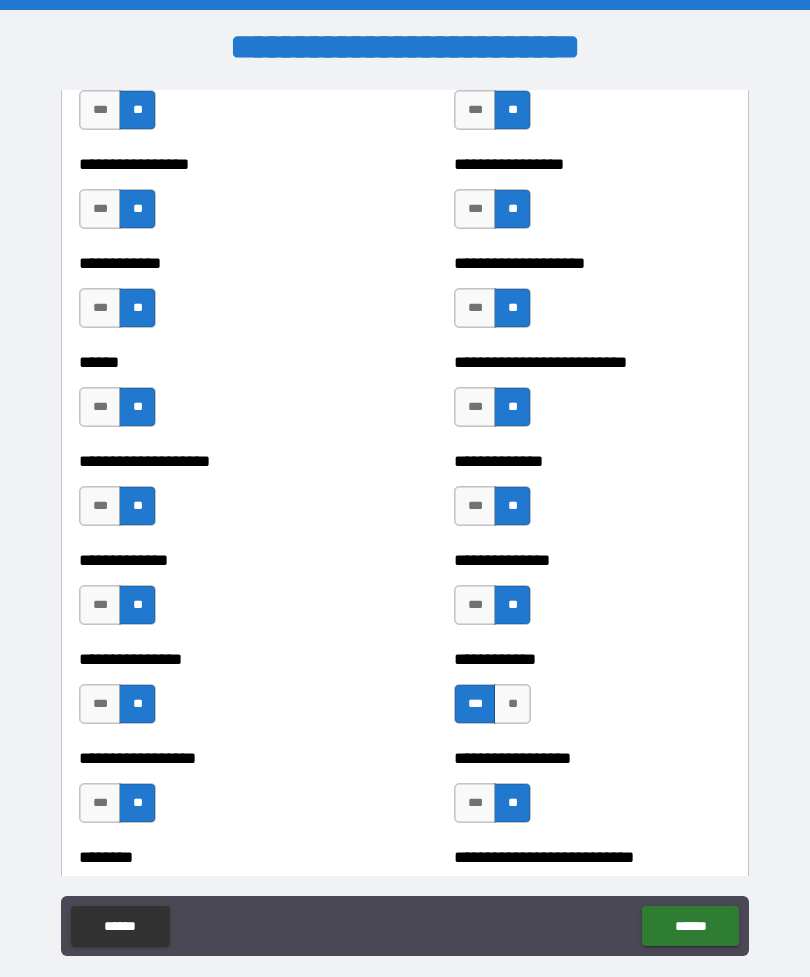 click on "**" at bounding box center [512, 704] 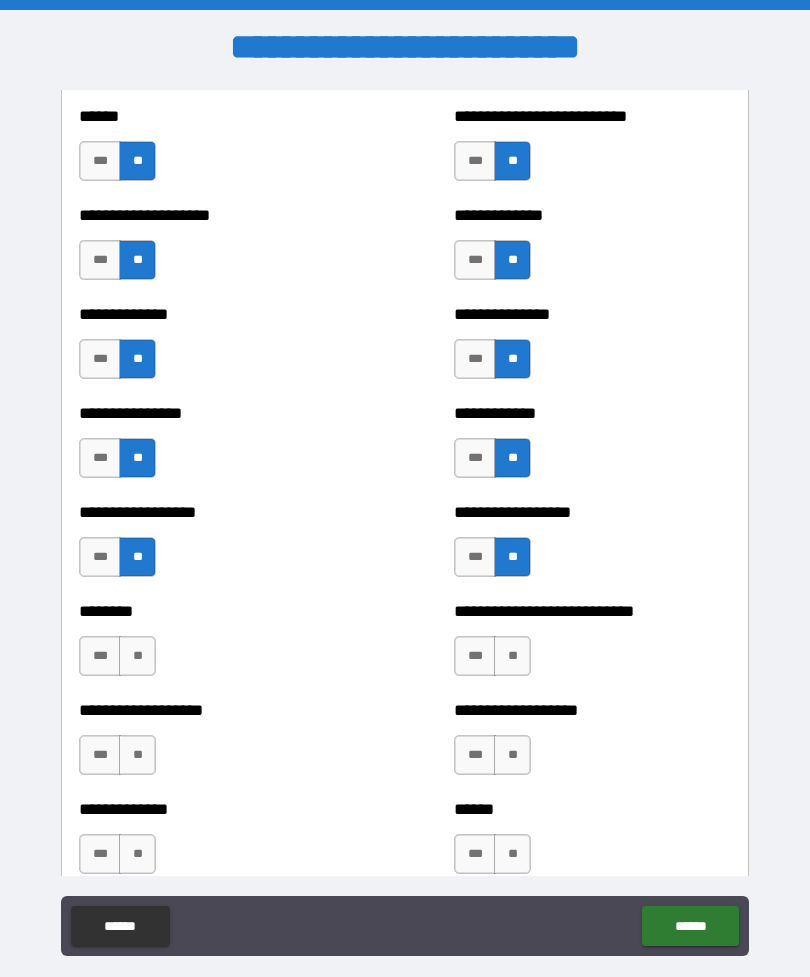 scroll, scrollTop: 4053, scrollLeft: 0, axis: vertical 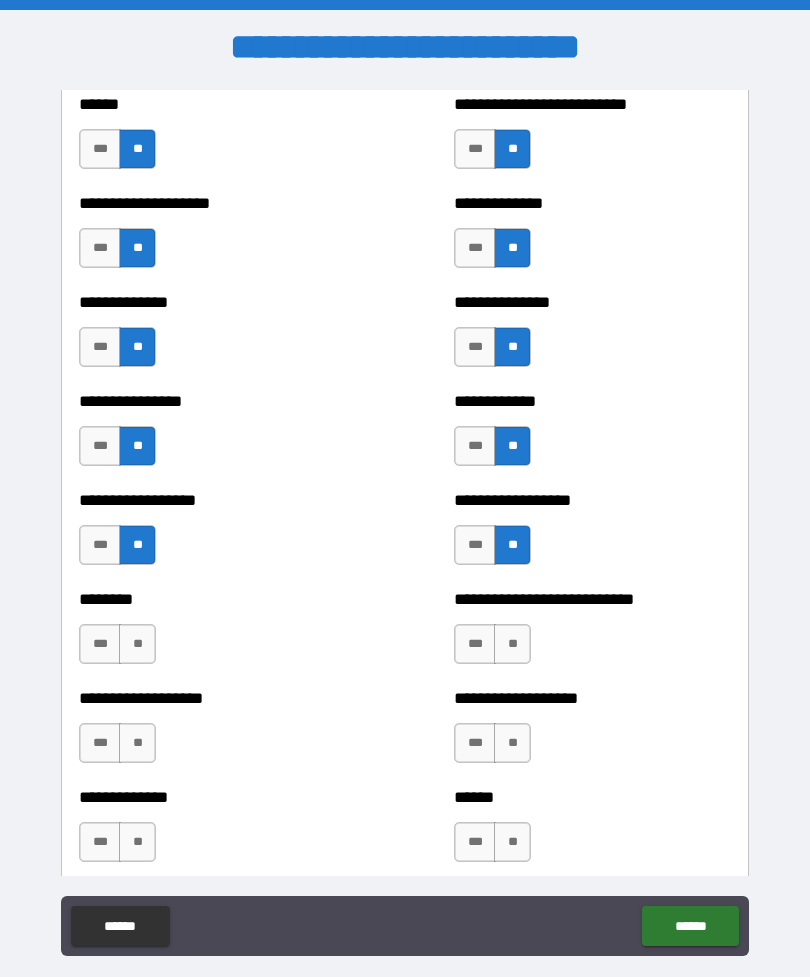 click on "**" at bounding box center (512, 644) 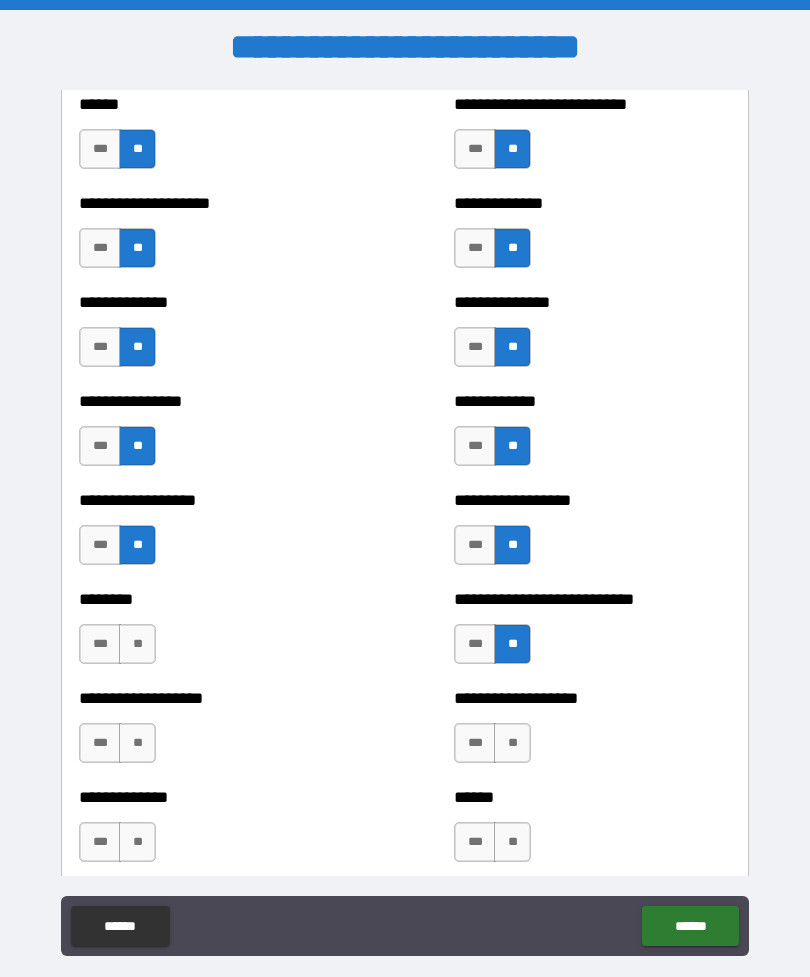 click on "**" at bounding box center (512, 743) 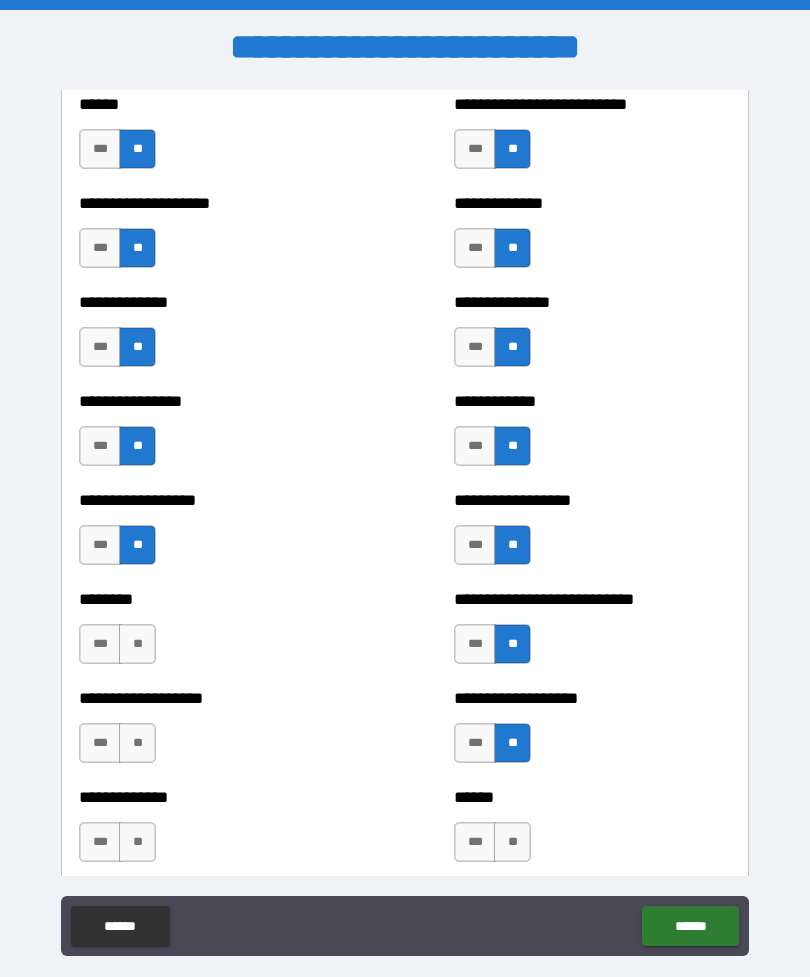 click on "**" at bounding box center [512, 842] 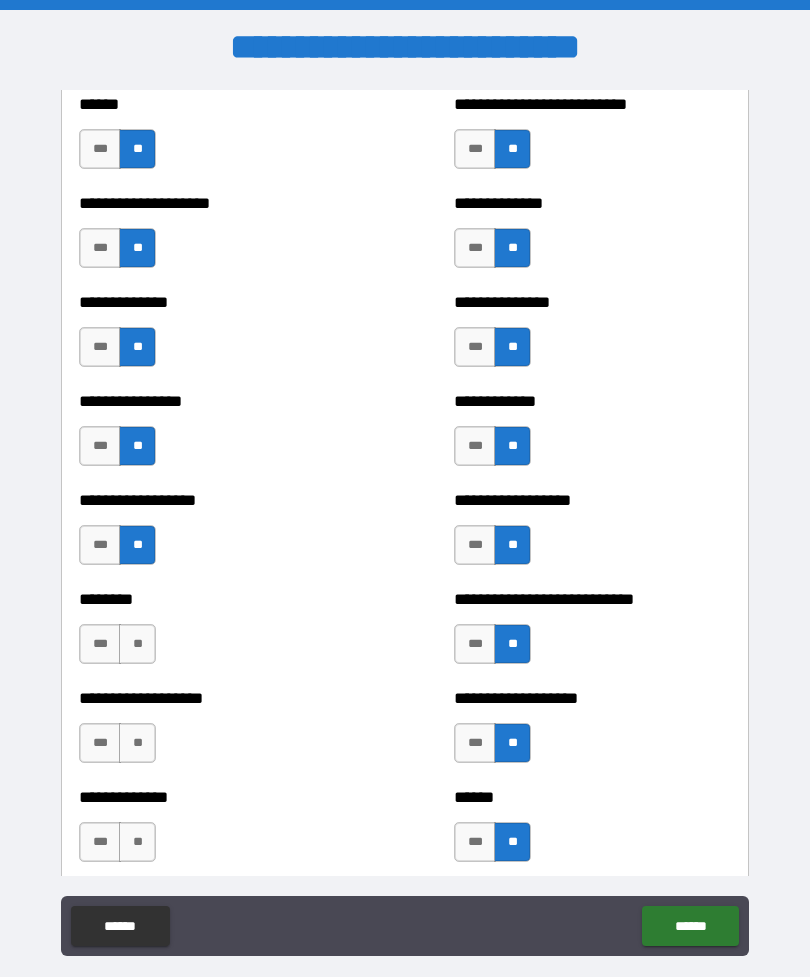 click on "**" at bounding box center [137, 644] 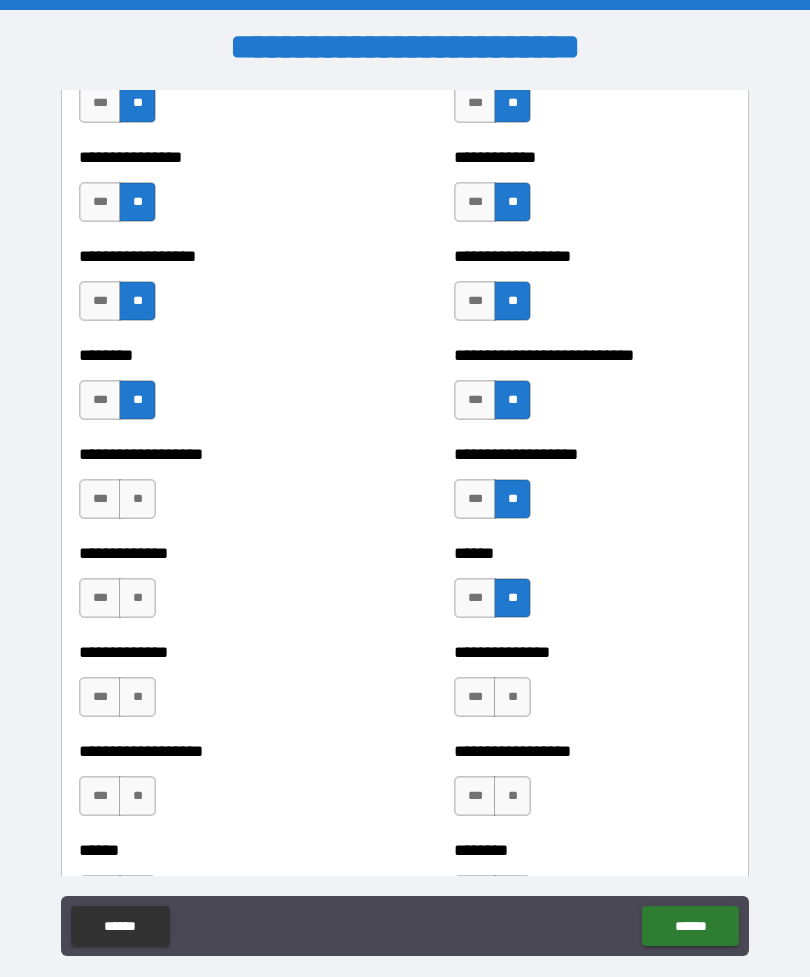 scroll, scrollTop: 4295, scrollLeft: 0, axis: vertical 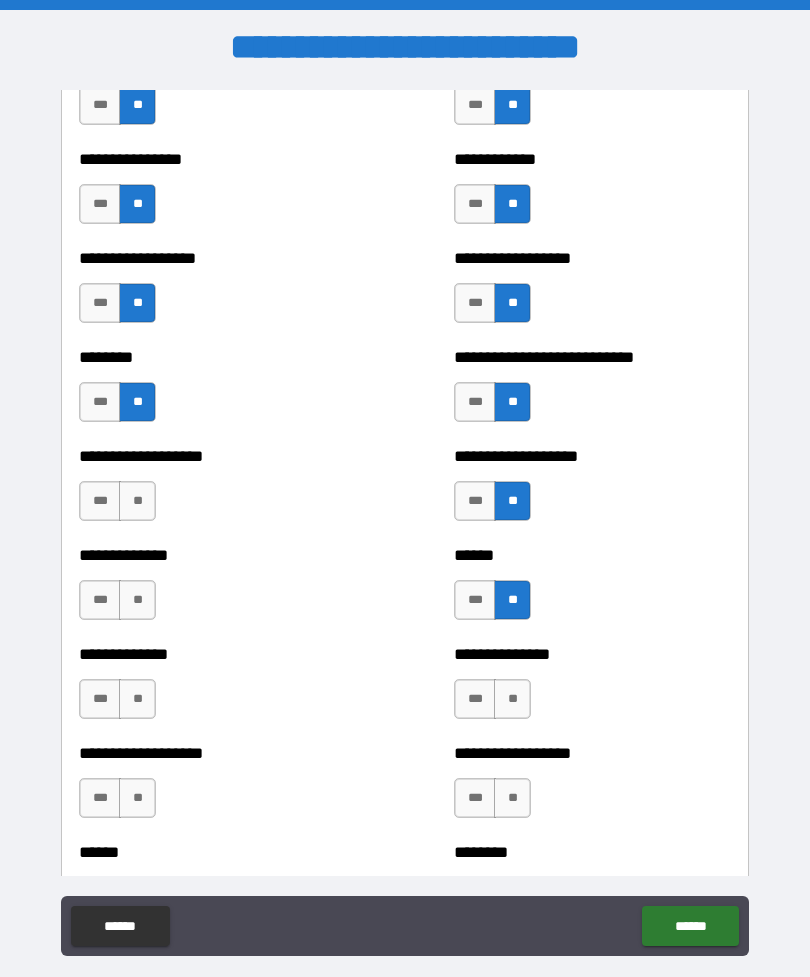 click on "**" at bounding box center (137, 501) 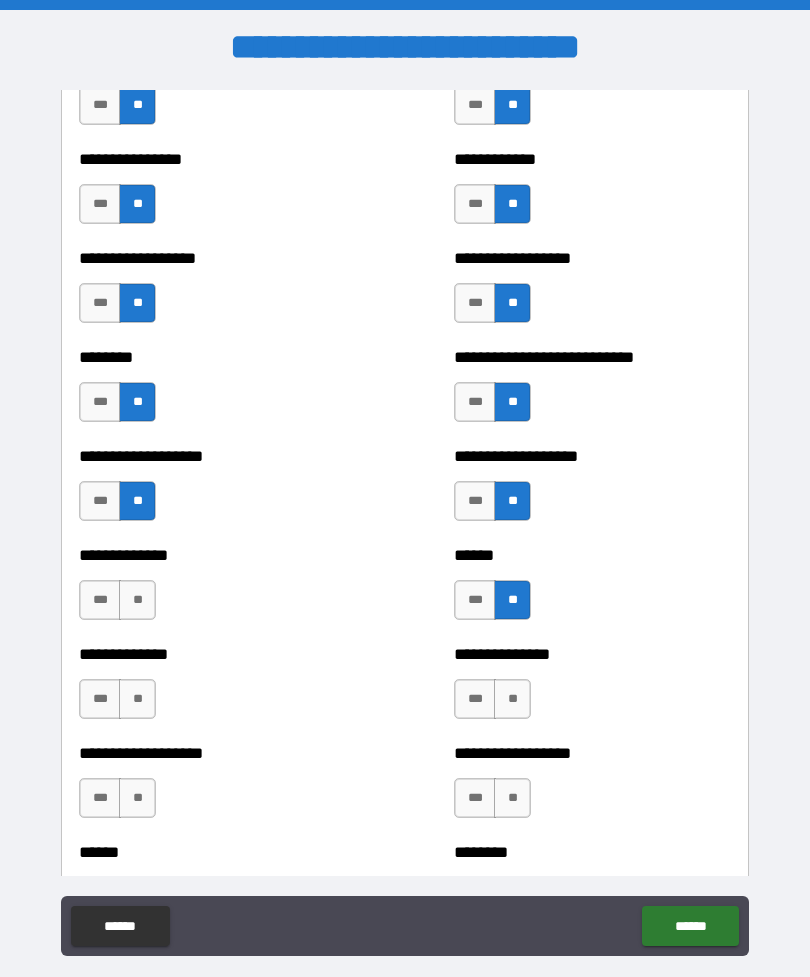 click on "**********" at bounding box center (217, 590) 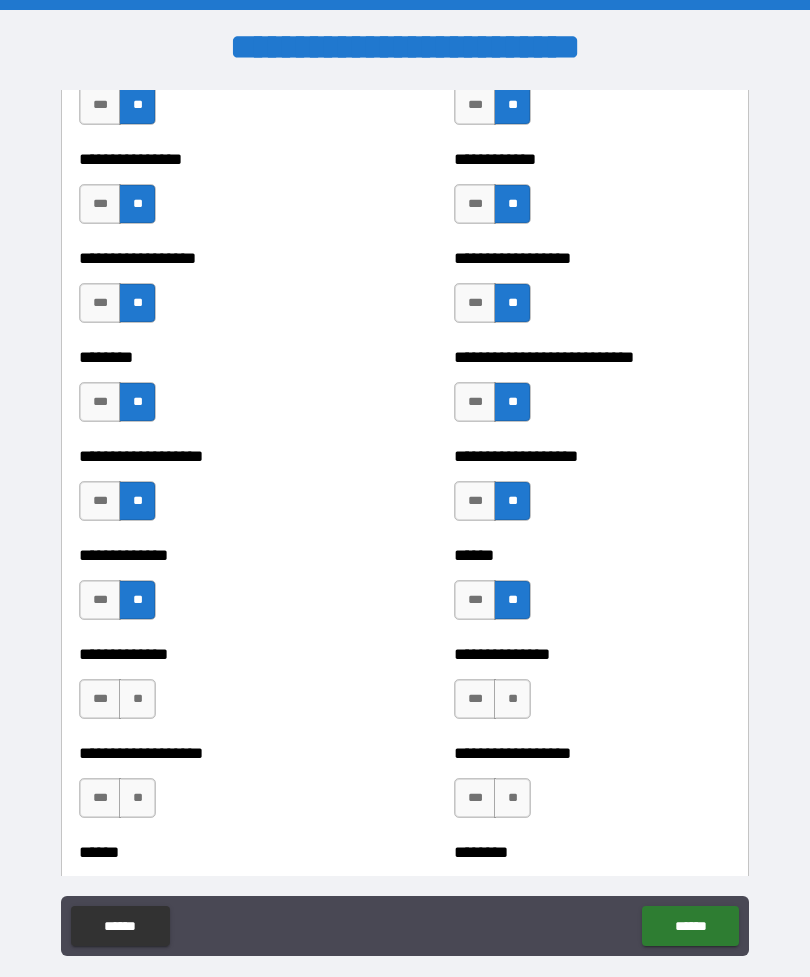 click on "**" at bounding box center [137, 699] 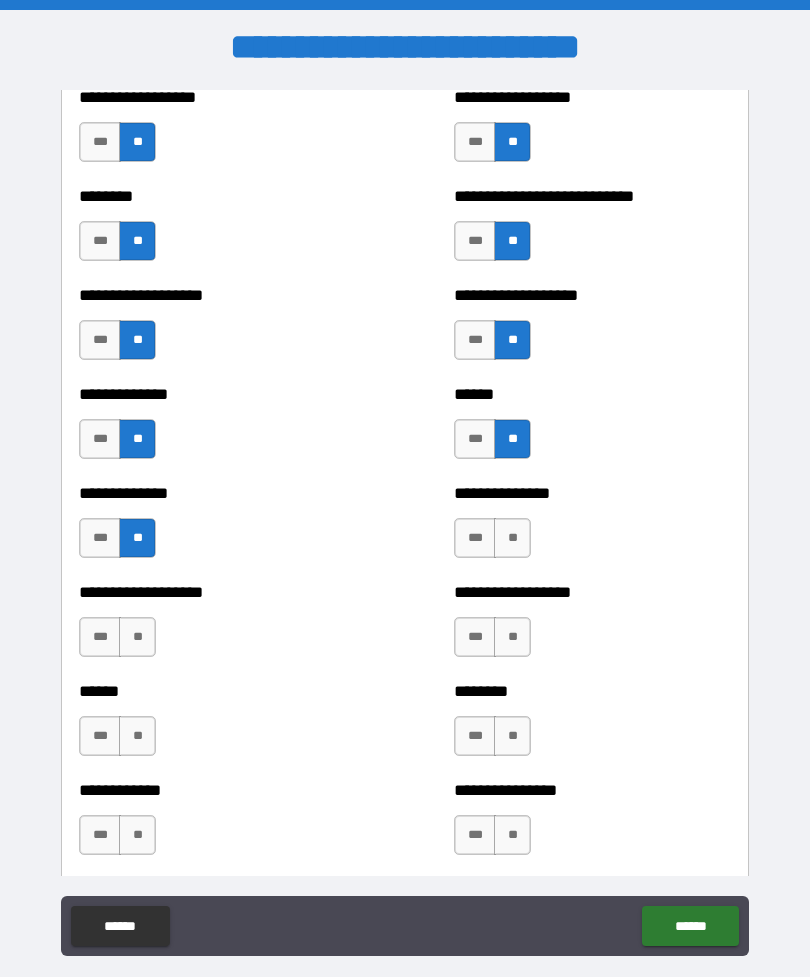 scroll, scrollTop: 4458, scrollLeft: 0, axis: vertical 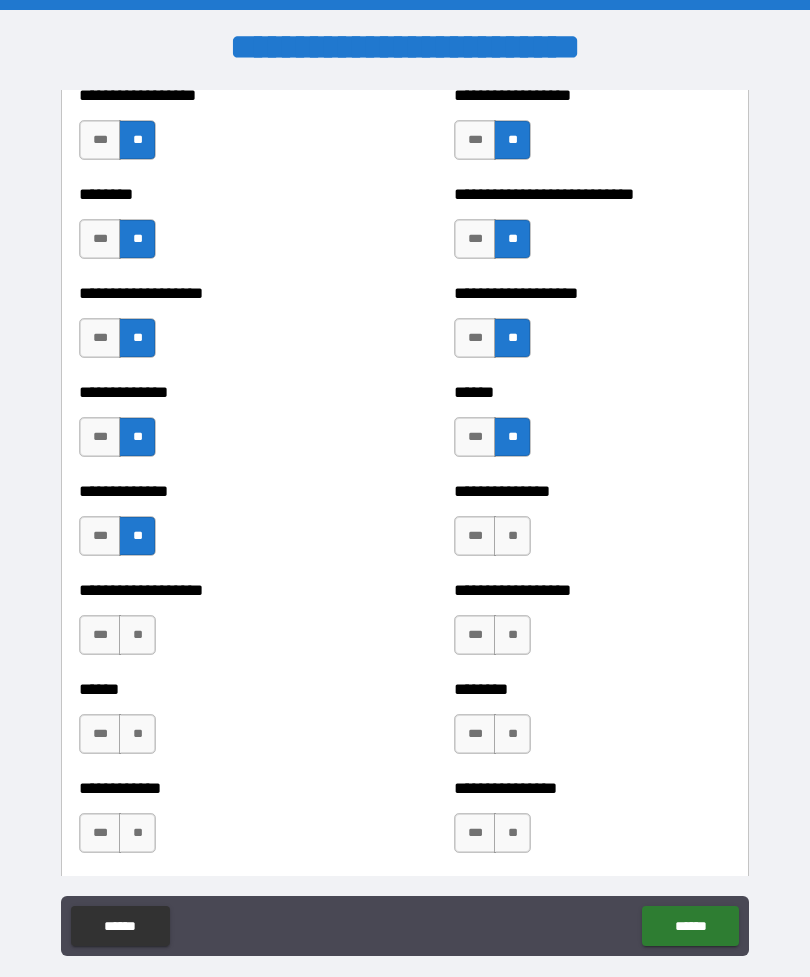 click on "**" at bounding box center [512, 536] 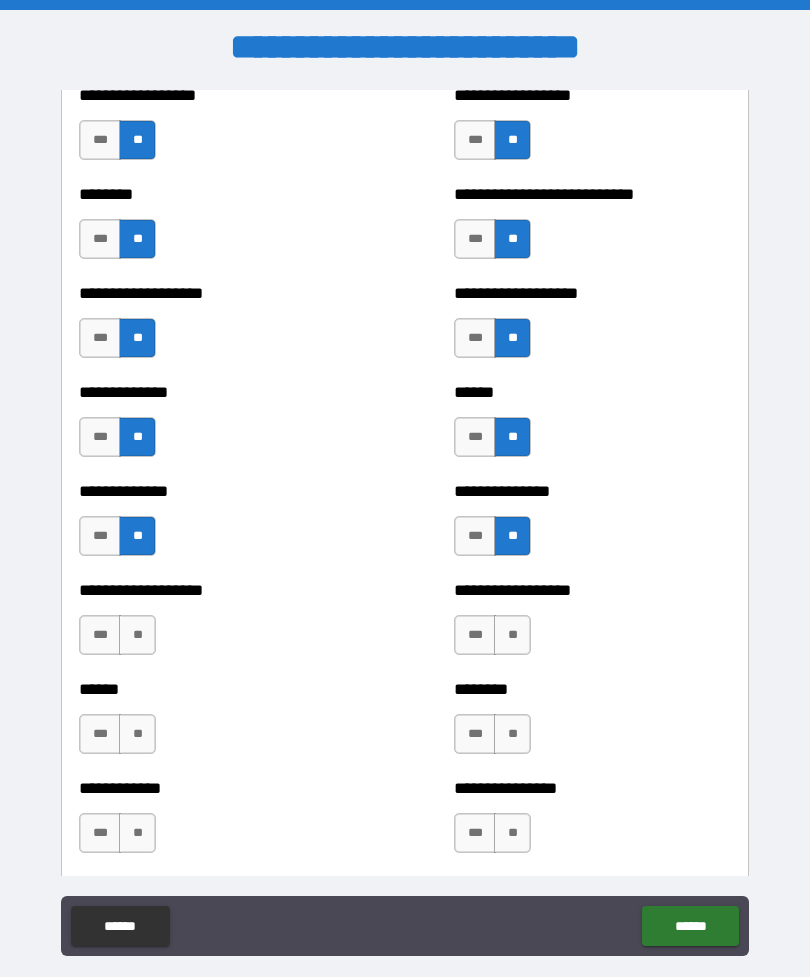 click on "**" at bounding box center [512, 635] 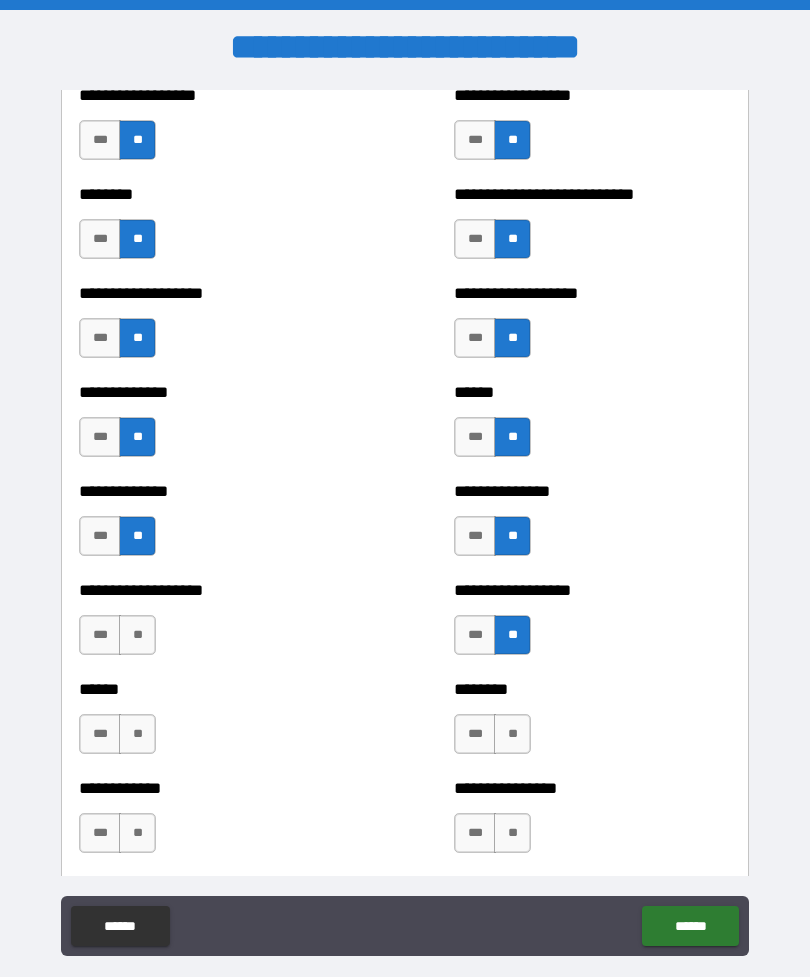 click on "**" at bounding box center [512, 734] 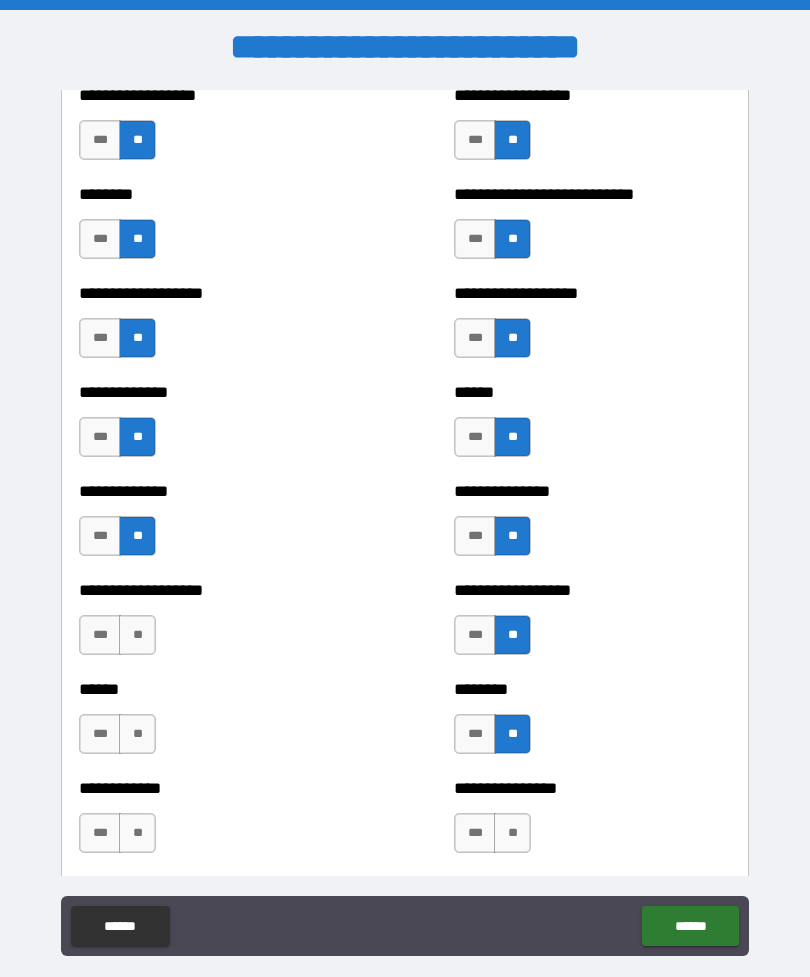 click on "**" at bounding box center (512, 833) 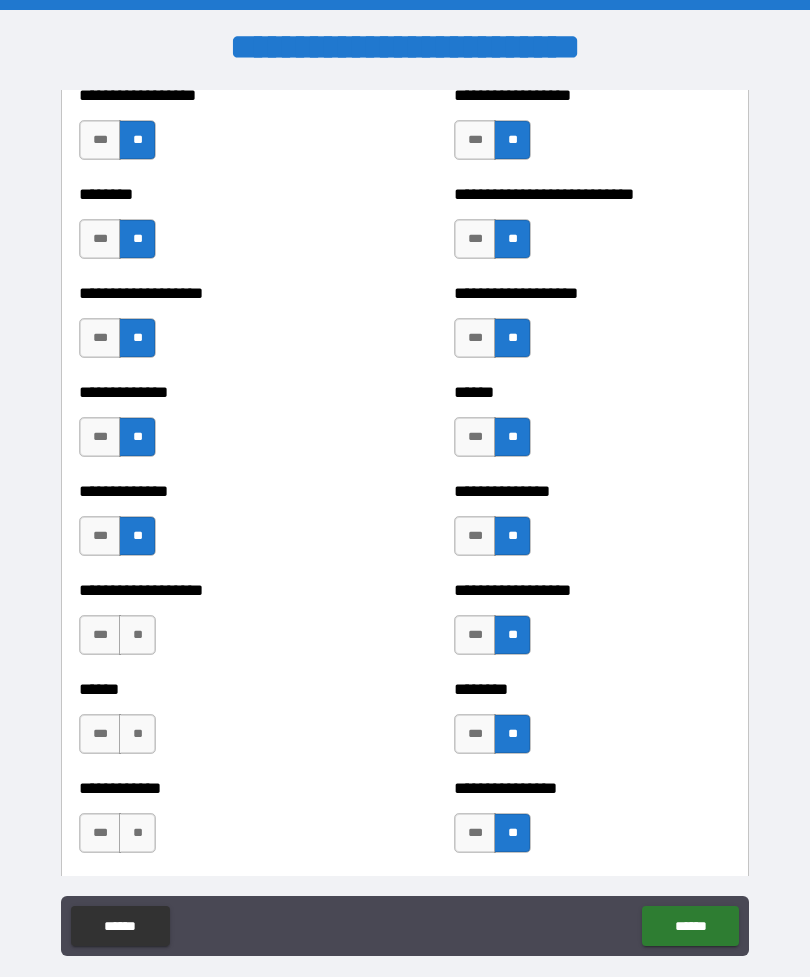 click on "**" at bounding box center [137, 635] 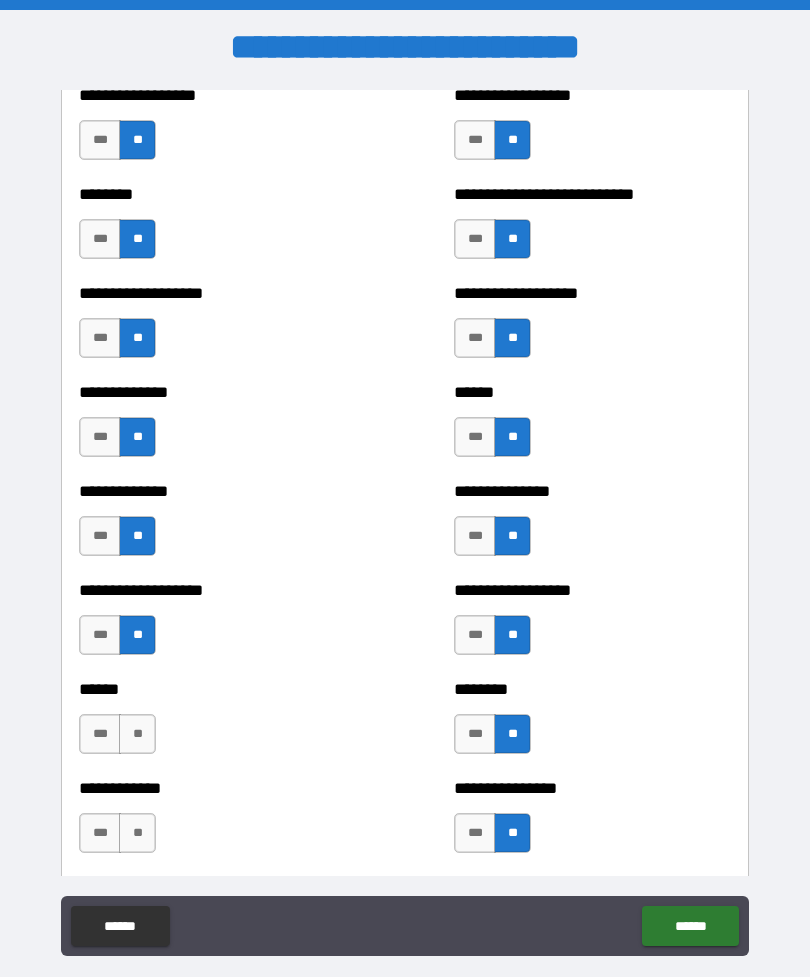 click on "**" at bounding box center (137, 734) 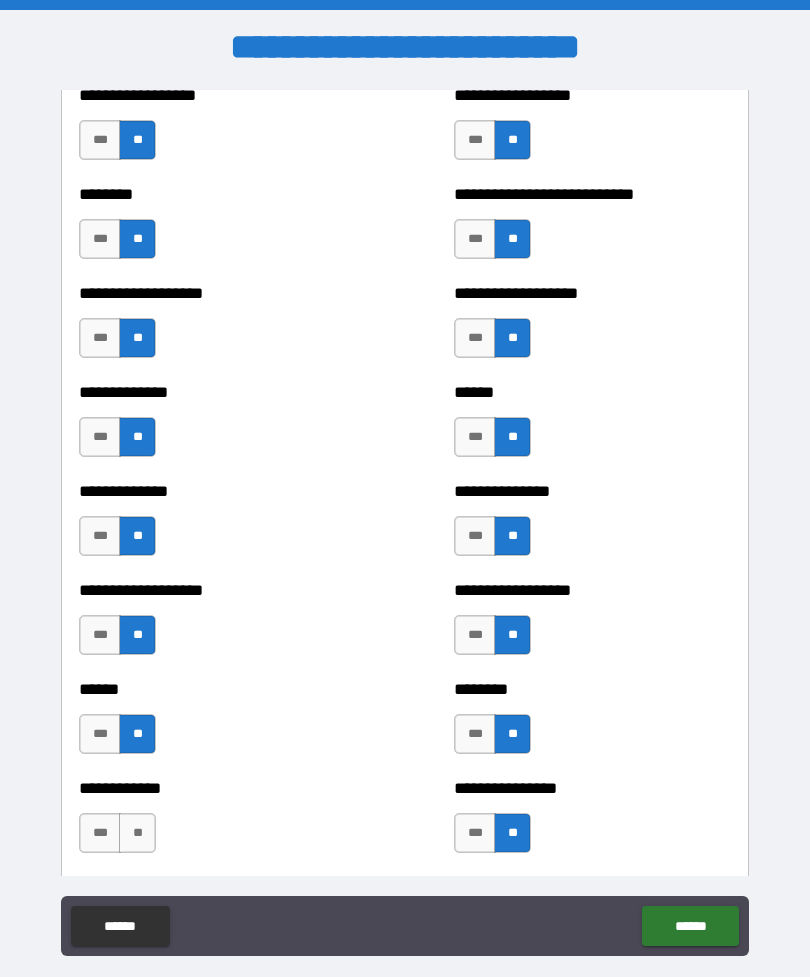 click on "**" at bounding box center (137, 833) 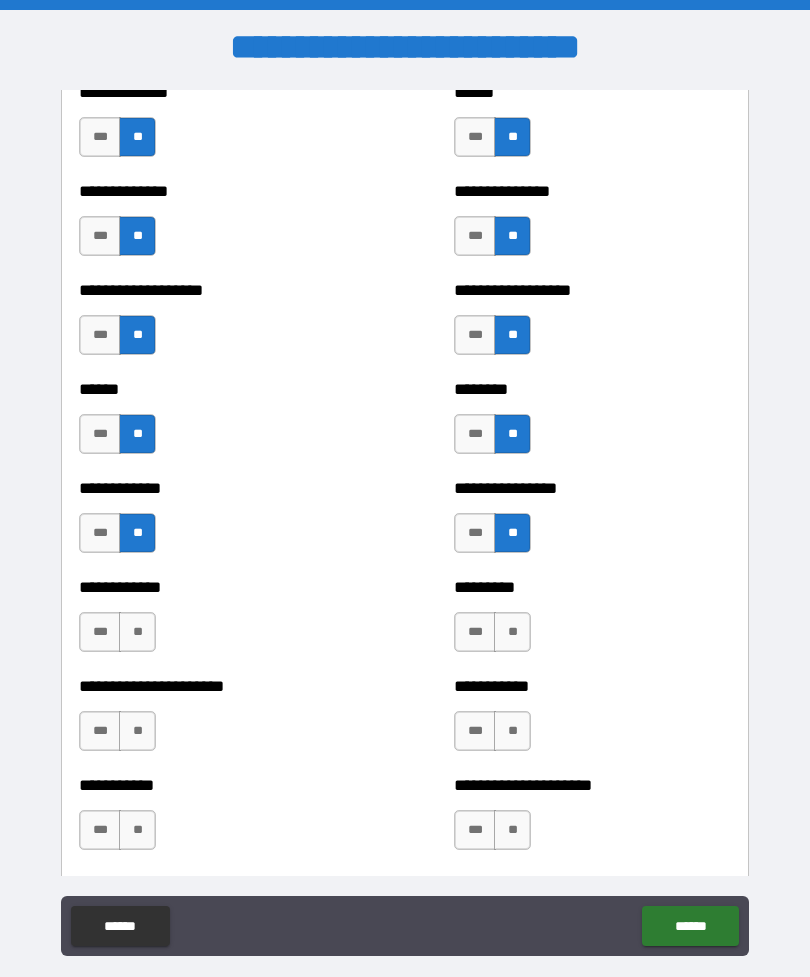 scroll, scrollTop: 4757, scrollLeft: 0, axis: vertical 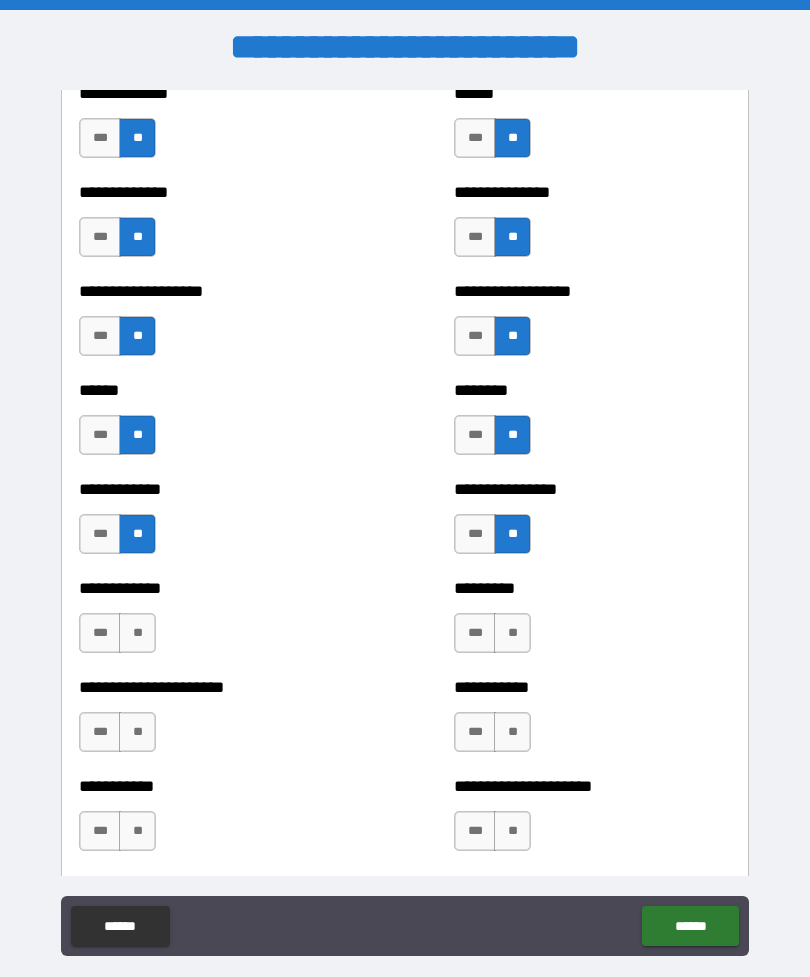 click on "**" at bounding box center (137, 633) 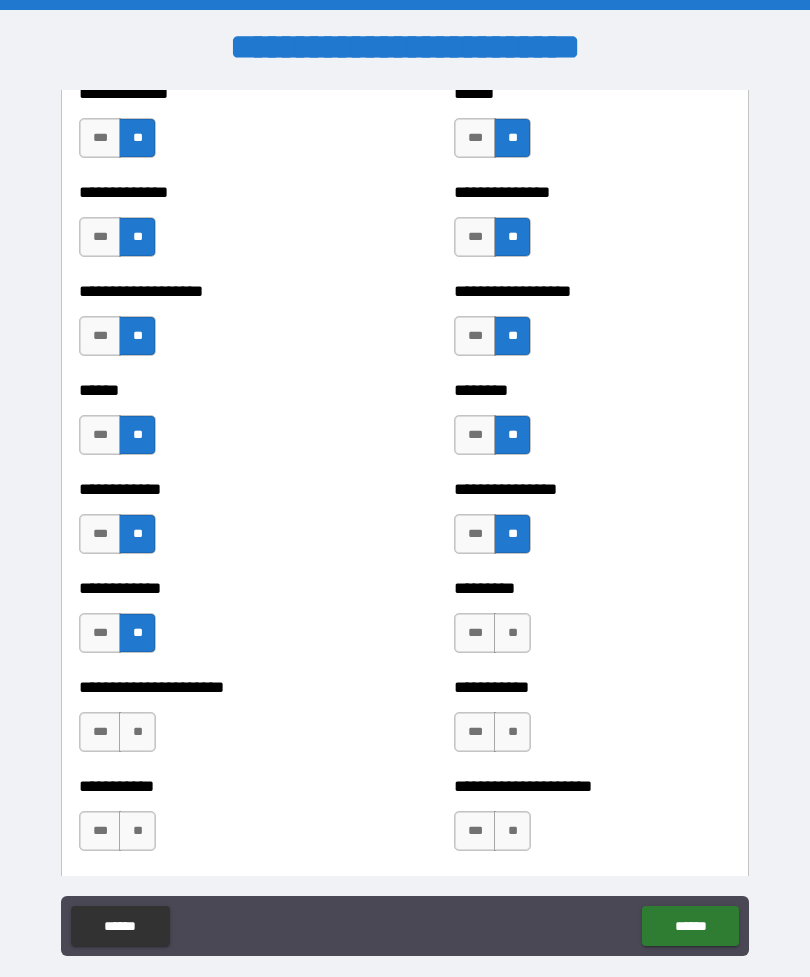 click on "**" at bounding box center (137, 732) 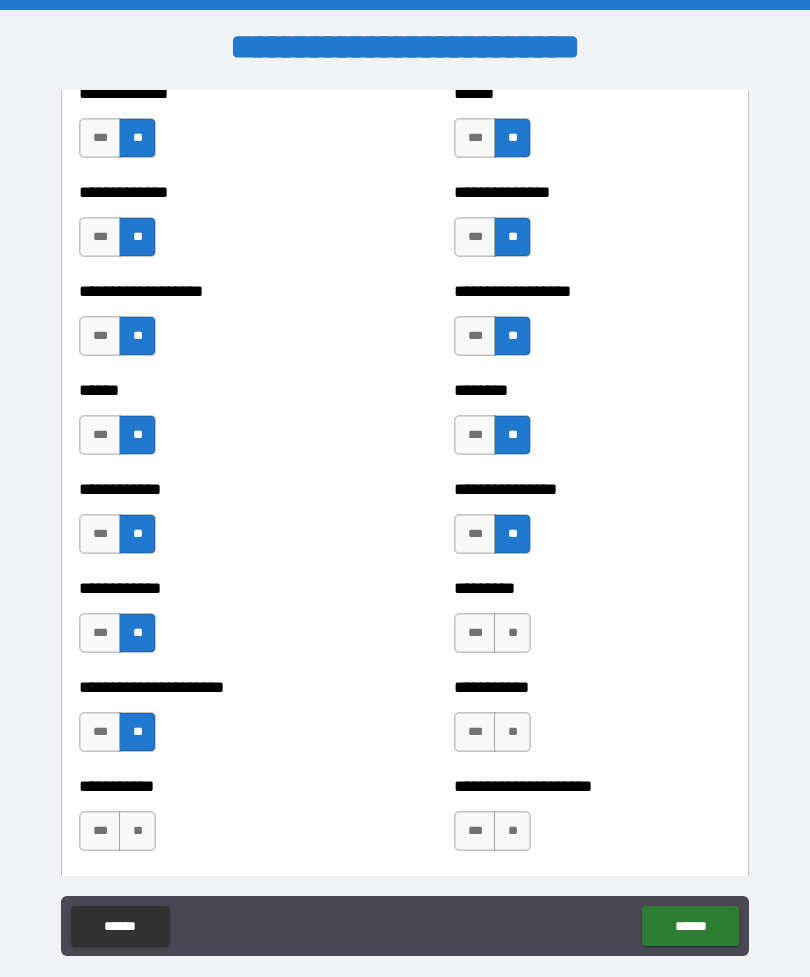 click on "**" at bounding box center [137, 831] 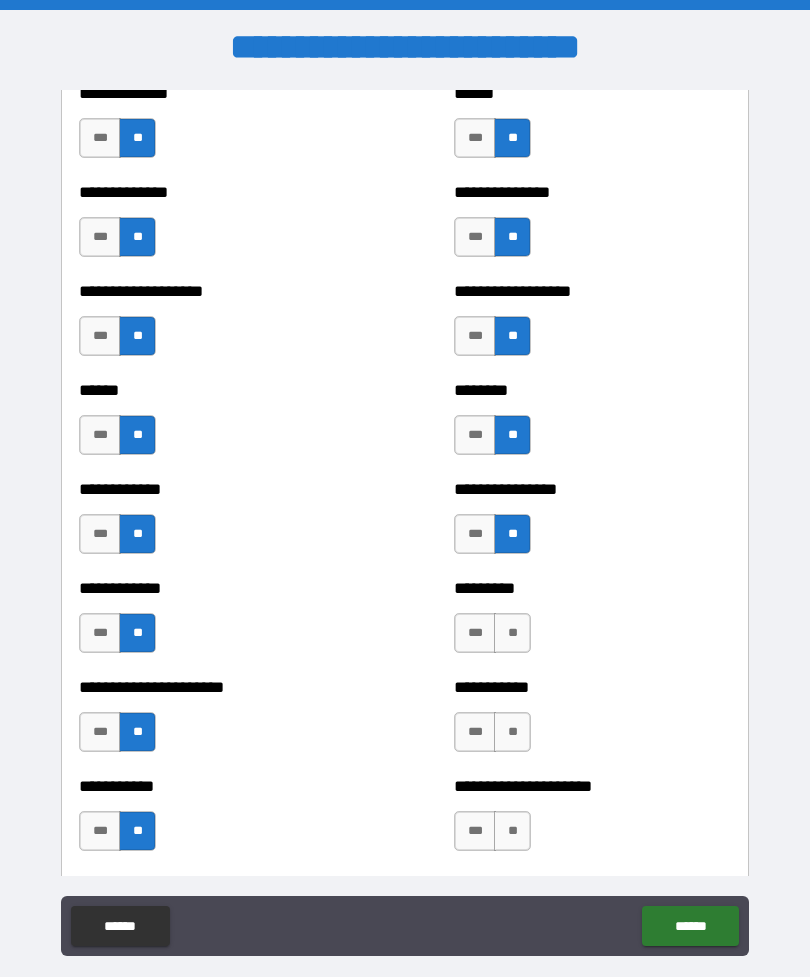 click on "**" at bounding box center [512, 633] 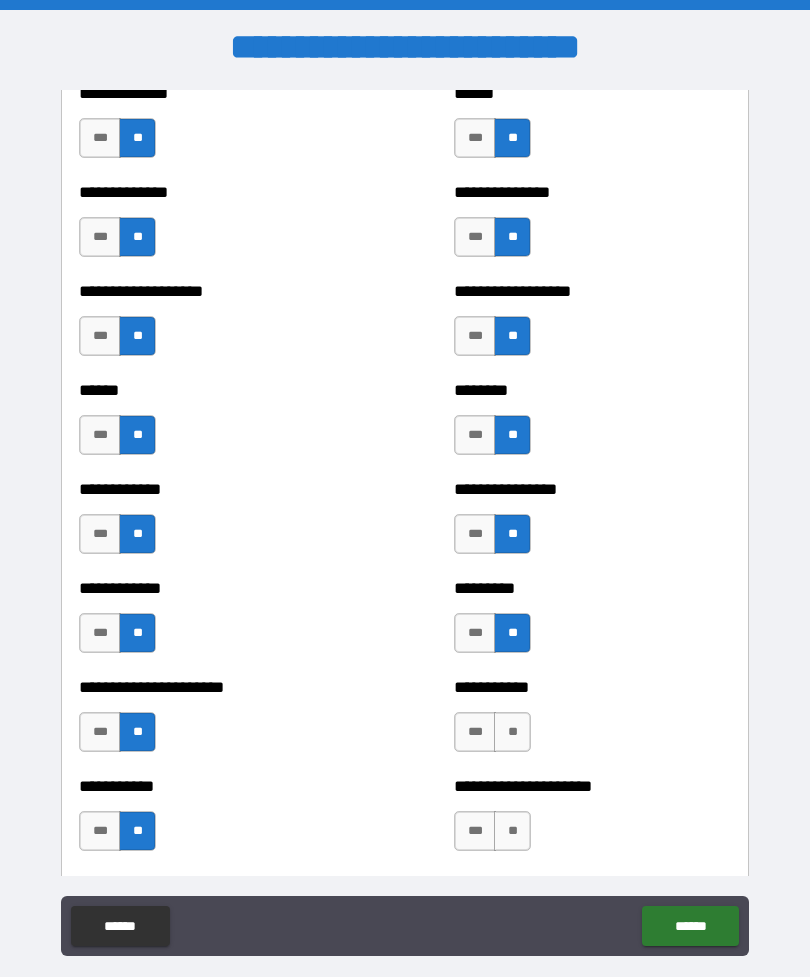 click on "**" at bounding box center (512, 732) 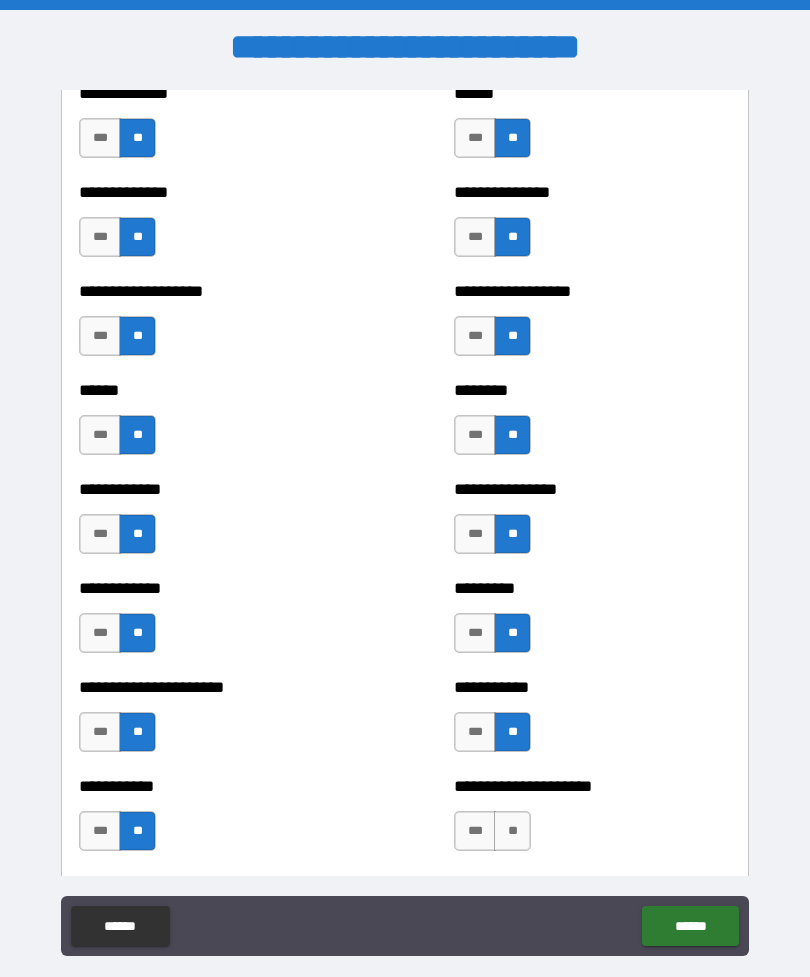 click on "**" at bounding box center (512, 831) 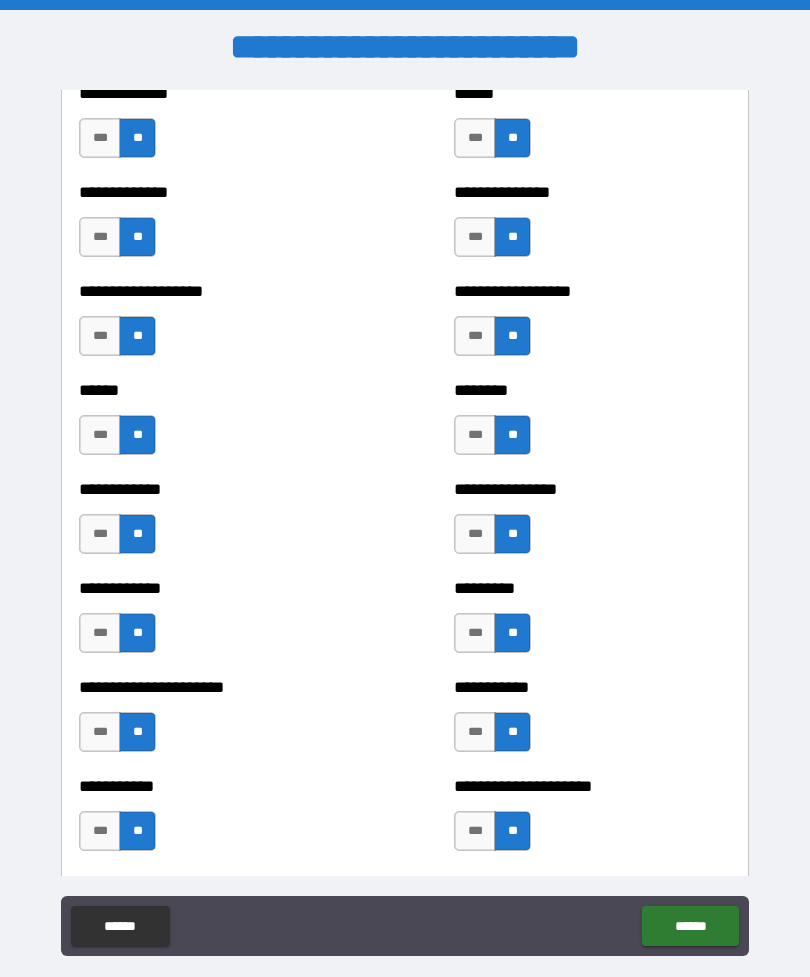 click on "******" at bounding box center [690, 926] 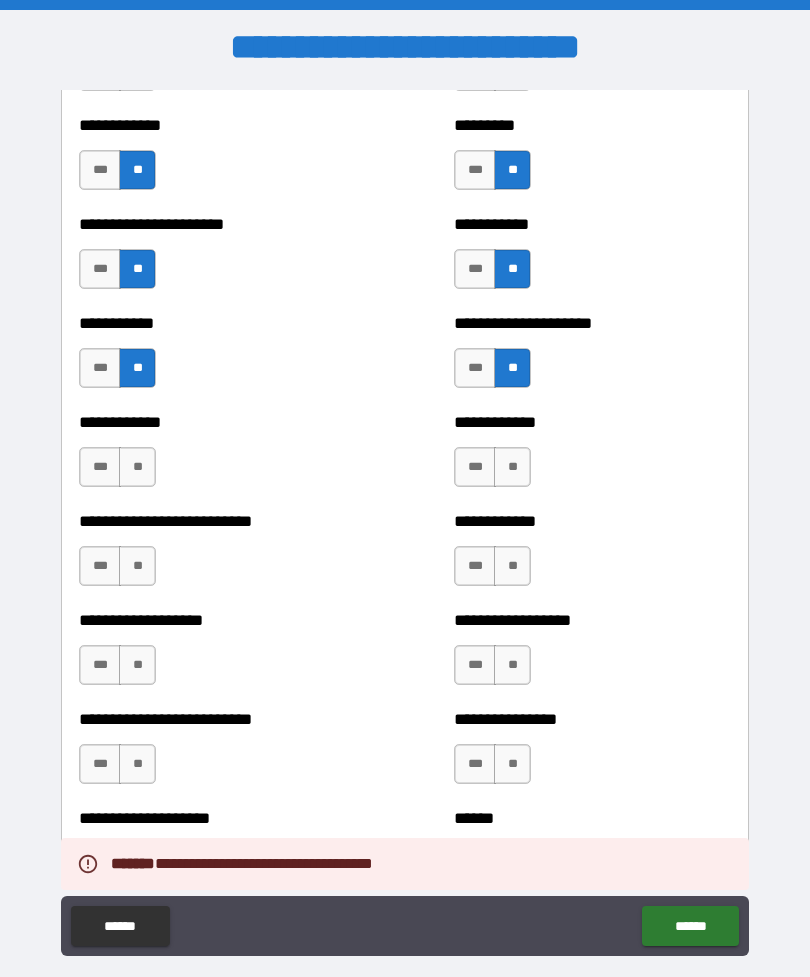 scroll, scrollTop: 5222, scrollLeft: 0, axis: vertical 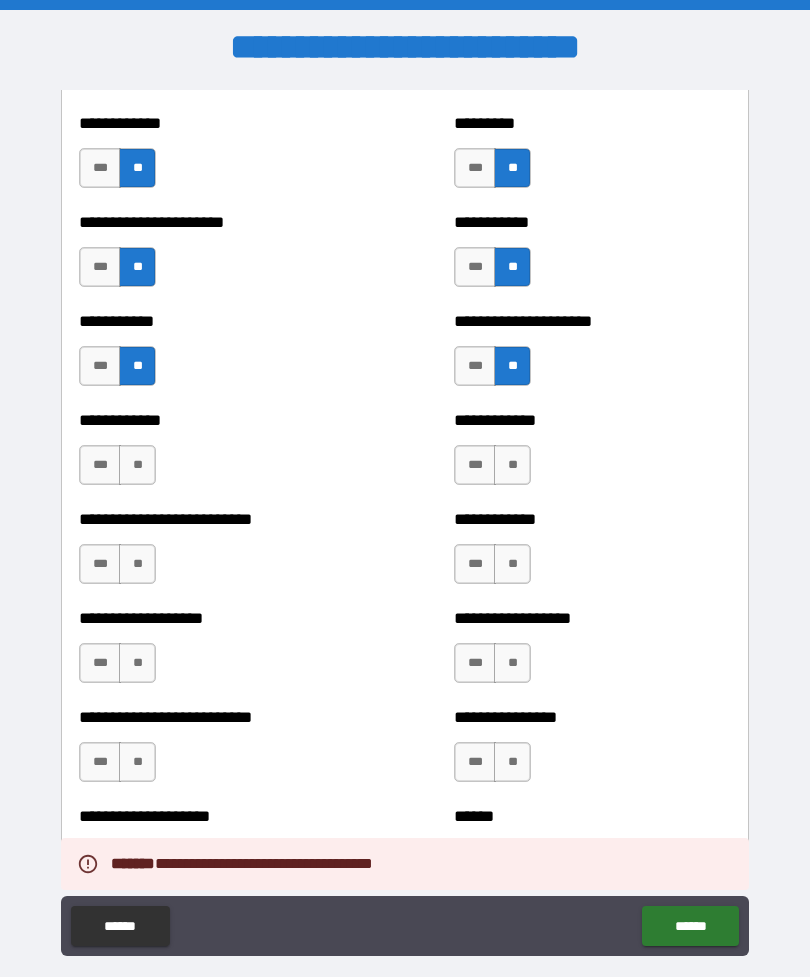 click on "**" at bounding box center [512, 465] 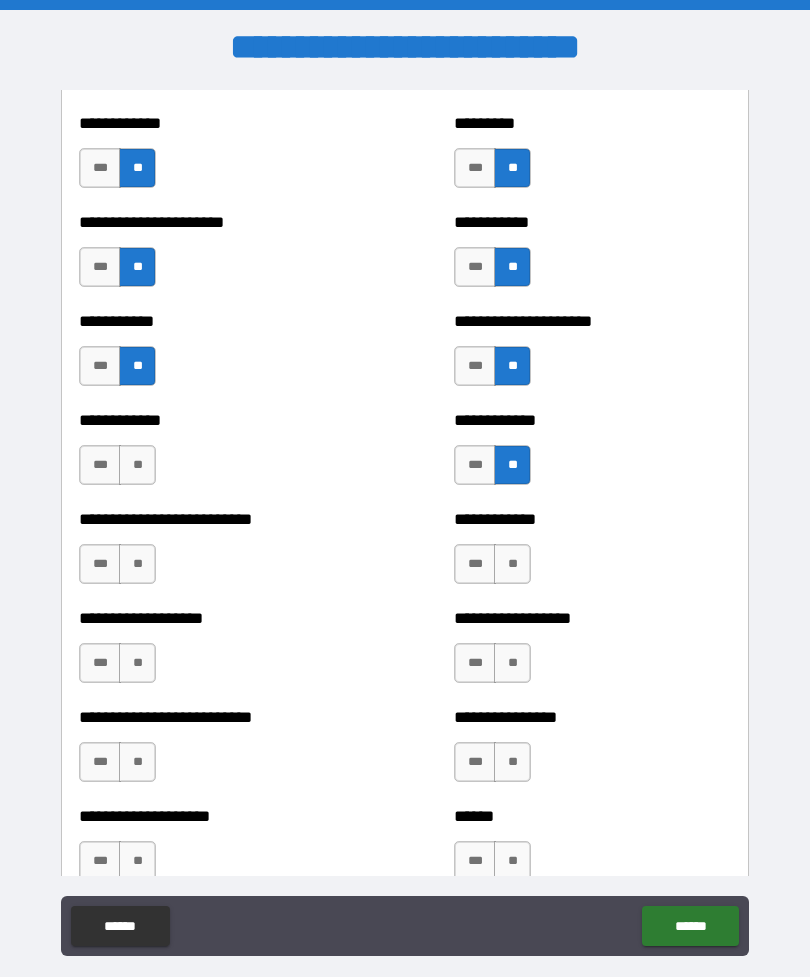click on "**" at bounding box center (137, 465) 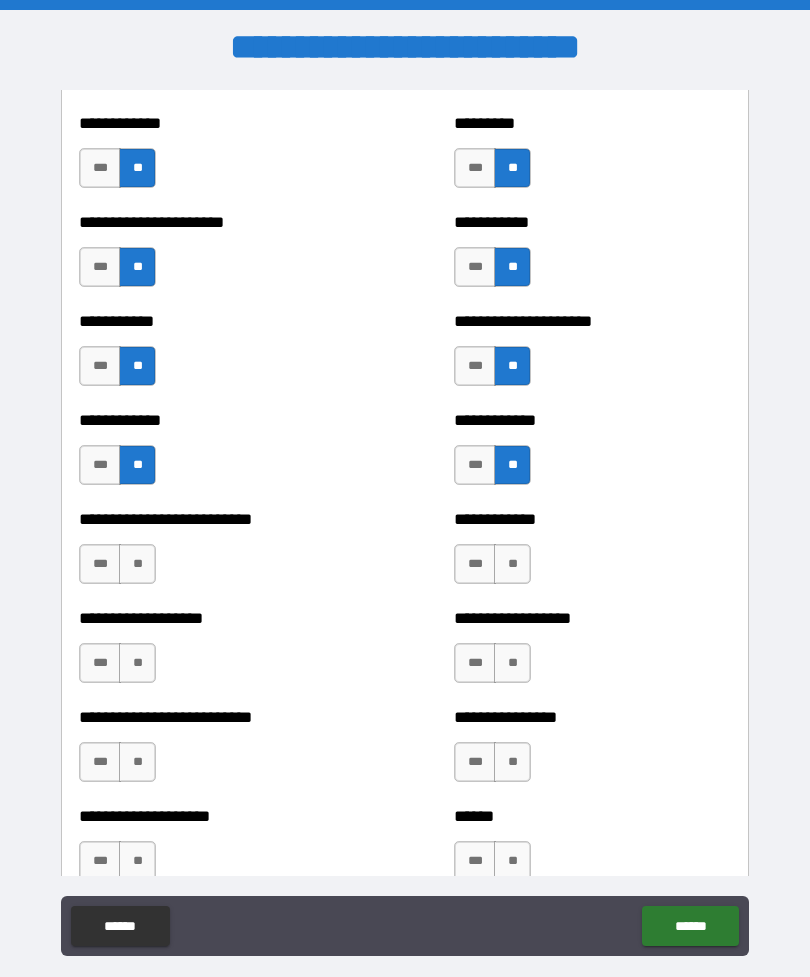 click on "**" at bounding box center (137, 564) 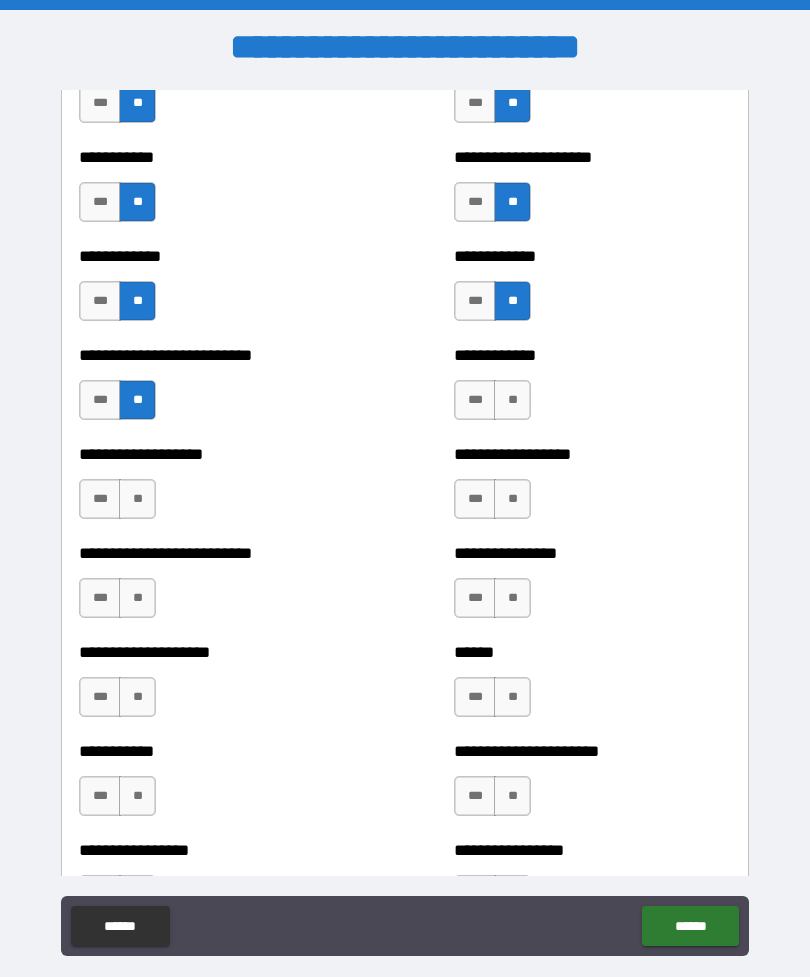 scroll, scrollTop: 5387, scrollLeft: 0, axis: vertical 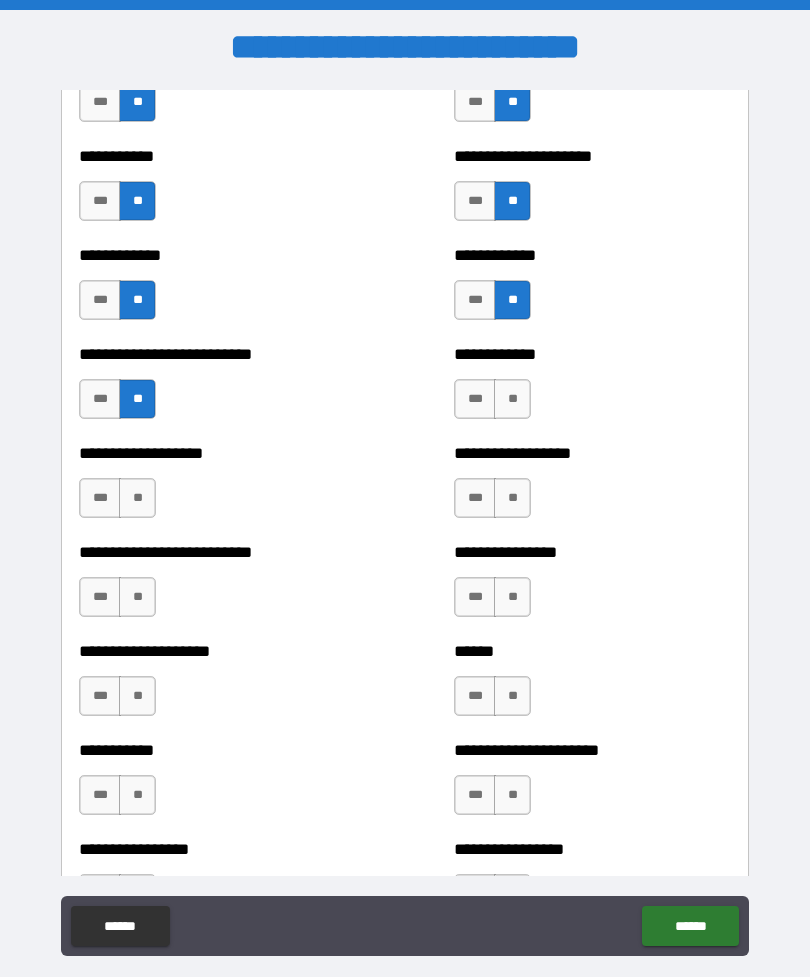 click on "**" at bounding box center (137, 498) 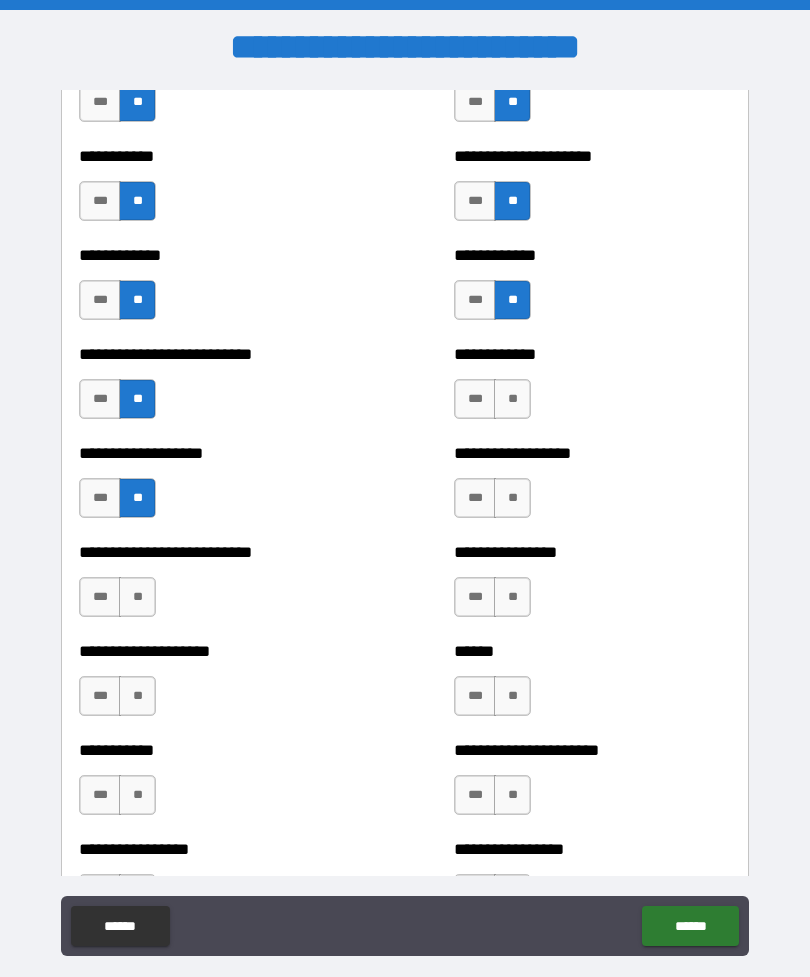 click on "**" at bounding box center [137, 597] 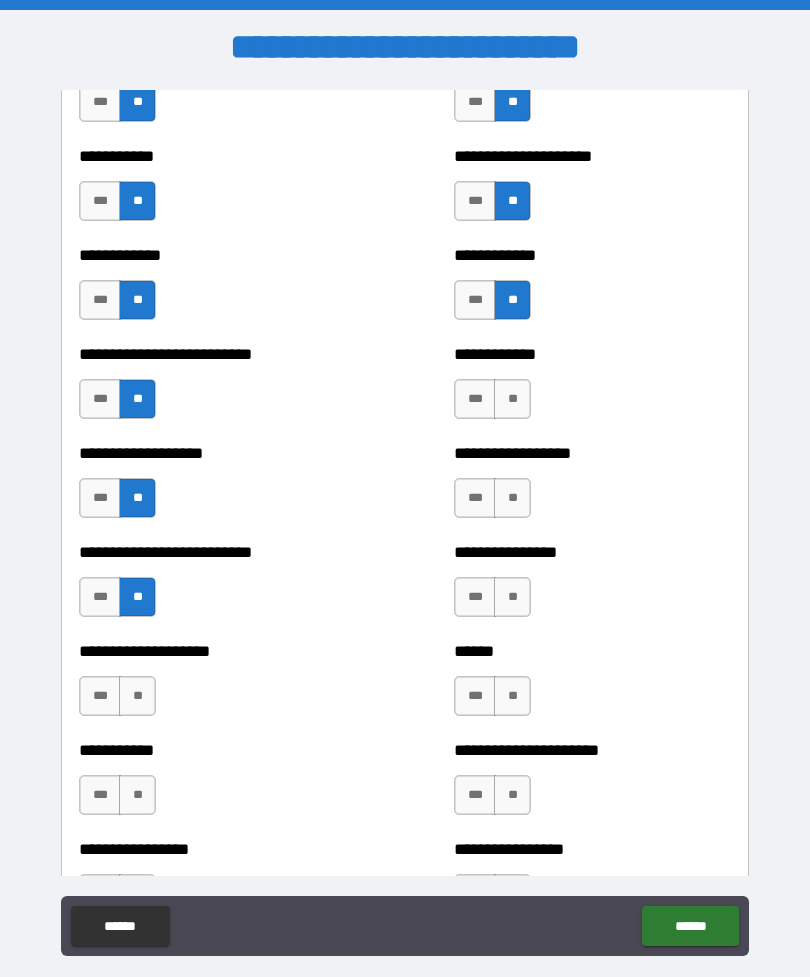 click on "**" at bounding box center [137, 696] 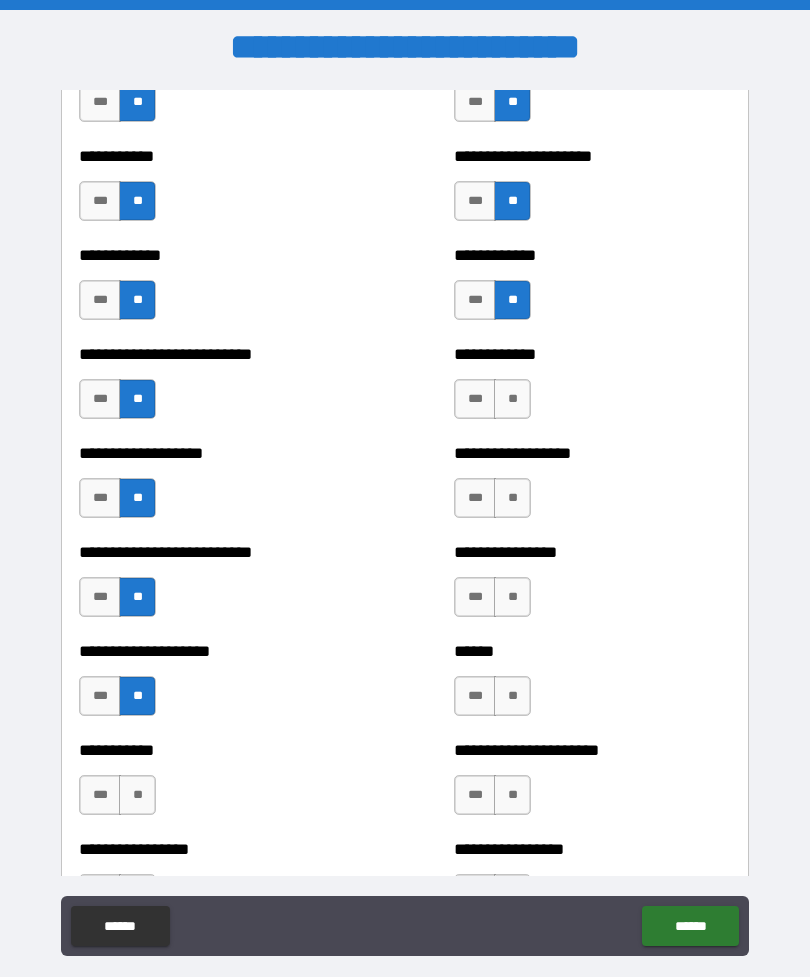 click on "**" at bounding box center (512, 498) 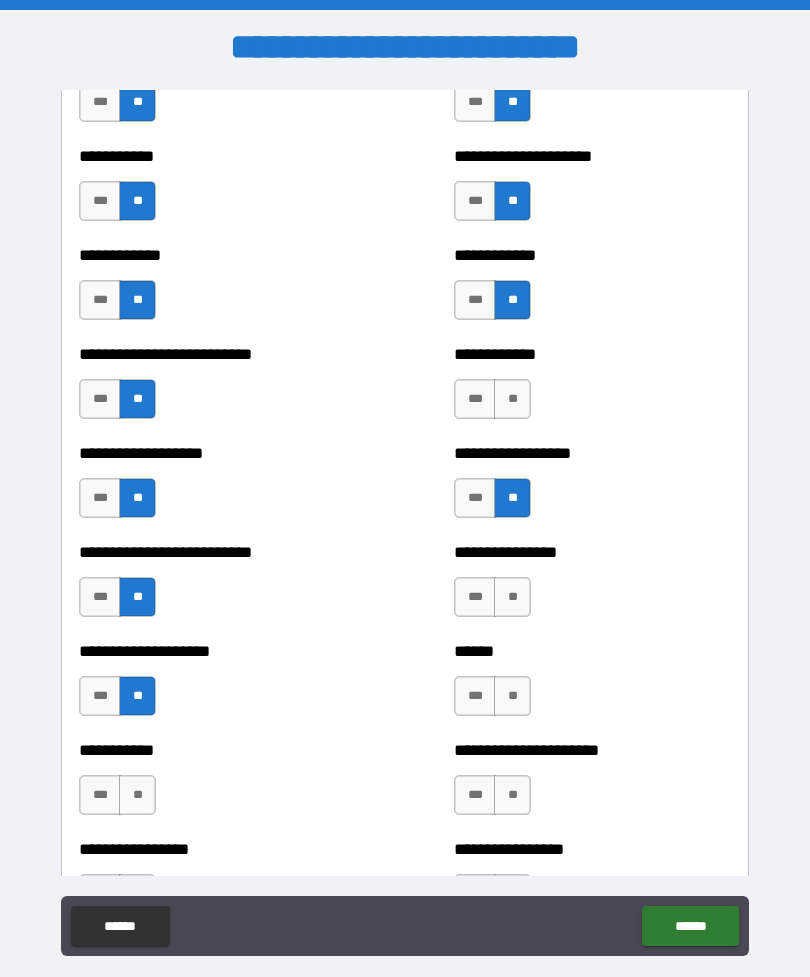 click on "**" at bounding box center [512, 399] 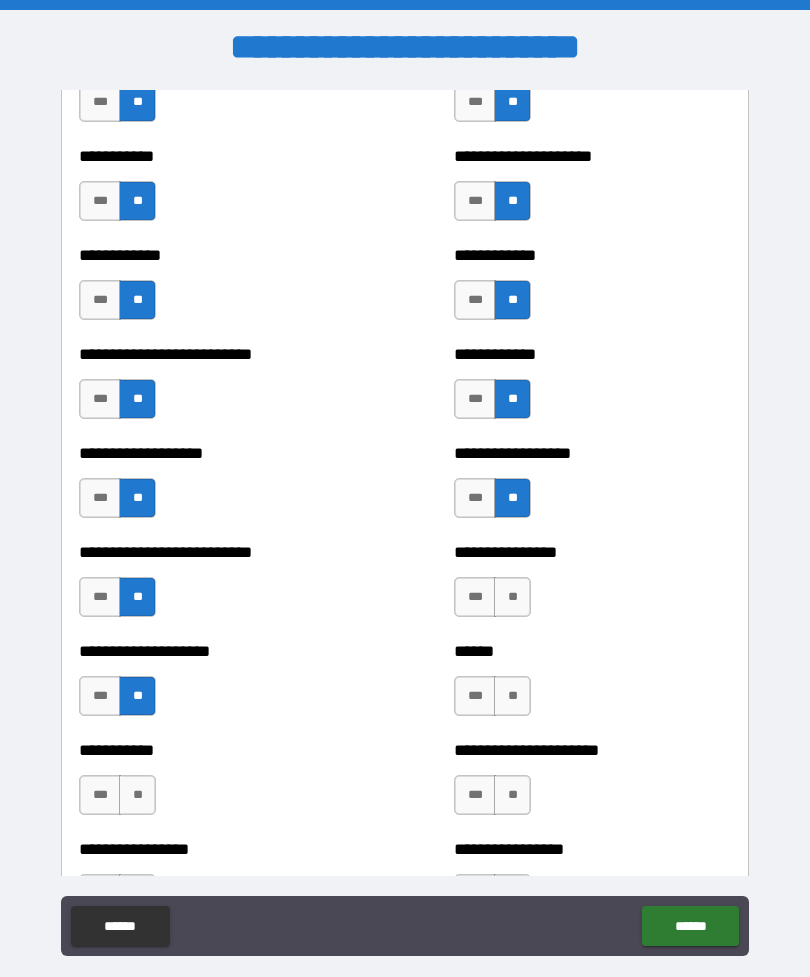 click on "**" at bounding box center [512, 597] 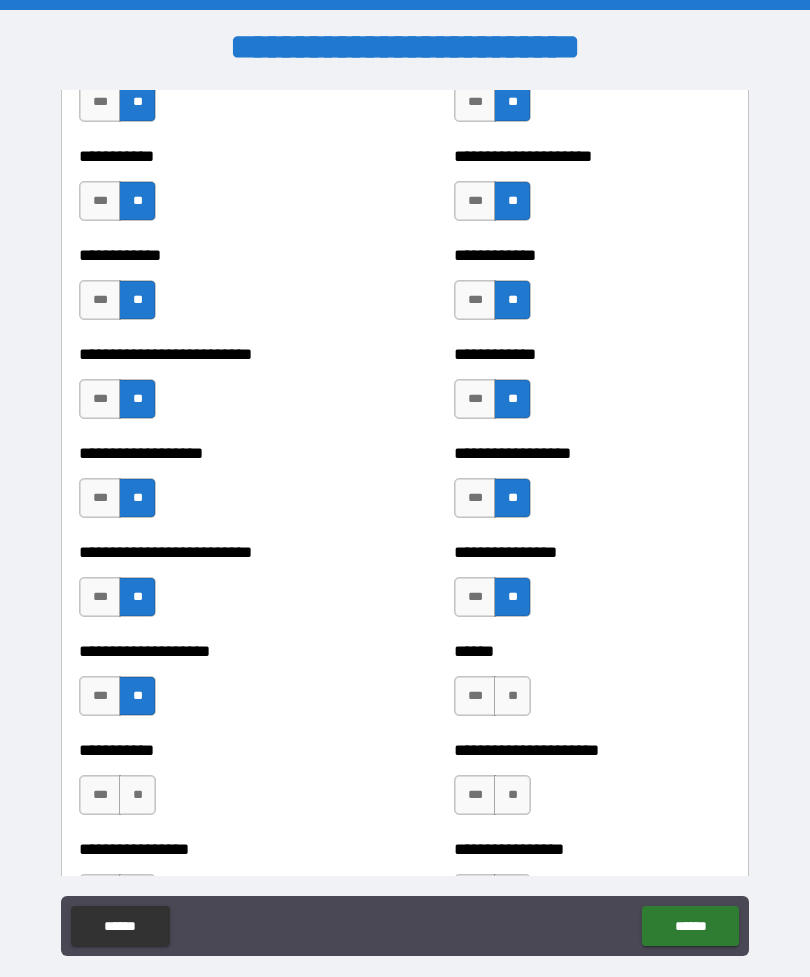 click on "**" at bounding box center [512, 696] 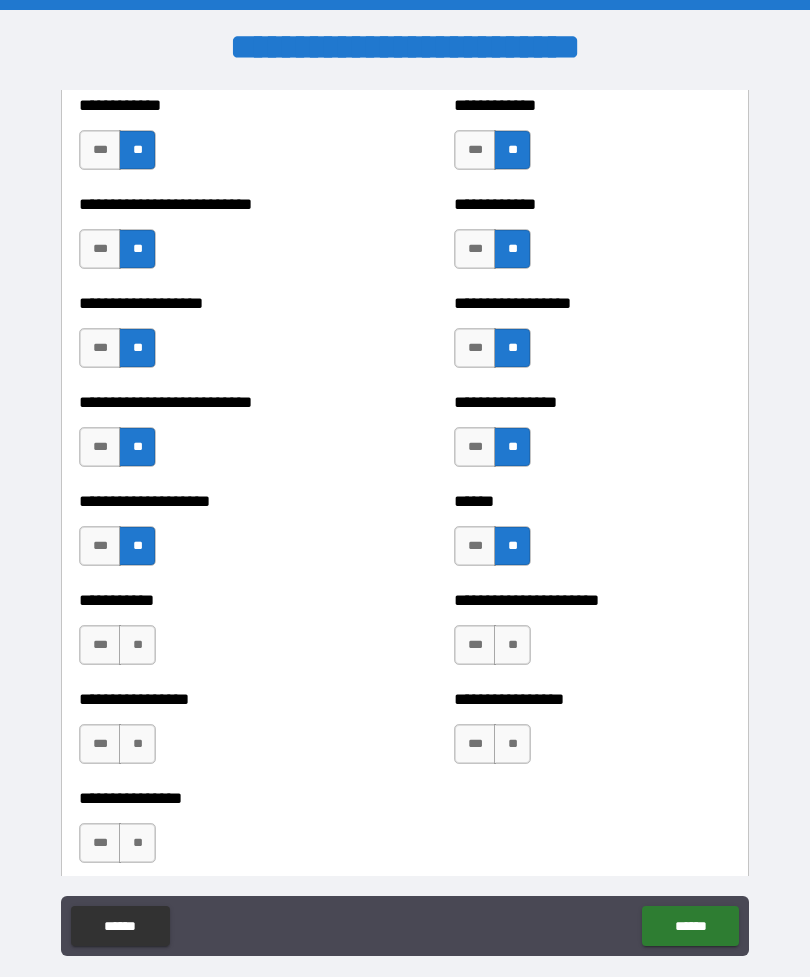scroll, scrollTop: 5559, scrollLeft: 0, axis: vertical 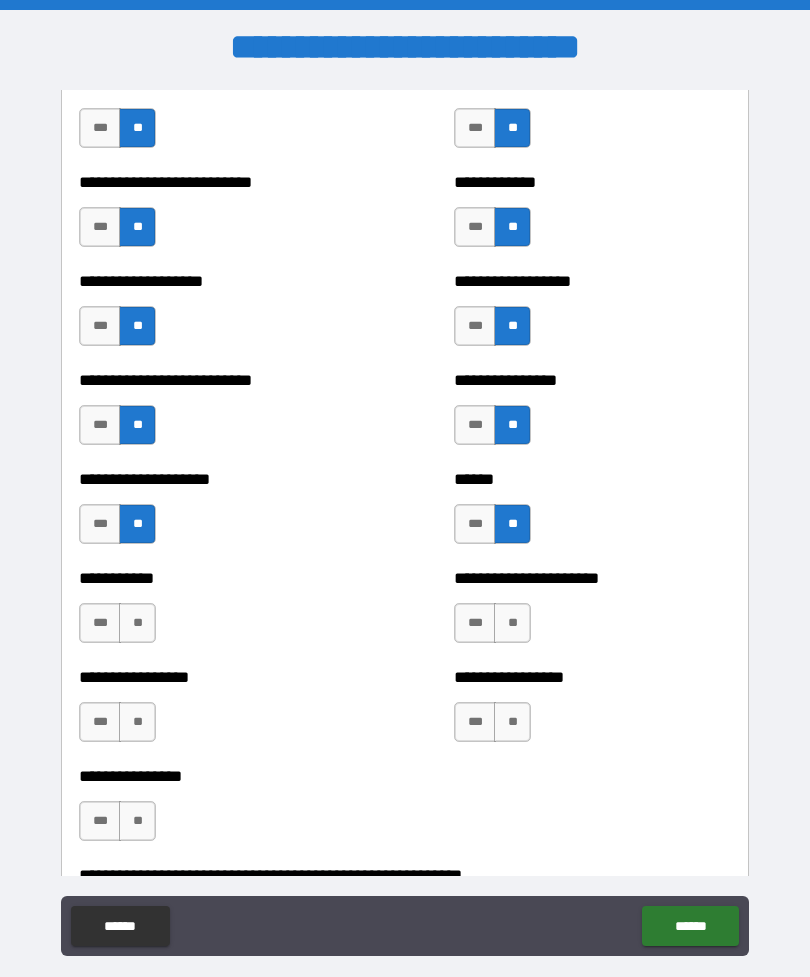 click on "**" at bounding box center [512, 623] 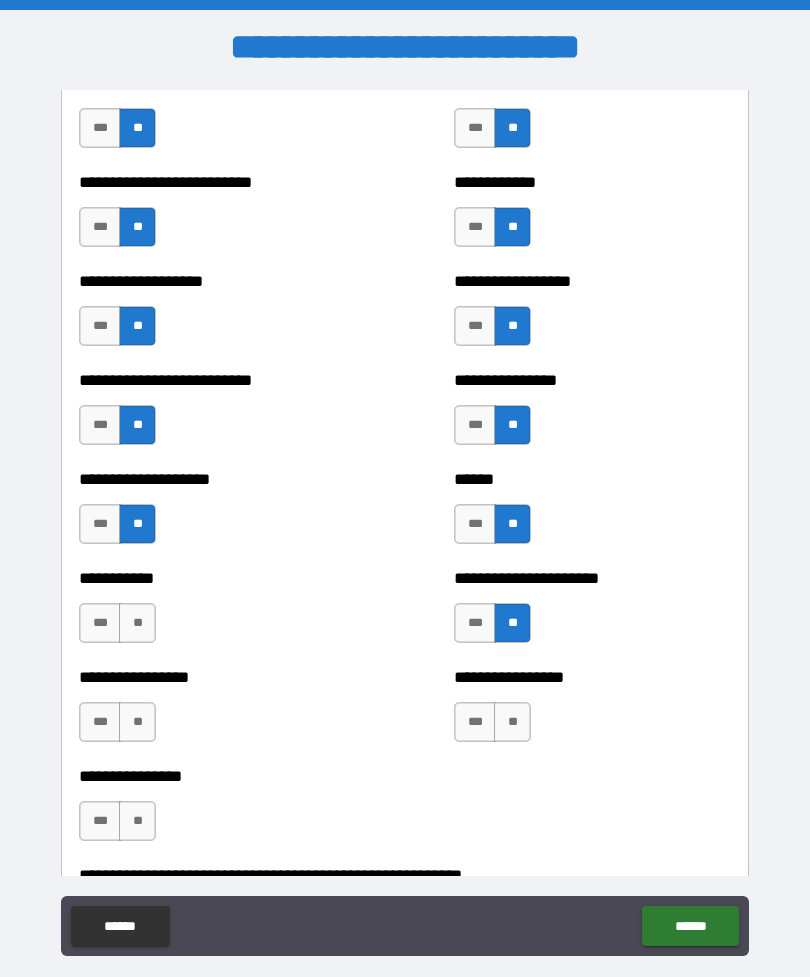 click on "**" at bounding box center [137, 623] 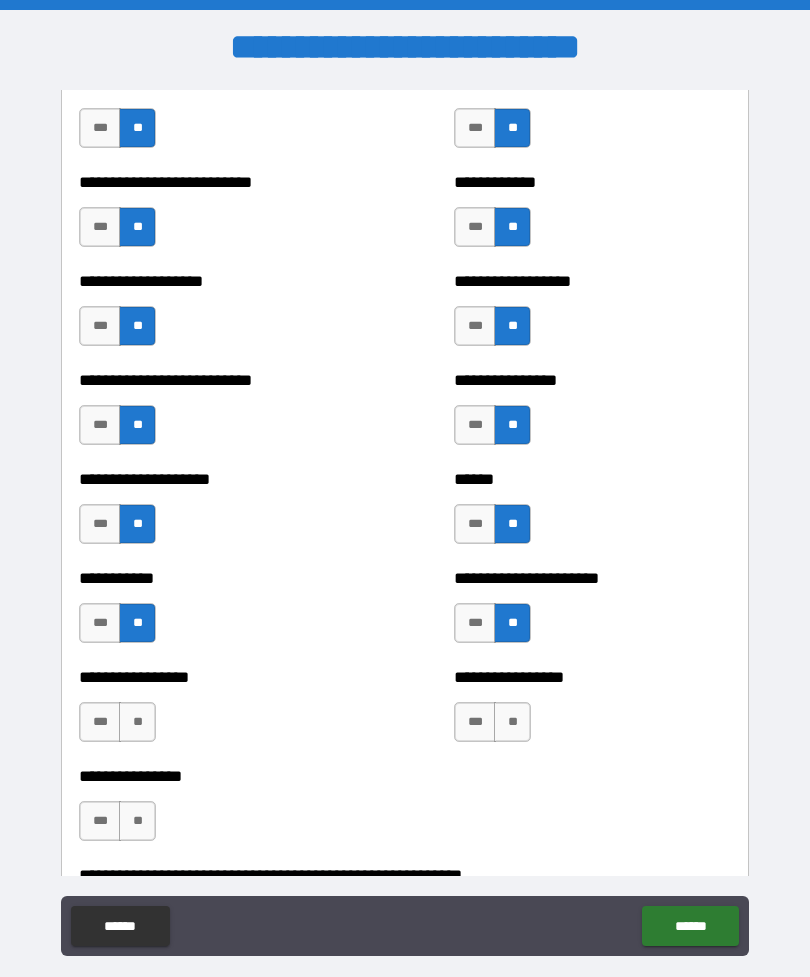click on "**" at bounding box center (137, 722) 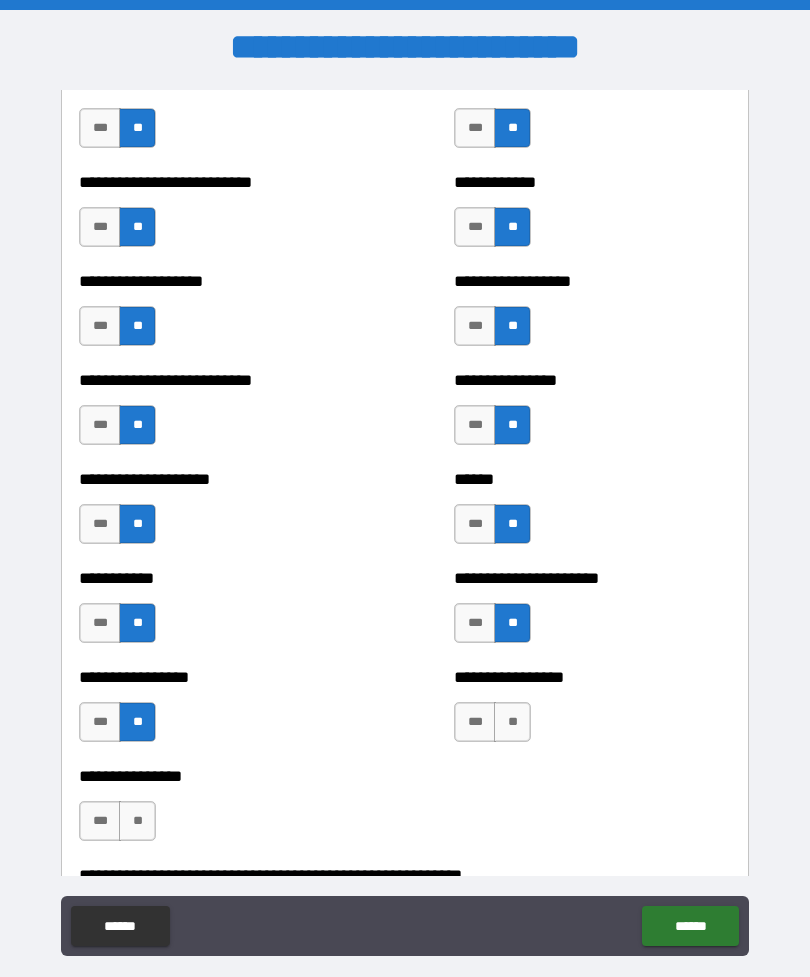 click on "**" at bounding box center (137, 821) 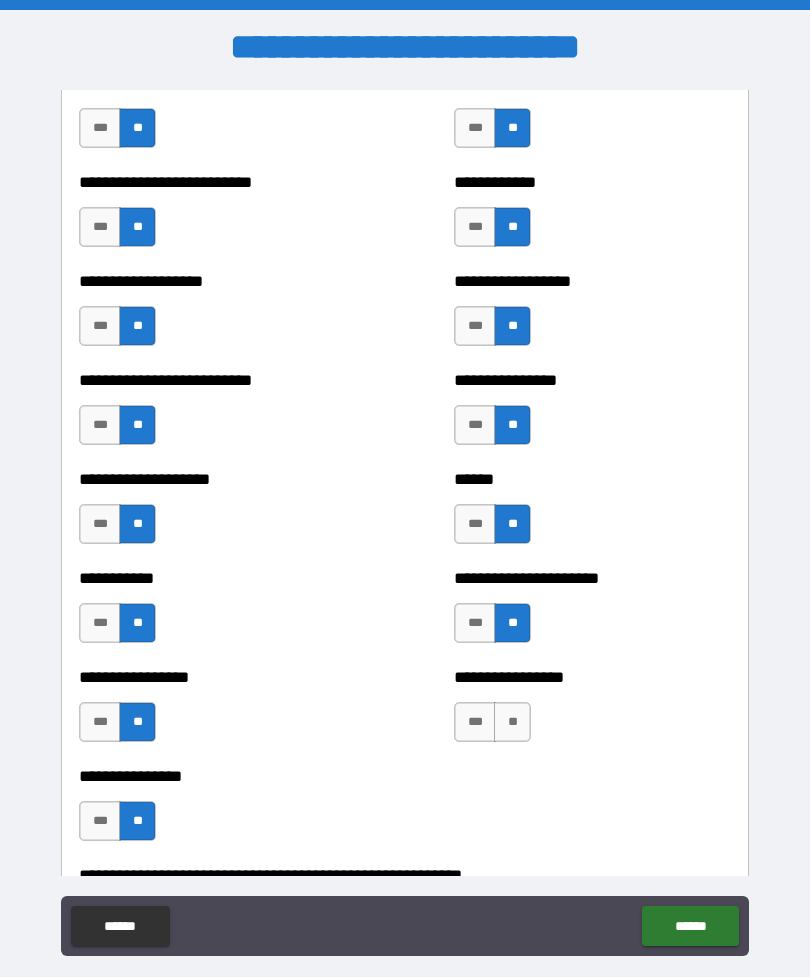 click on "**" at bounding box center (512, 722) 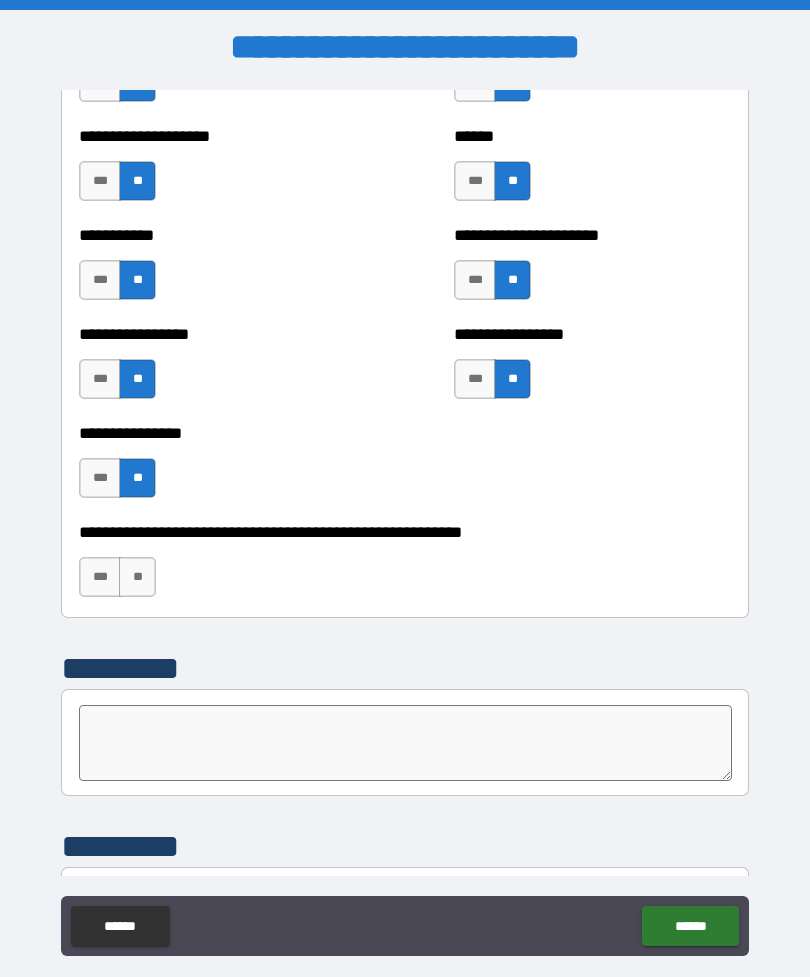 scroll, scrollTop: 5903, scrollLeft: 0, axis: vertical 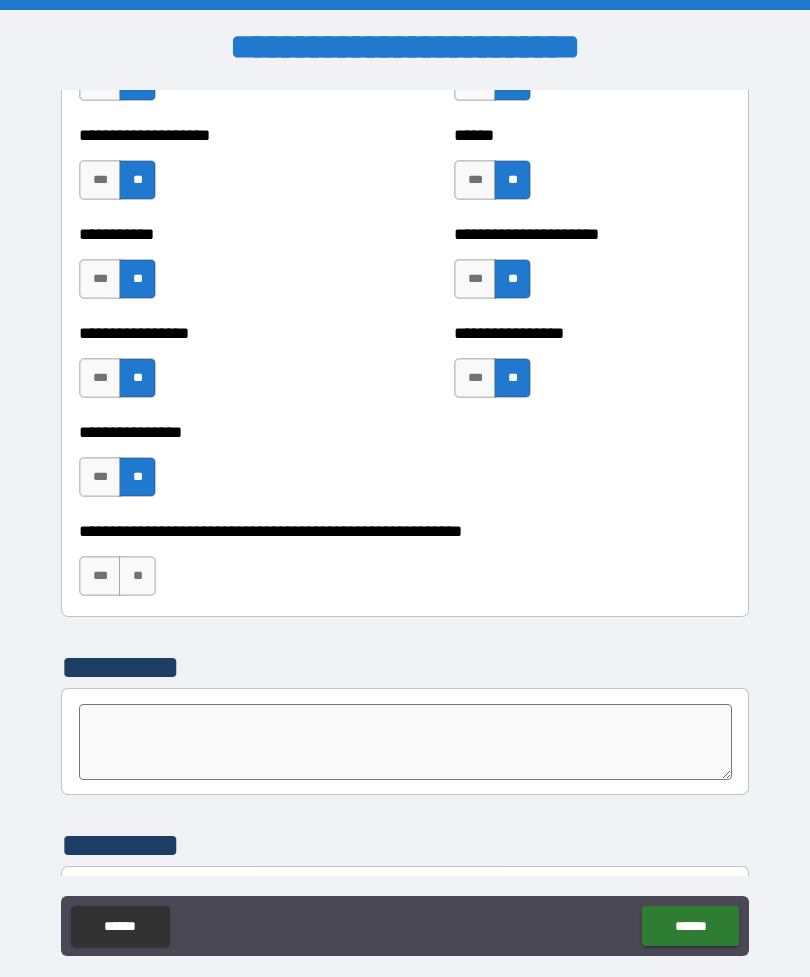 click on "**" at bounding box center [137, 576] 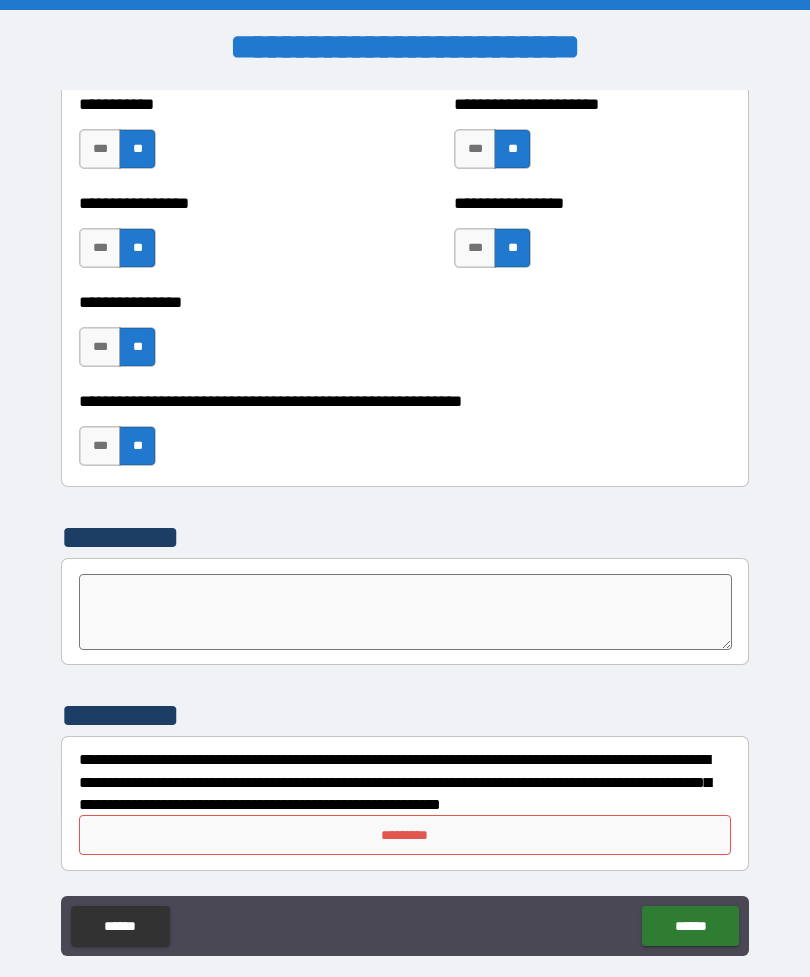 scroll, scrollTop: 6033, scrollLeft: 0, axis: vertical 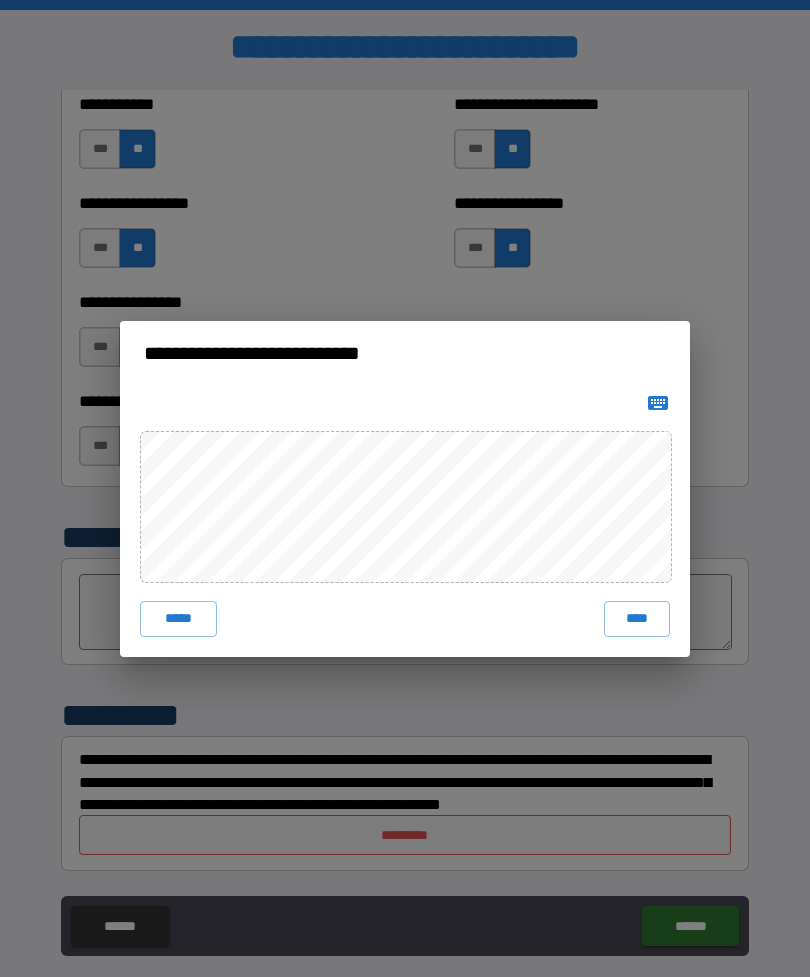 click on "****" at bounding box center (637, 619) 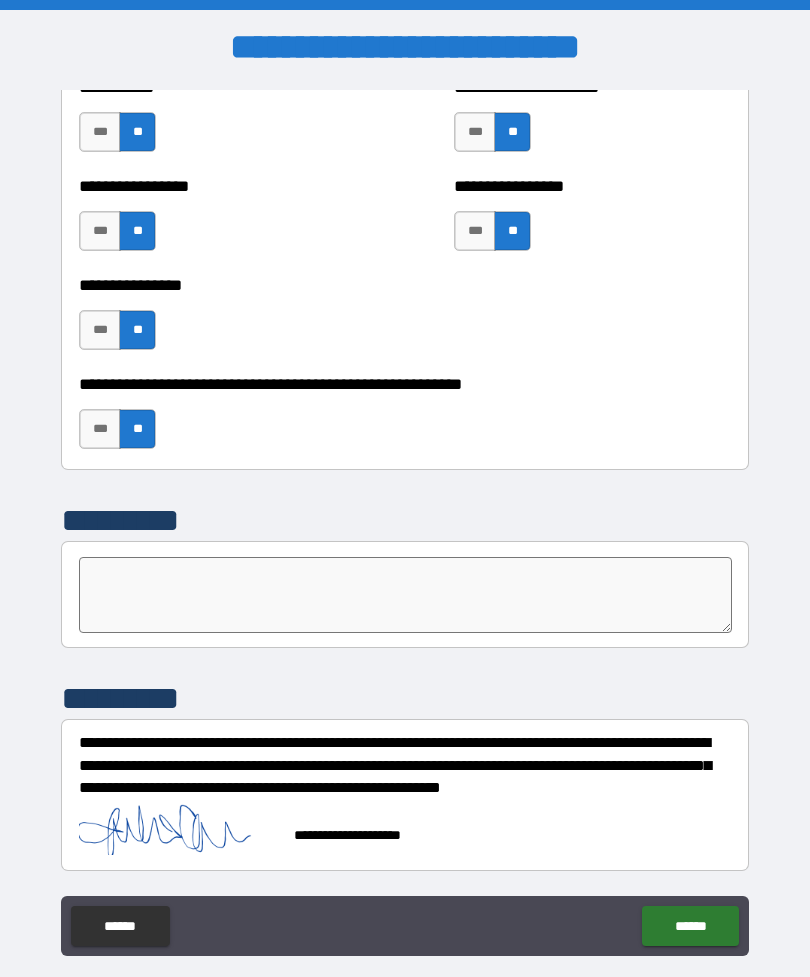 scroll, scrollTop: 6051, scrollLeft: 0, axis: vertical 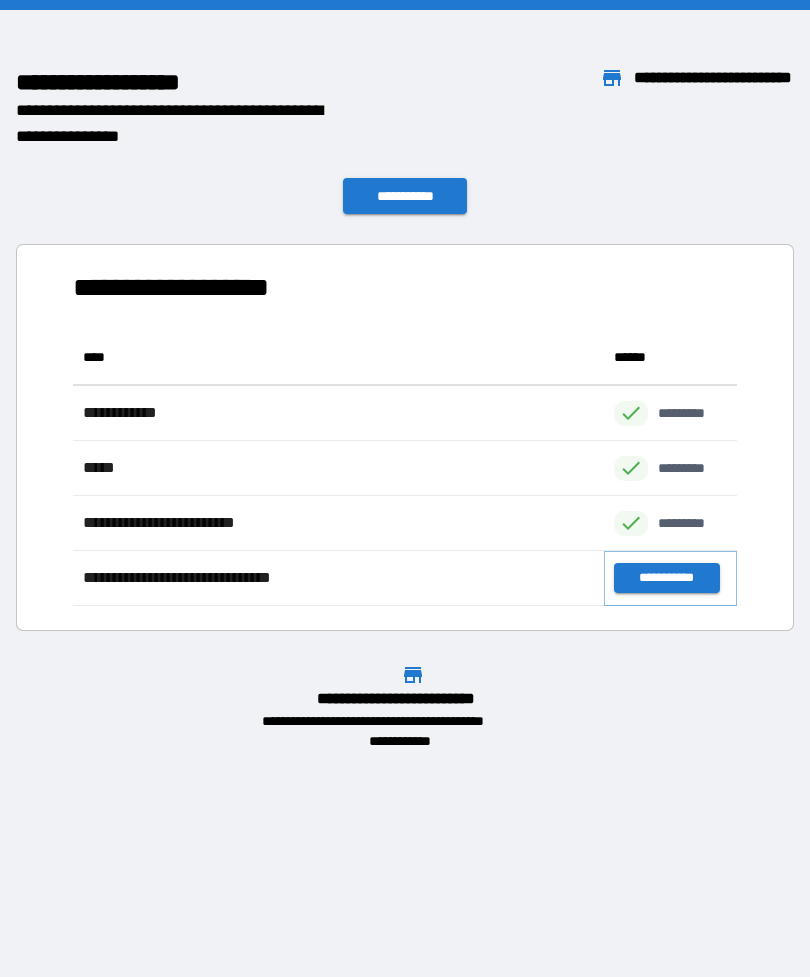 click on "**********" at bounding box center [666, 578] 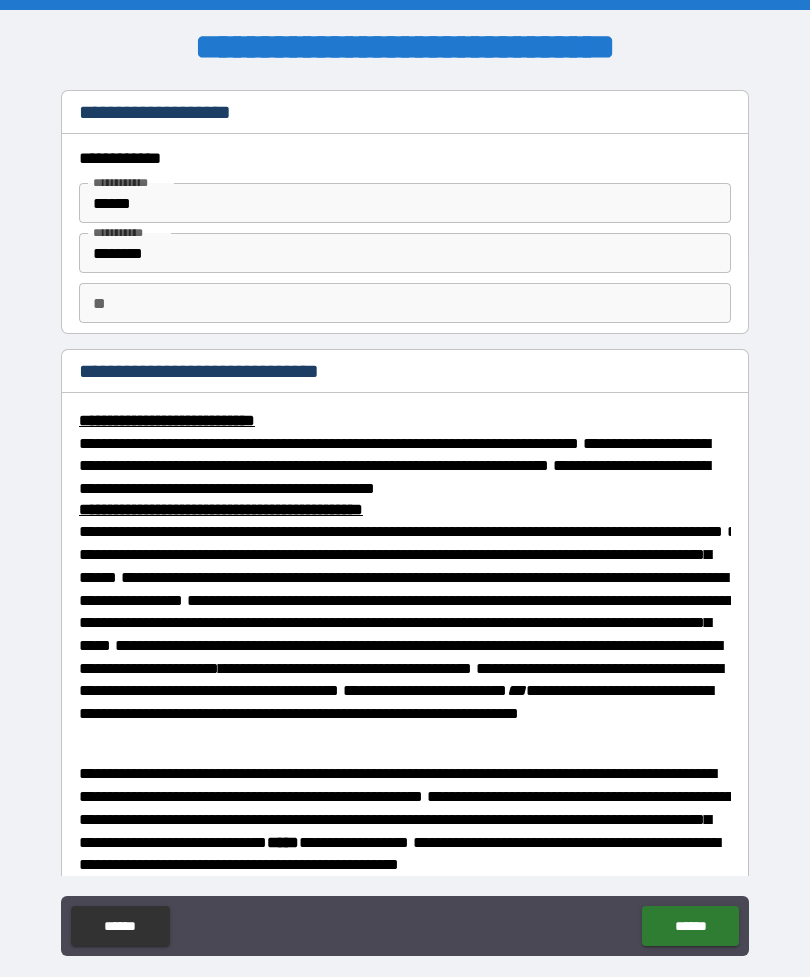 click on "******" at bounding box center [690, 926] 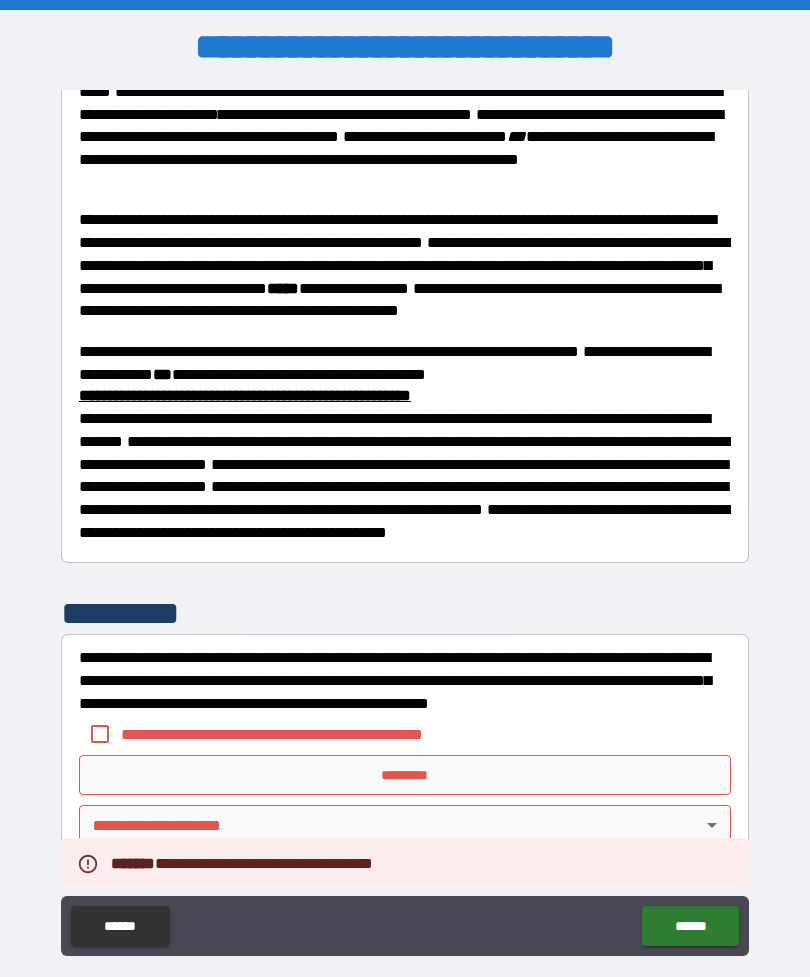 scroll, scrollTop: 552, scrollLeft: 0, axis: vertical 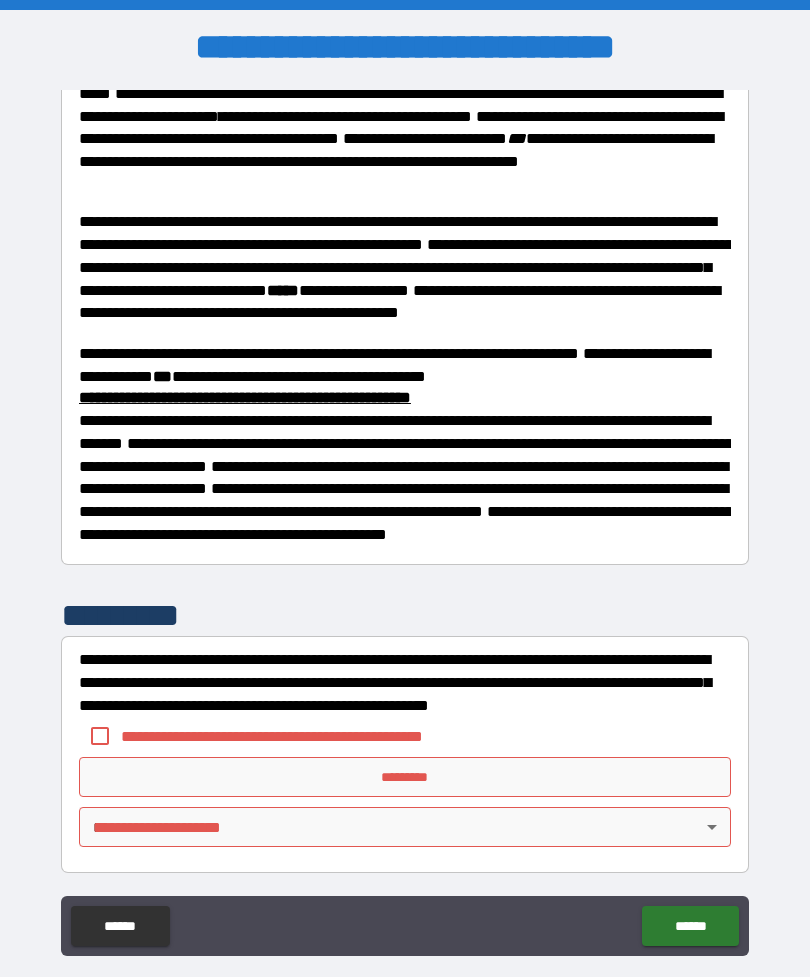 click on "*********" at bounding box center [405, 777] 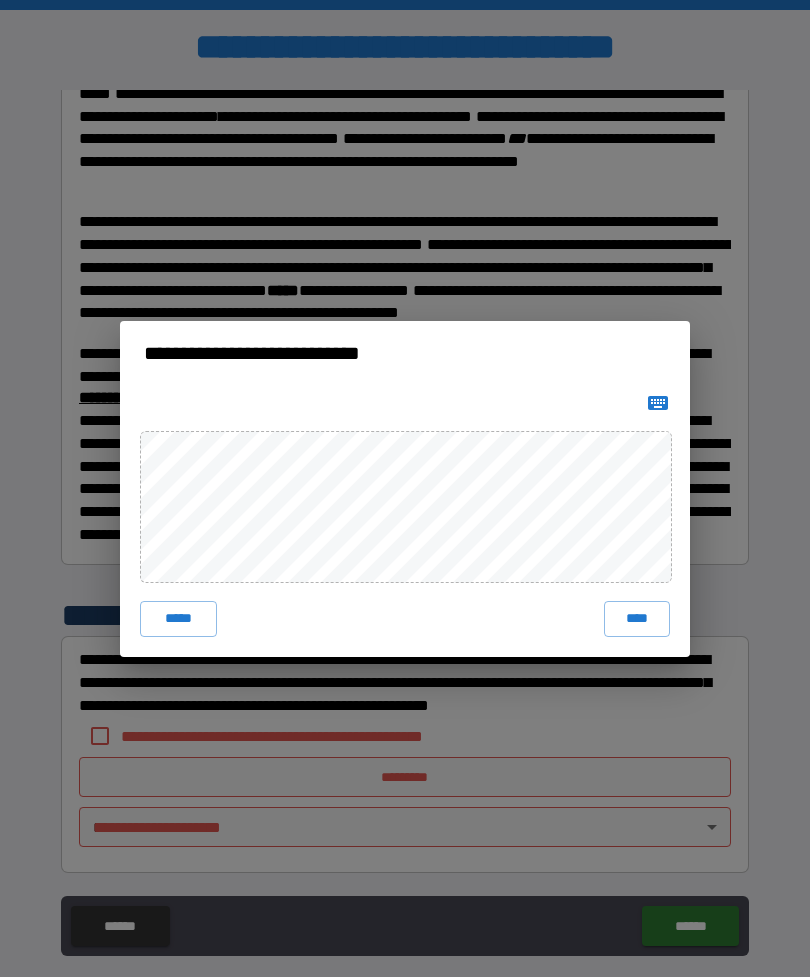 click on "****" at bounding box center (637, 619) 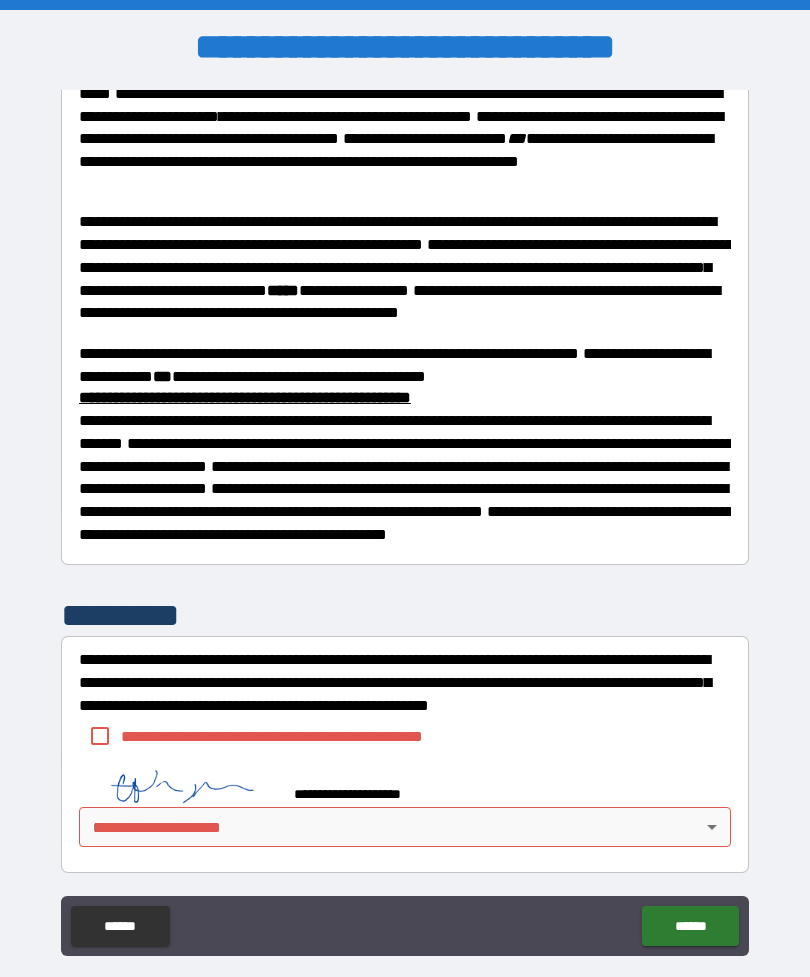 scroll, scrollTop: 542, scrollLeft: 0, axis: vertical 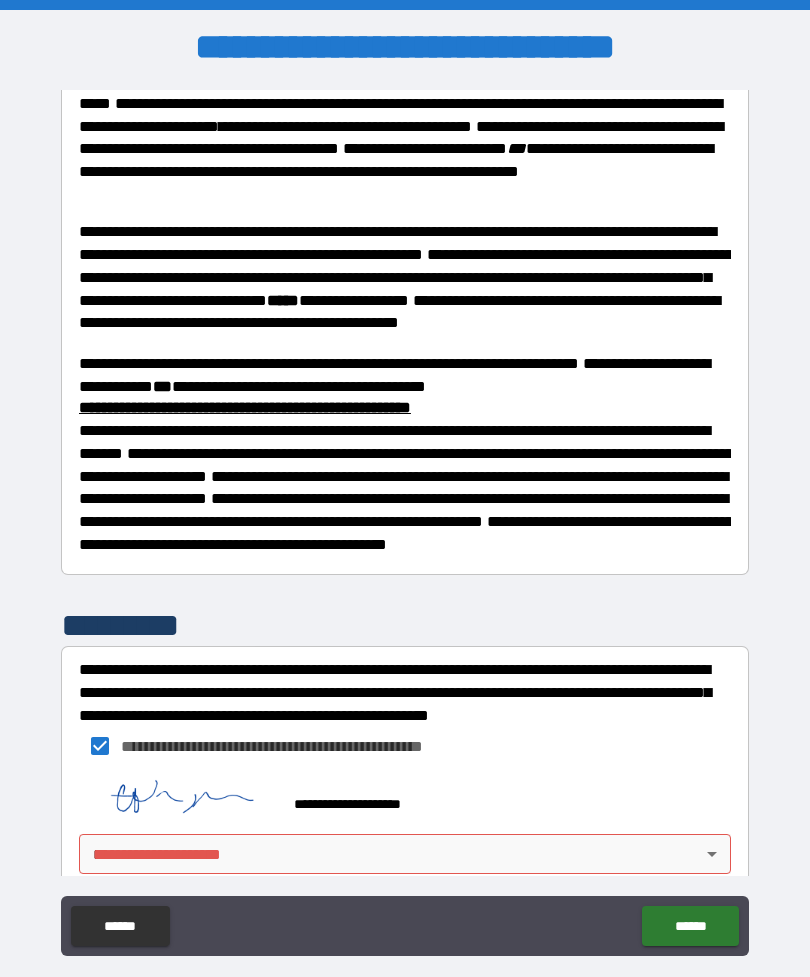 click on "**********" at bounding box center (405, 520) 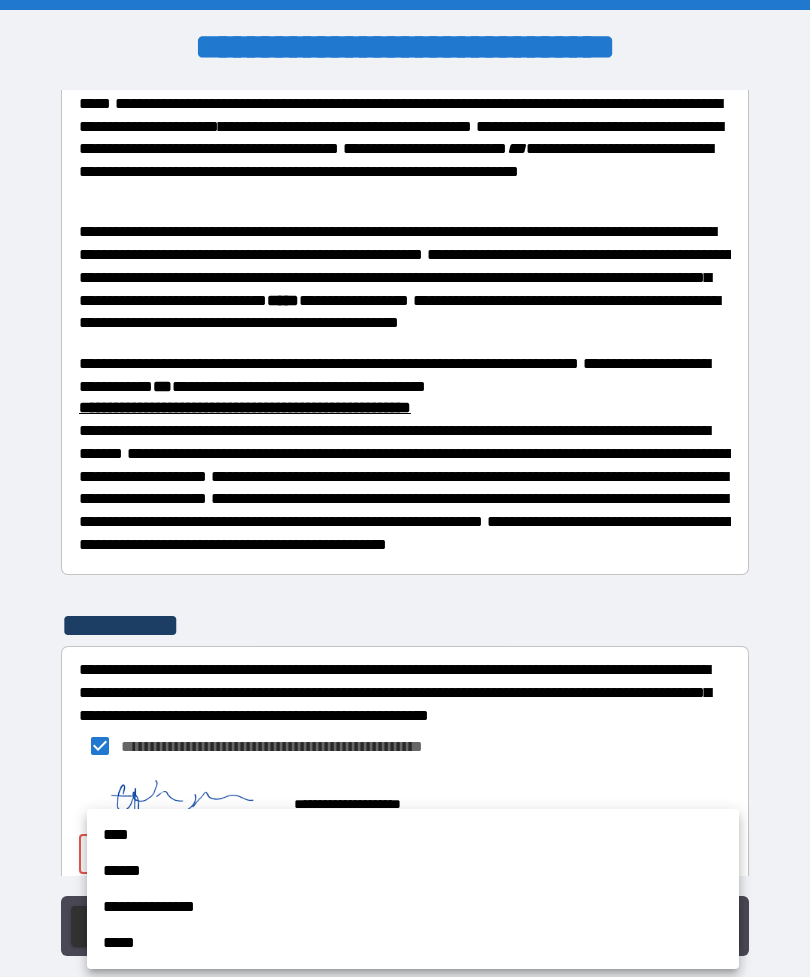 click on "**********" at bounding box center (413, 907) 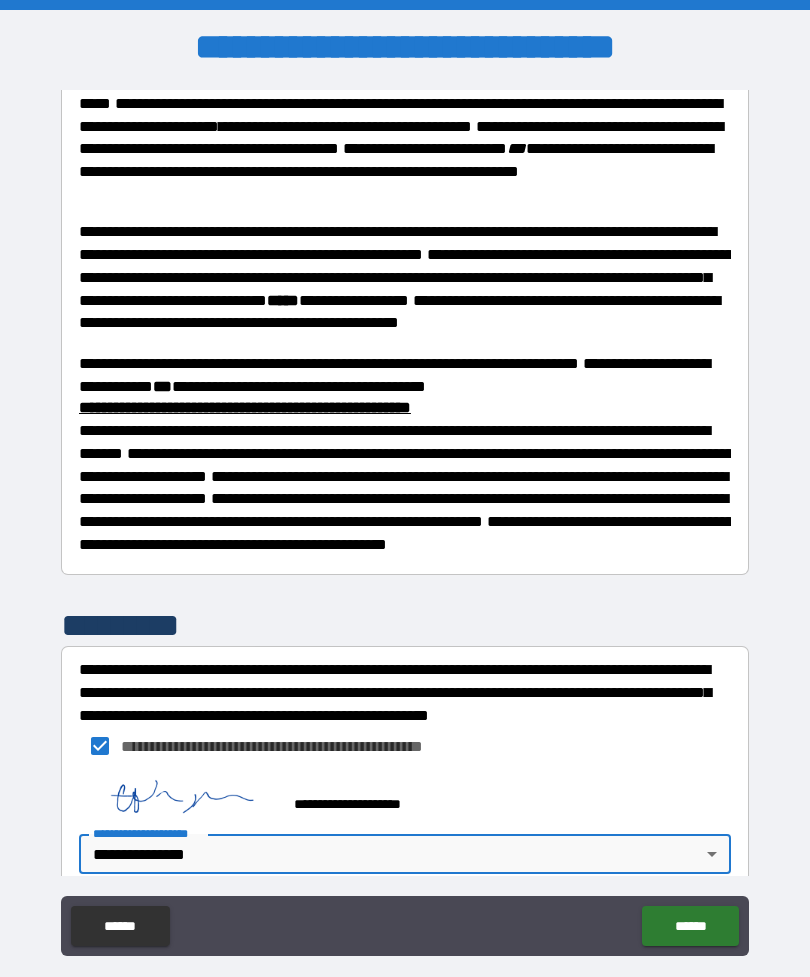 click on "******" at bounding box center [690, 926] 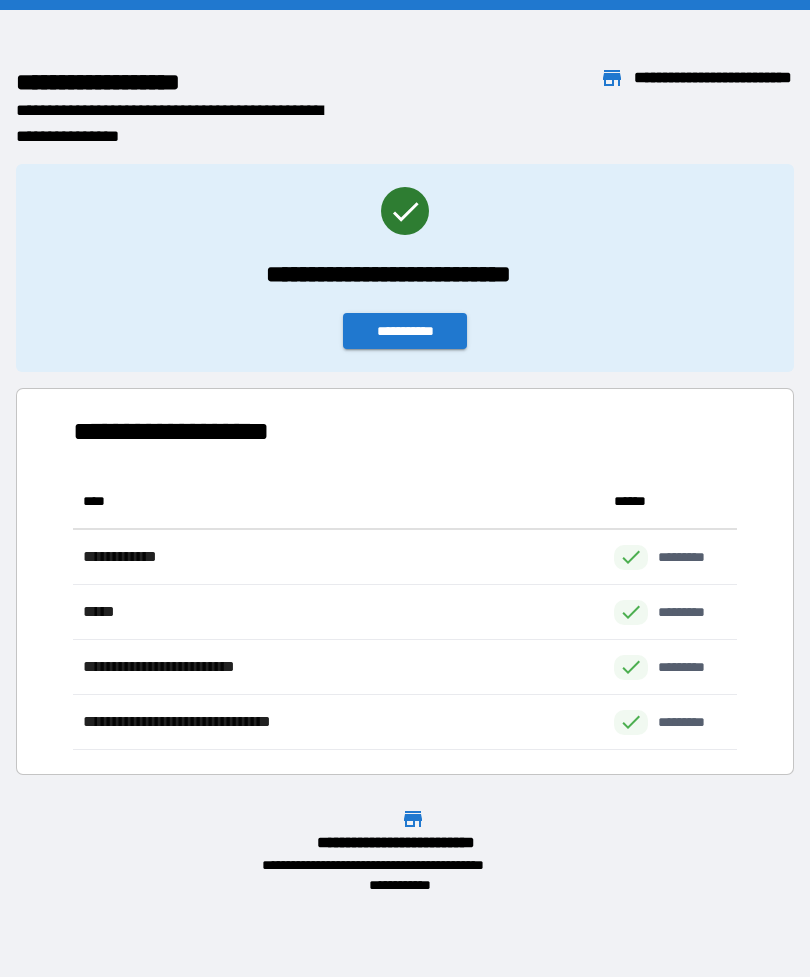 scroll, scrollTop: 1, scrollLeft: 1, axis: both 